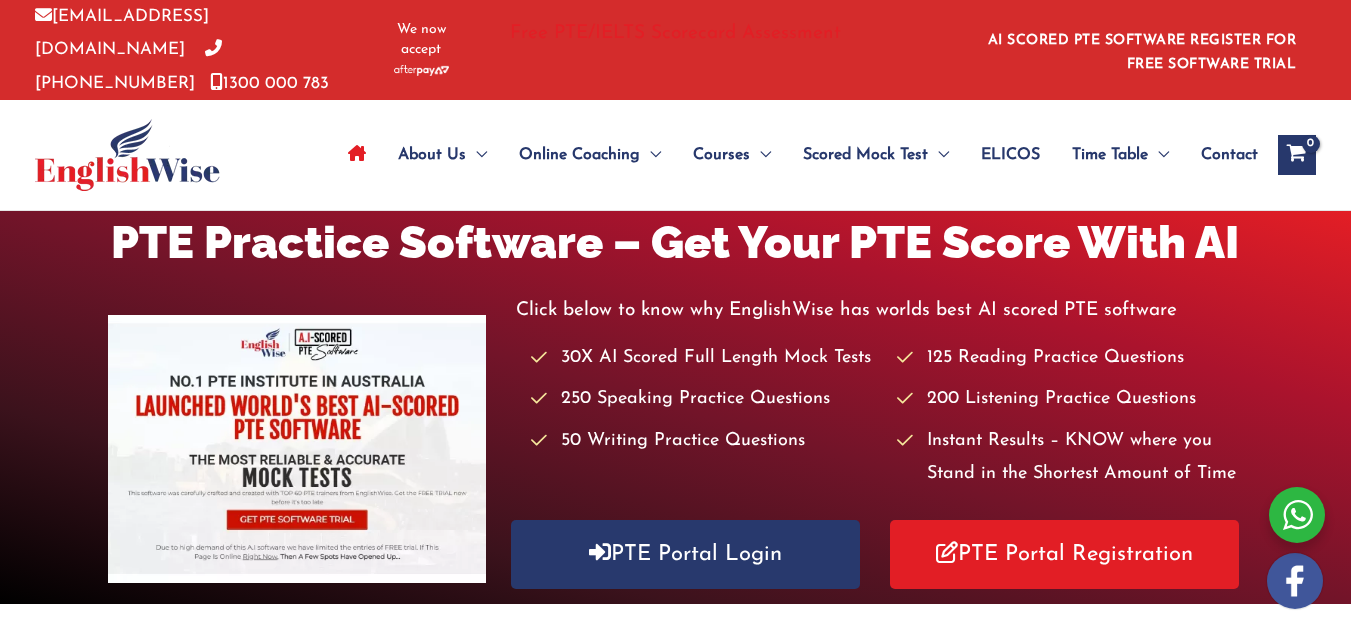 scroll, scrollTop: 0, scrollLeft: 0, axis: both 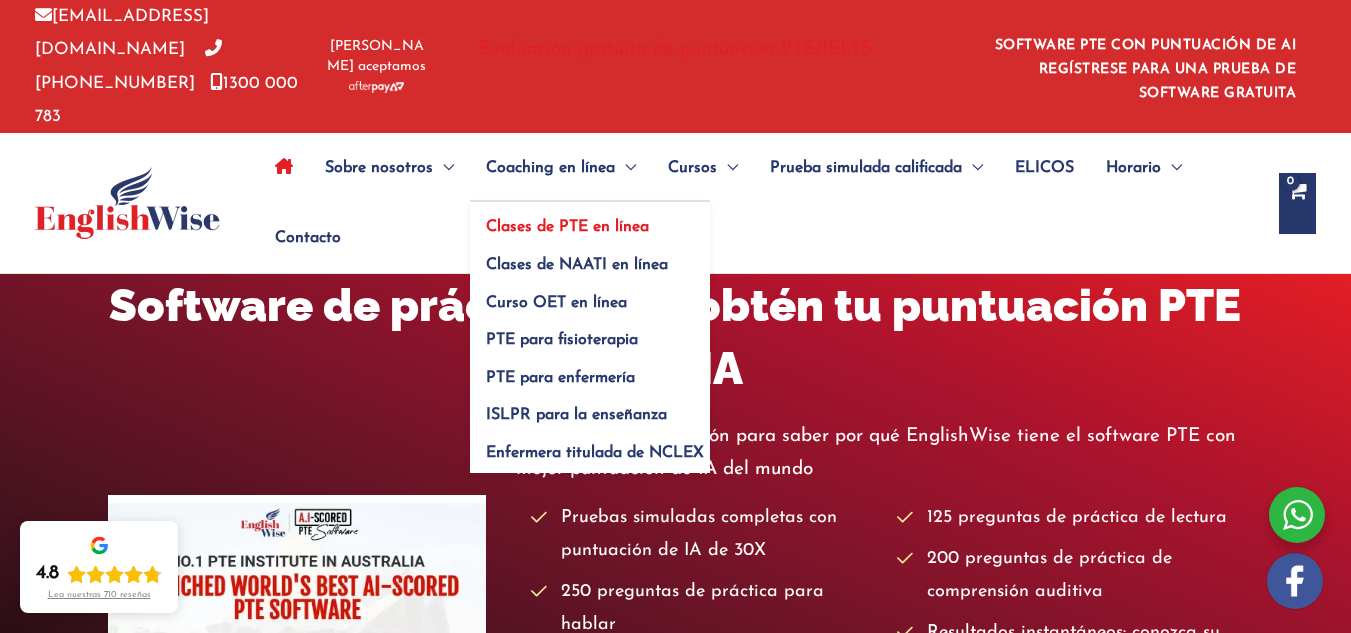 click on "Clases de PTE en línea" at bounding box center [567, 227] 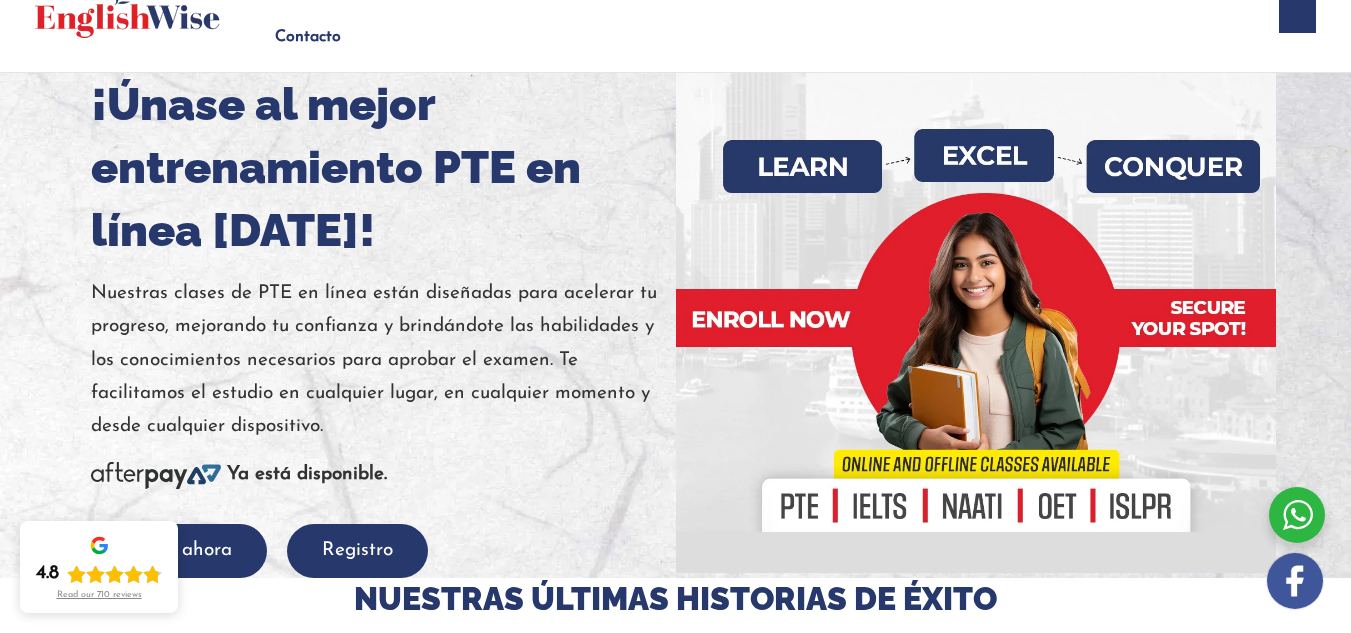 scroll, scrollTop: 201, scrollLeft: 0, axis: vertical 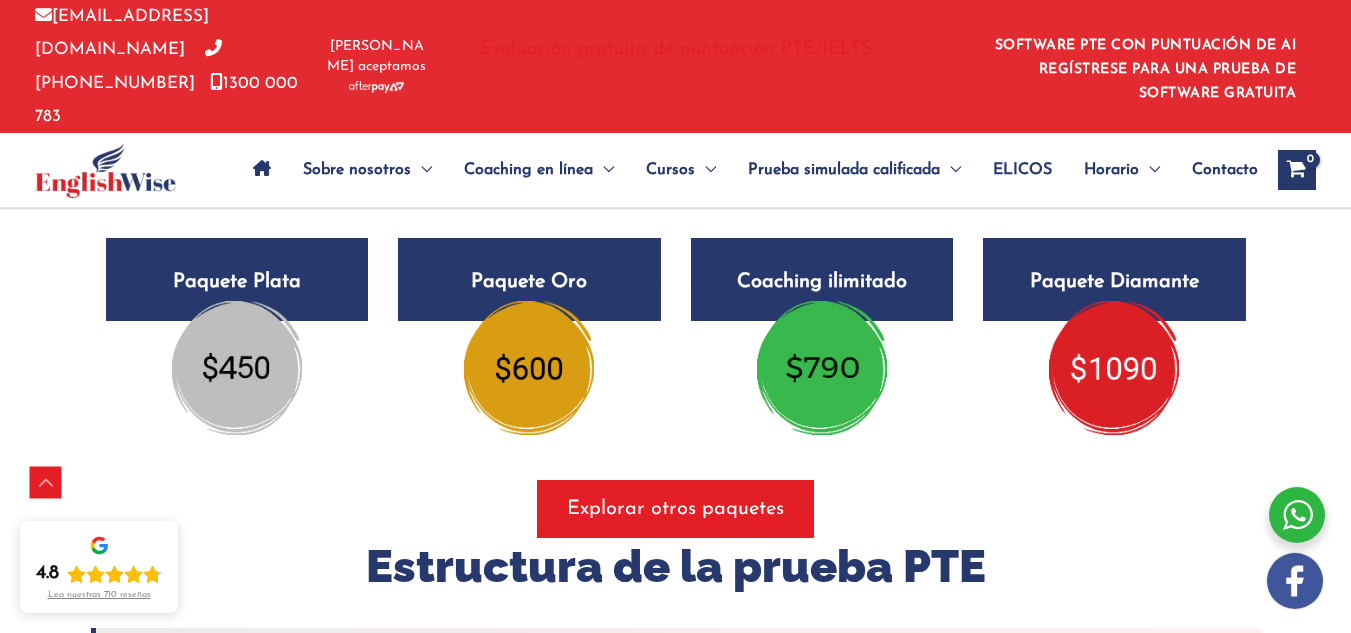 click at bounding box center (237, 368) 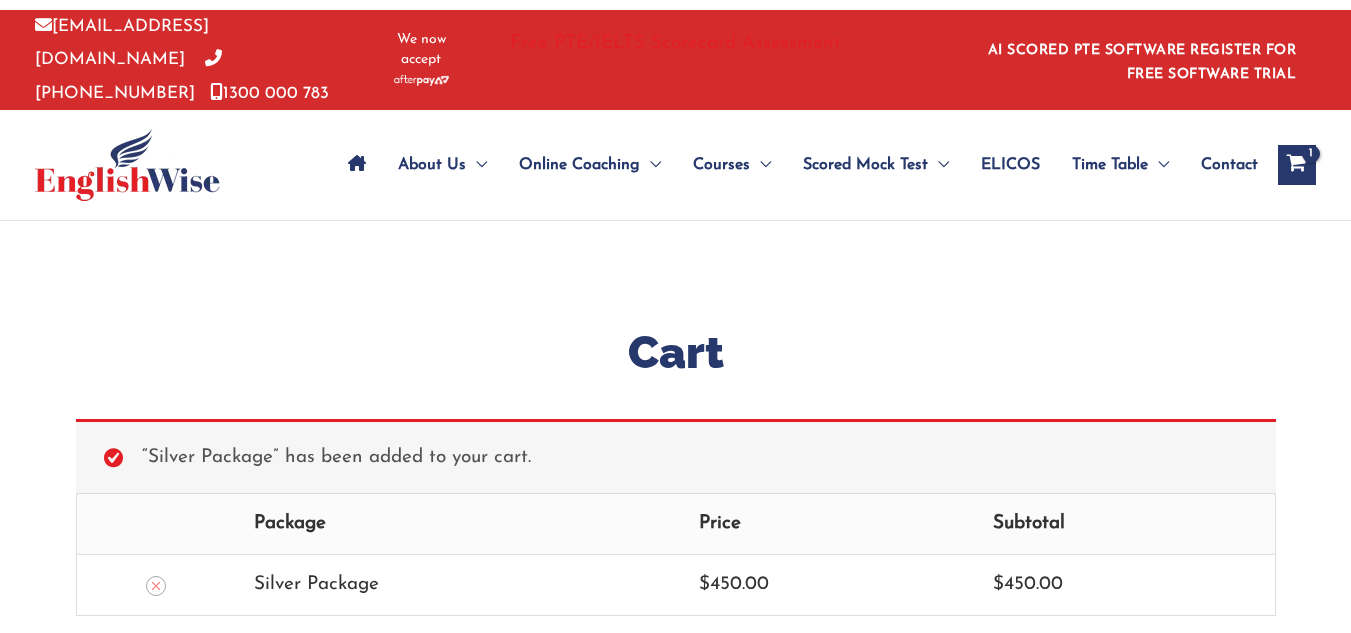 scroll, scrollTop: 0, scrollLeft: 0, axis: both 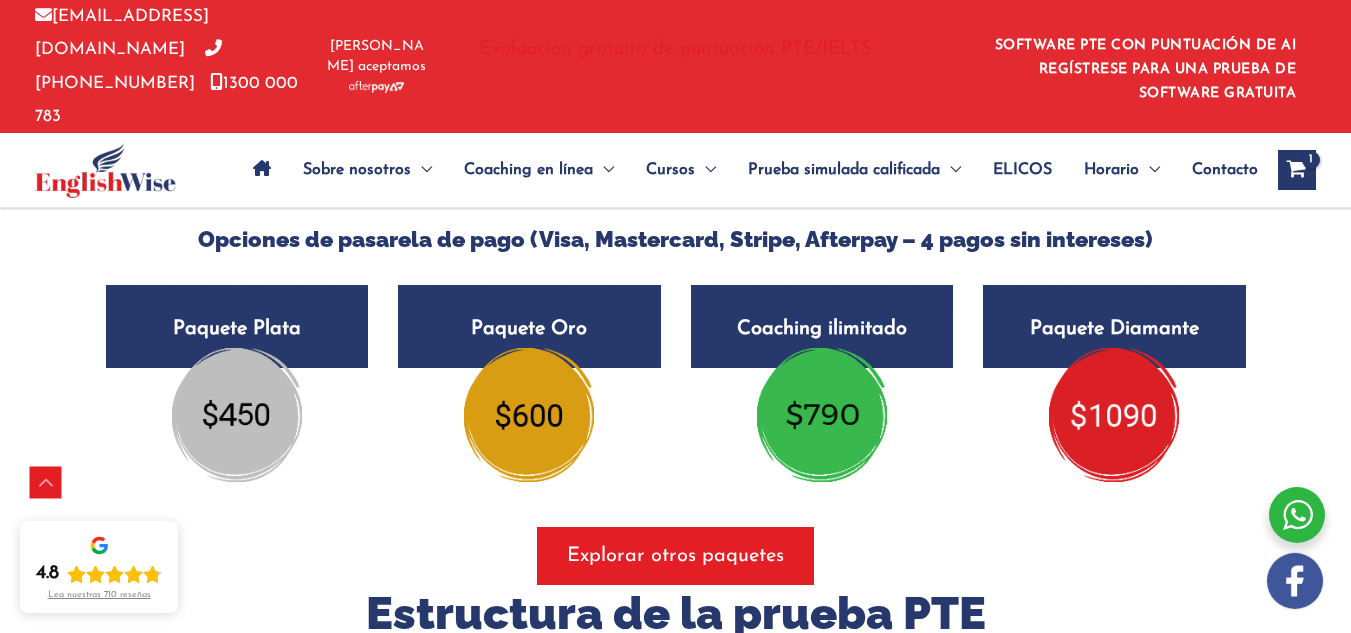 click on "Paquete Plata
$450" at bounding box center [237, 326] 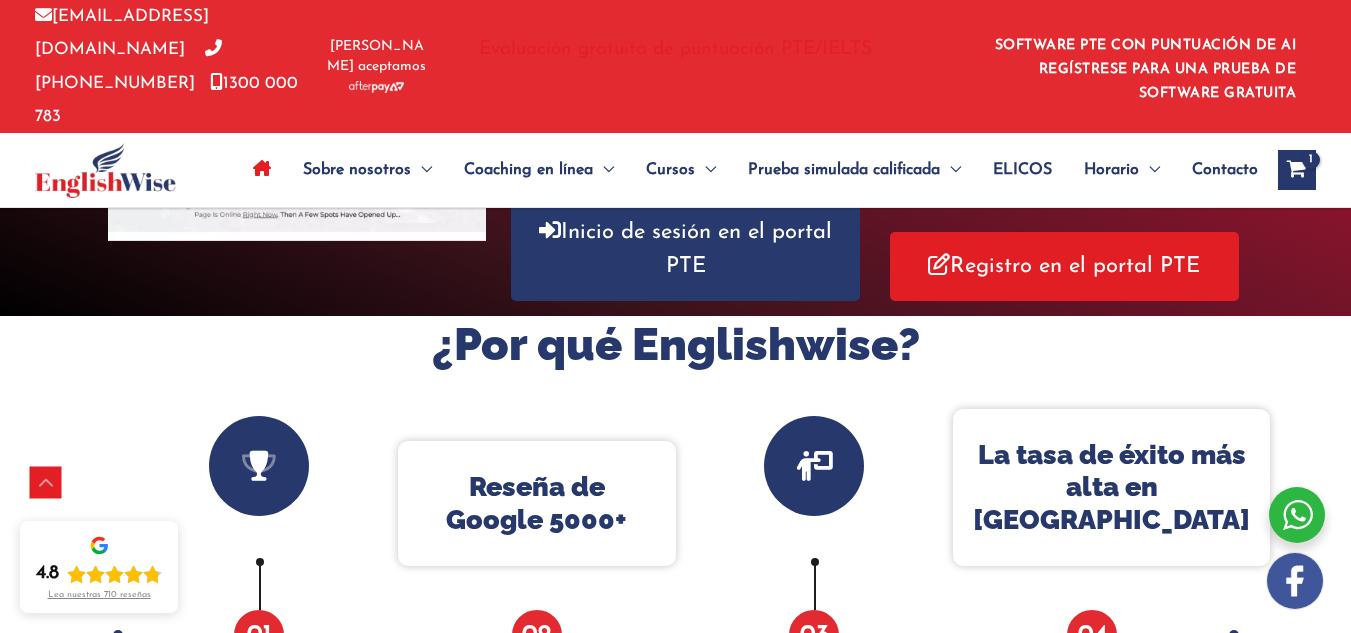 scroll, scrollTop: 522, scrollLeft: 0, axis: vertical 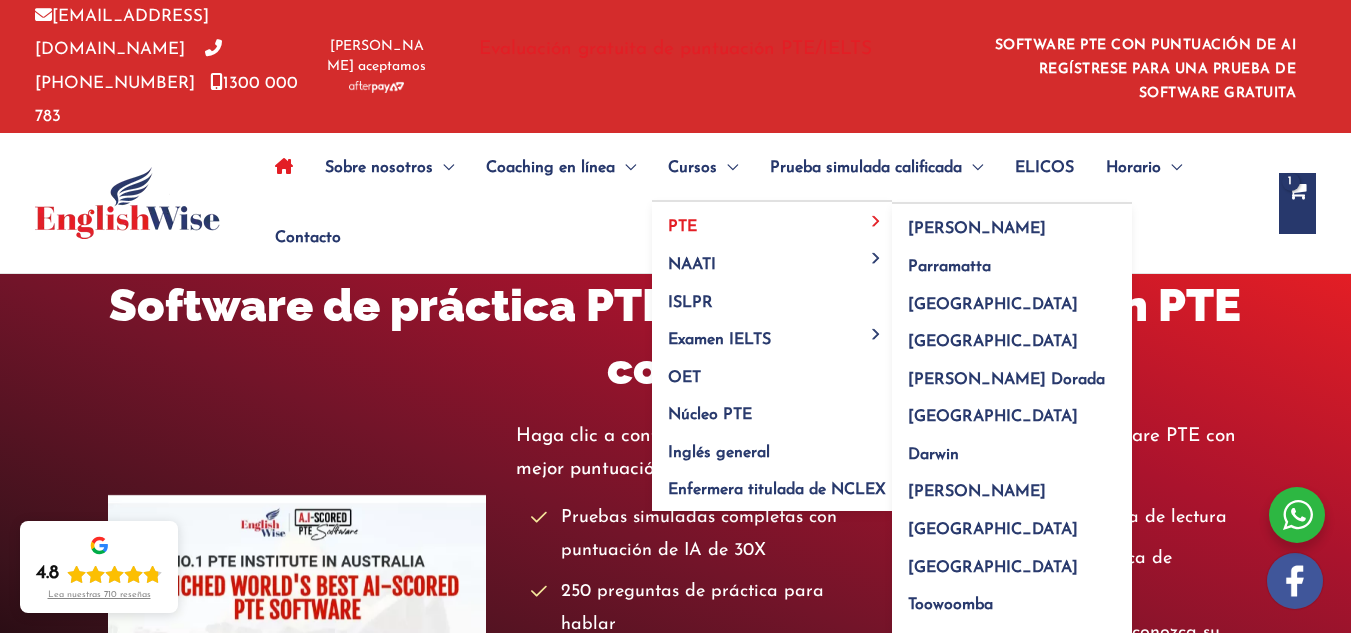 click on "PTE" at bounding box center (772, 221) 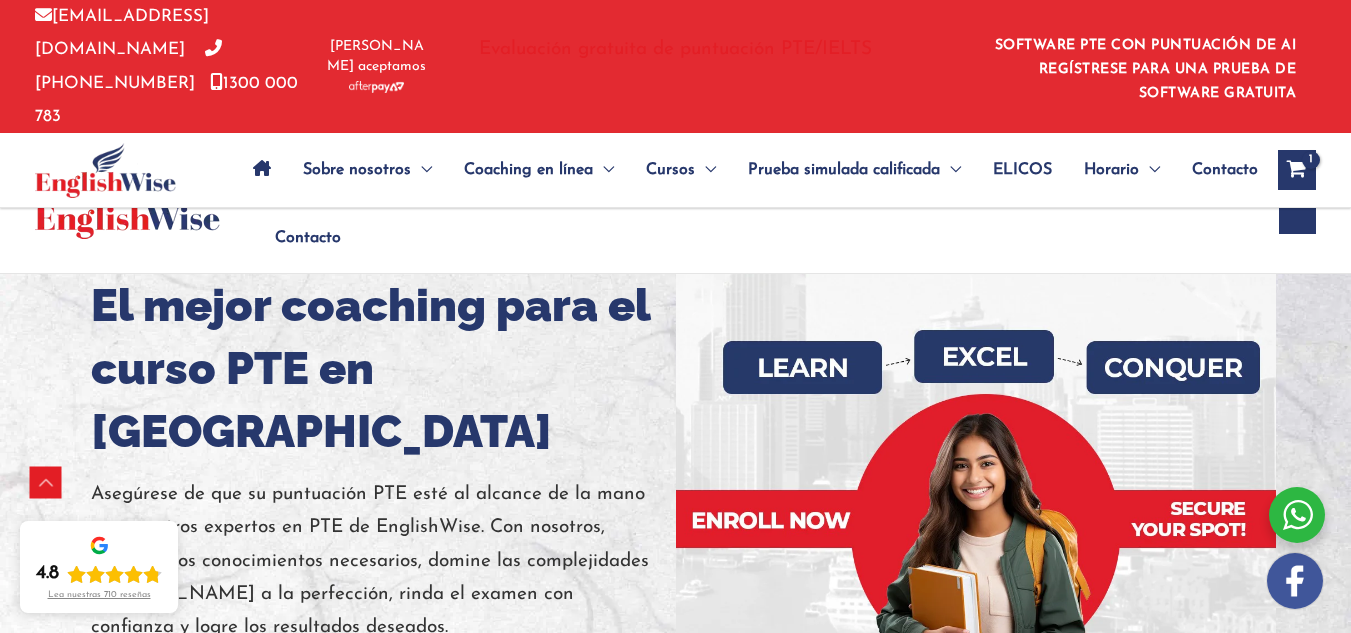 scroll, scrollTop: 331, scrollLeft: 0, axis: vertical 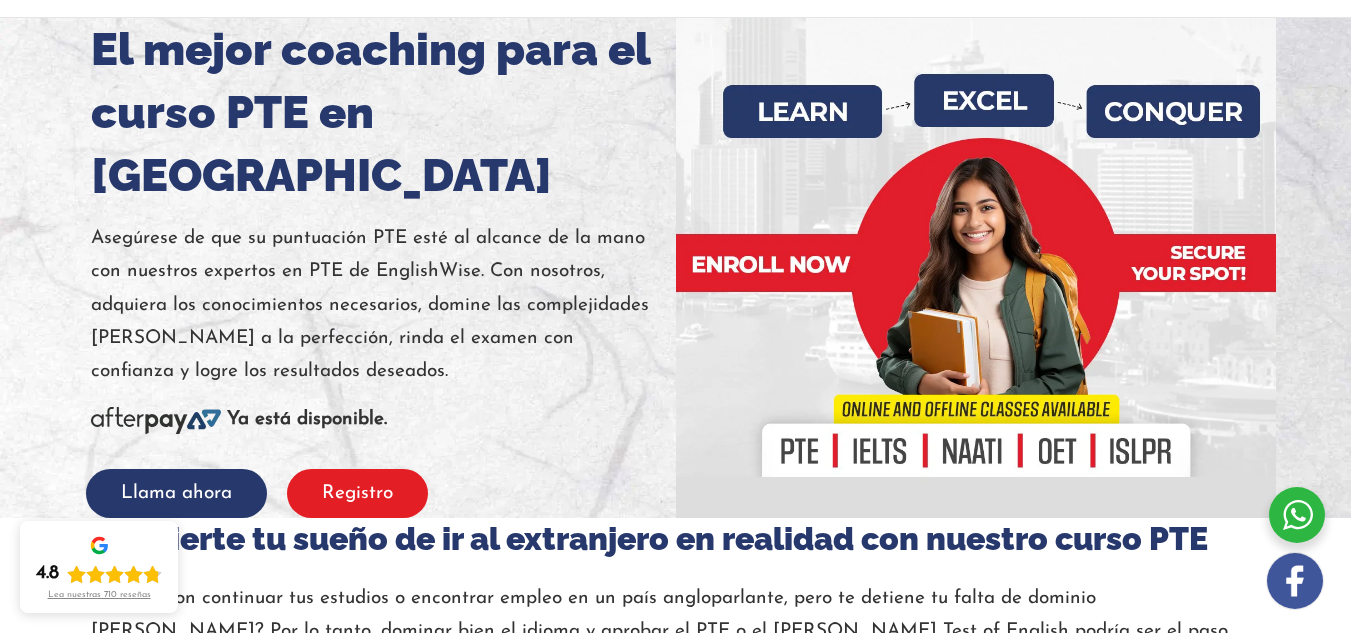 click on "Registro" at bounding box center [357, 493] 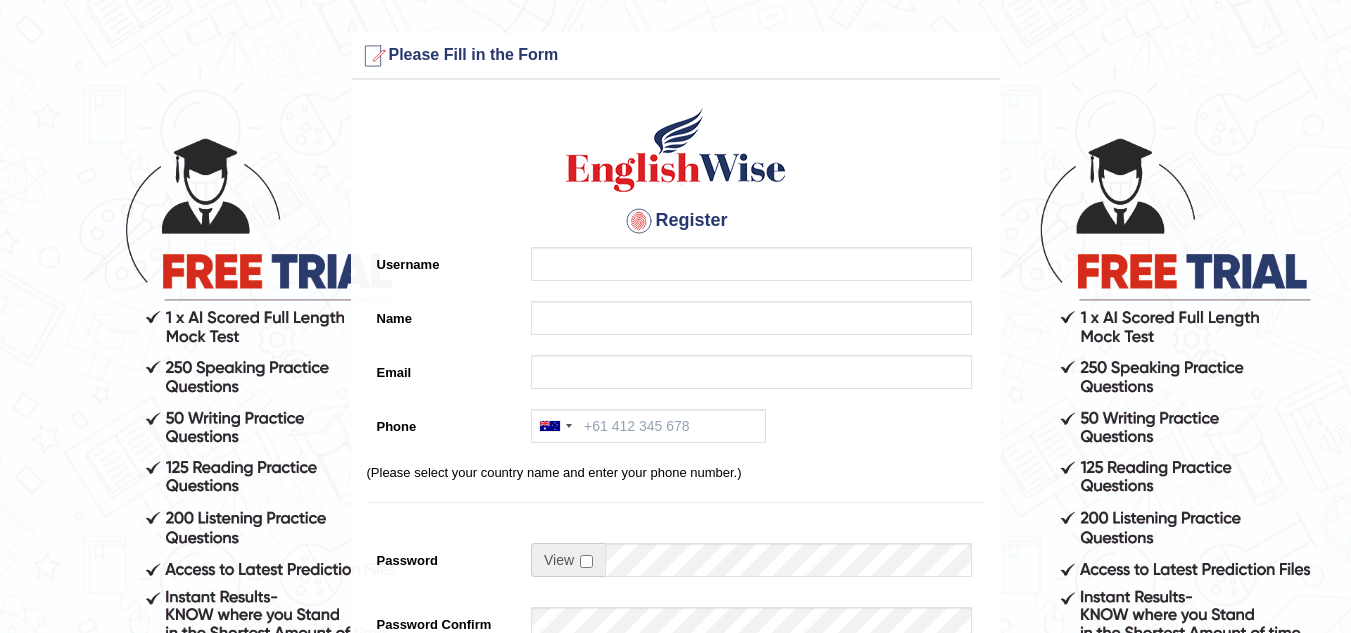 scroll, scrollTop: 0, scrollLeft: 0, axis: both 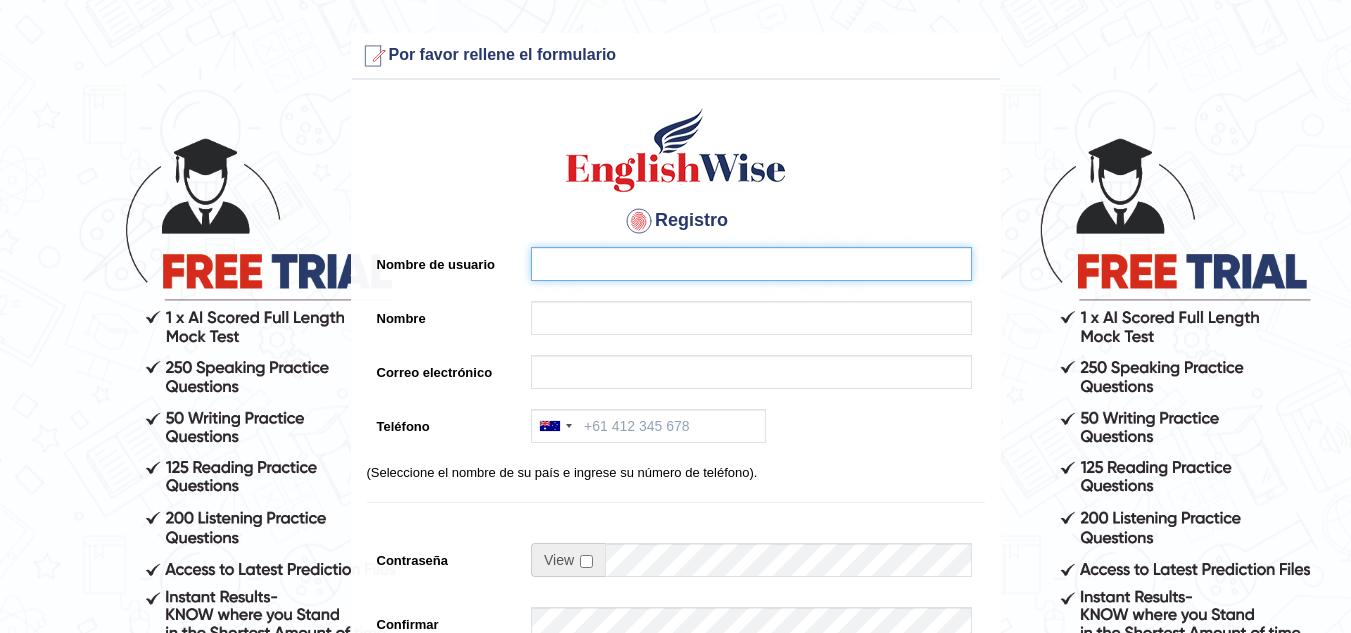 click on "Nombre de usuario" at bounding box center (751, 264) 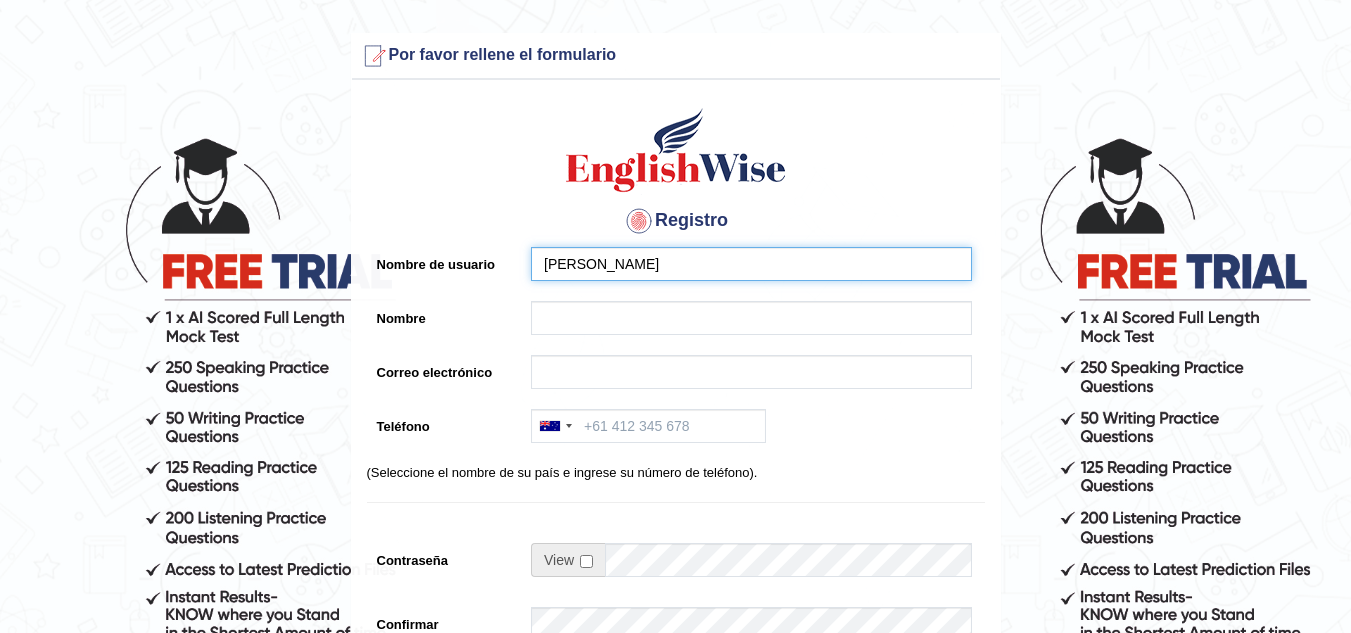 type on "Paula Bernal" 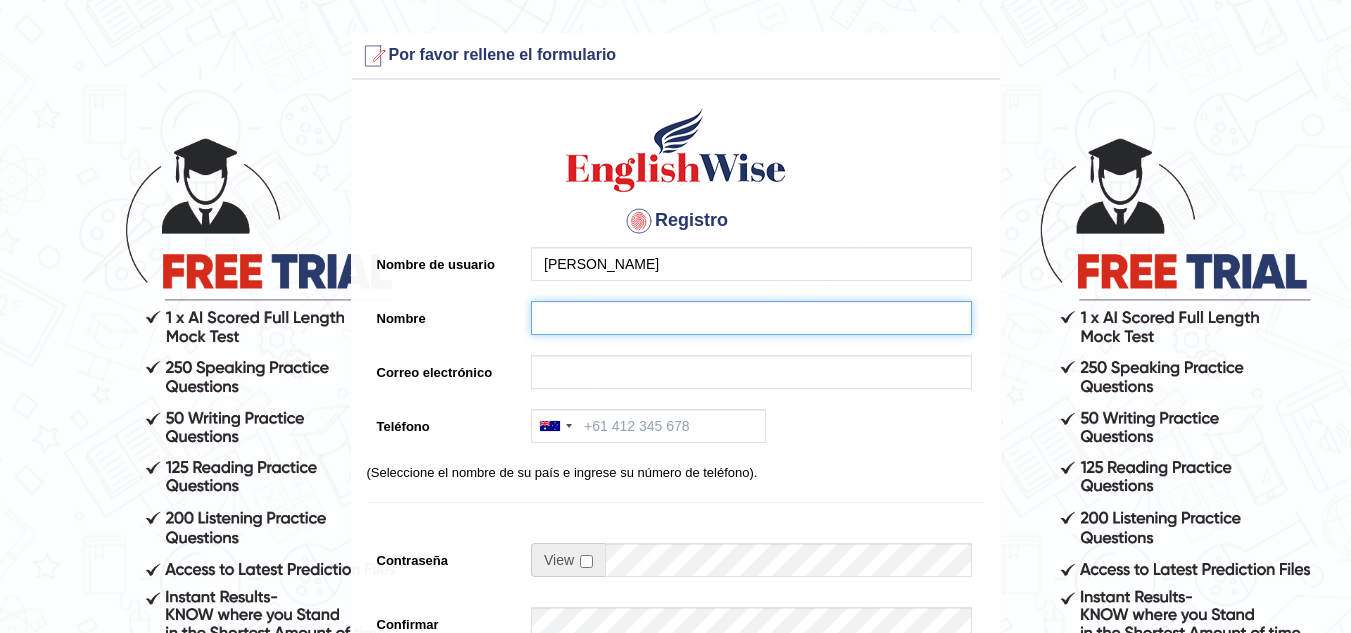 click on "Nombre" at bounding box center (751, 318) 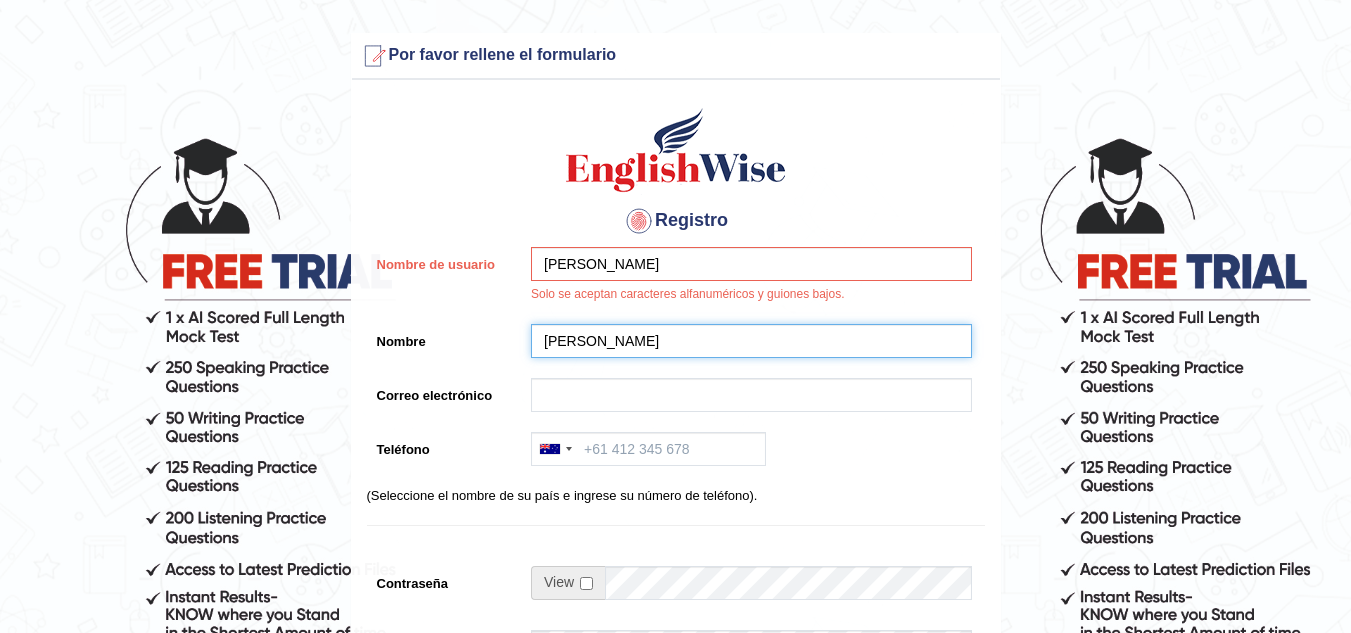 type on "Paula" 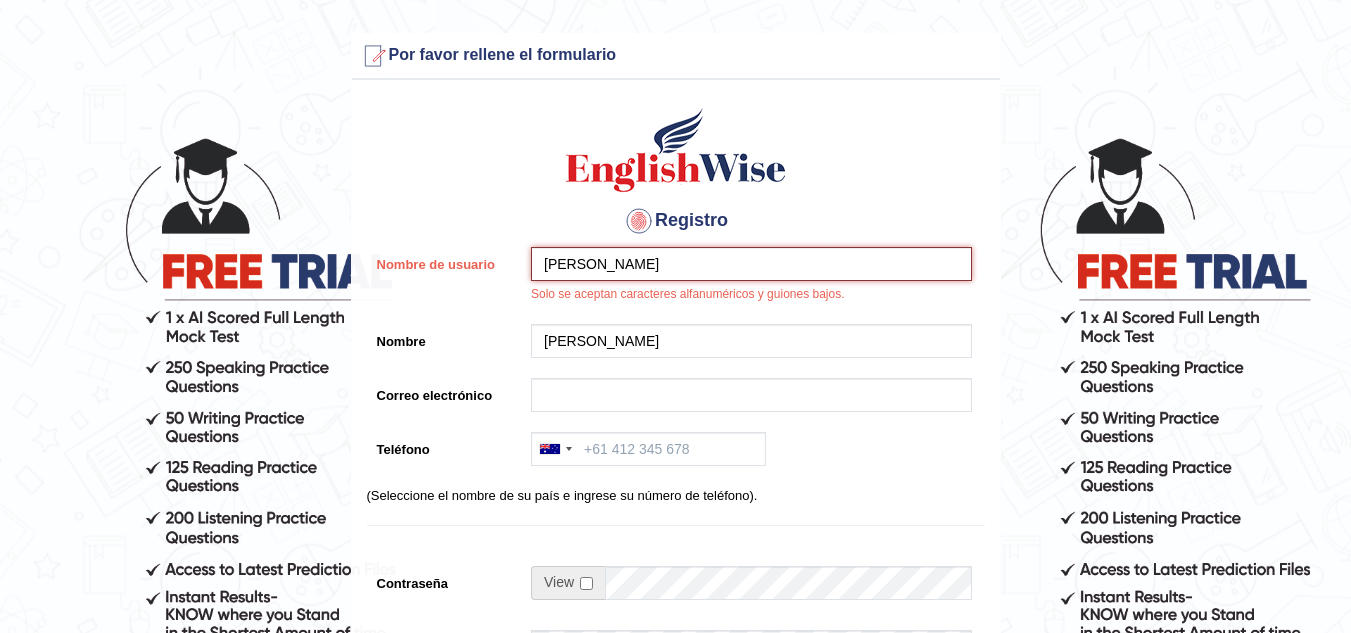 click on "Paula Bernal" at bounding box center [751, 264] 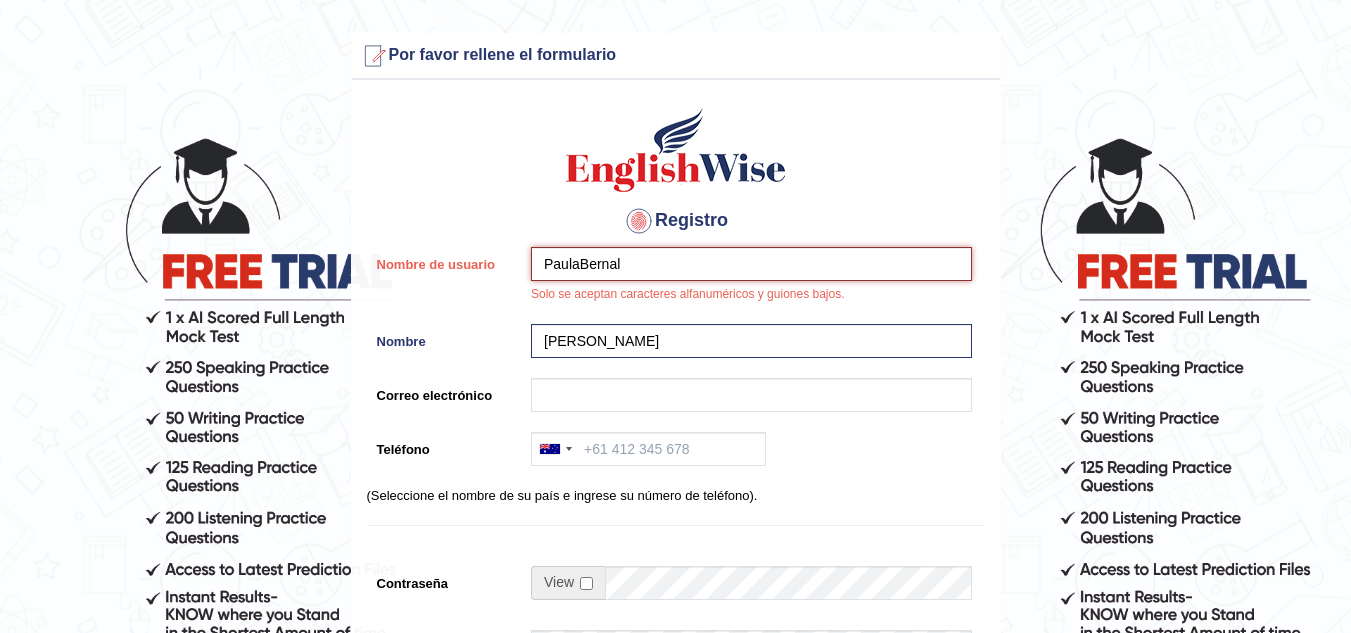 type on "PaulaBernal" 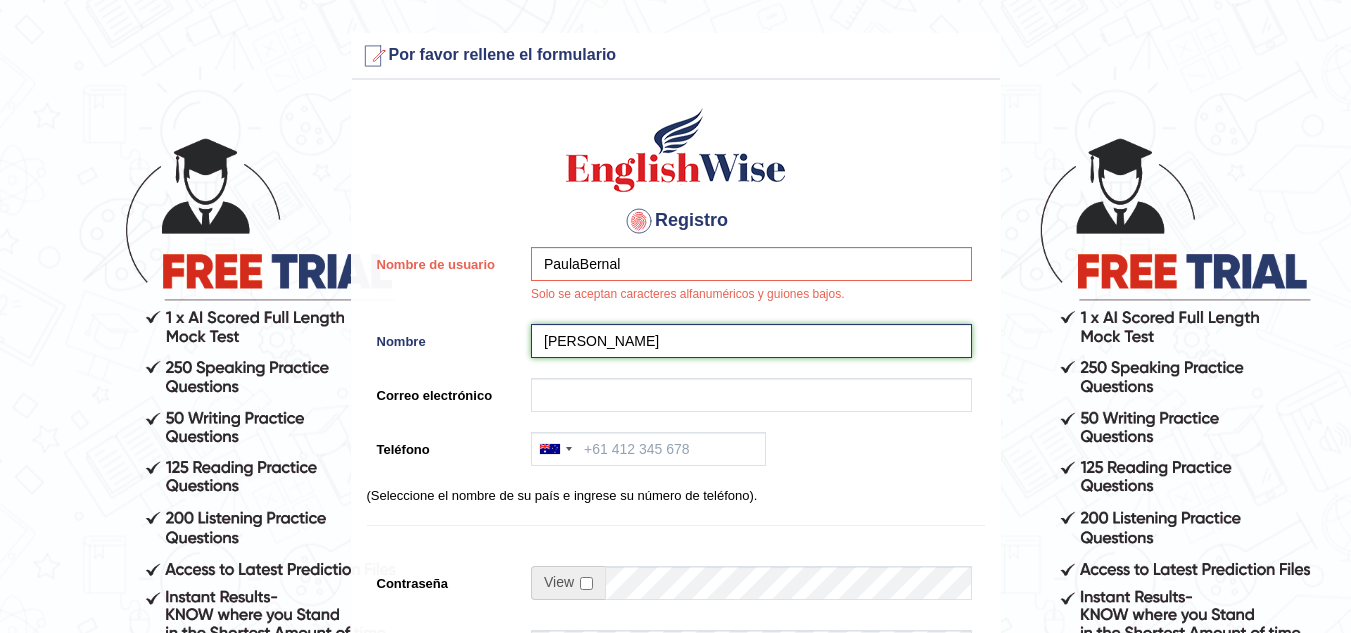 click on "[PERSON_NAME]" at bounding box center (751, 341) 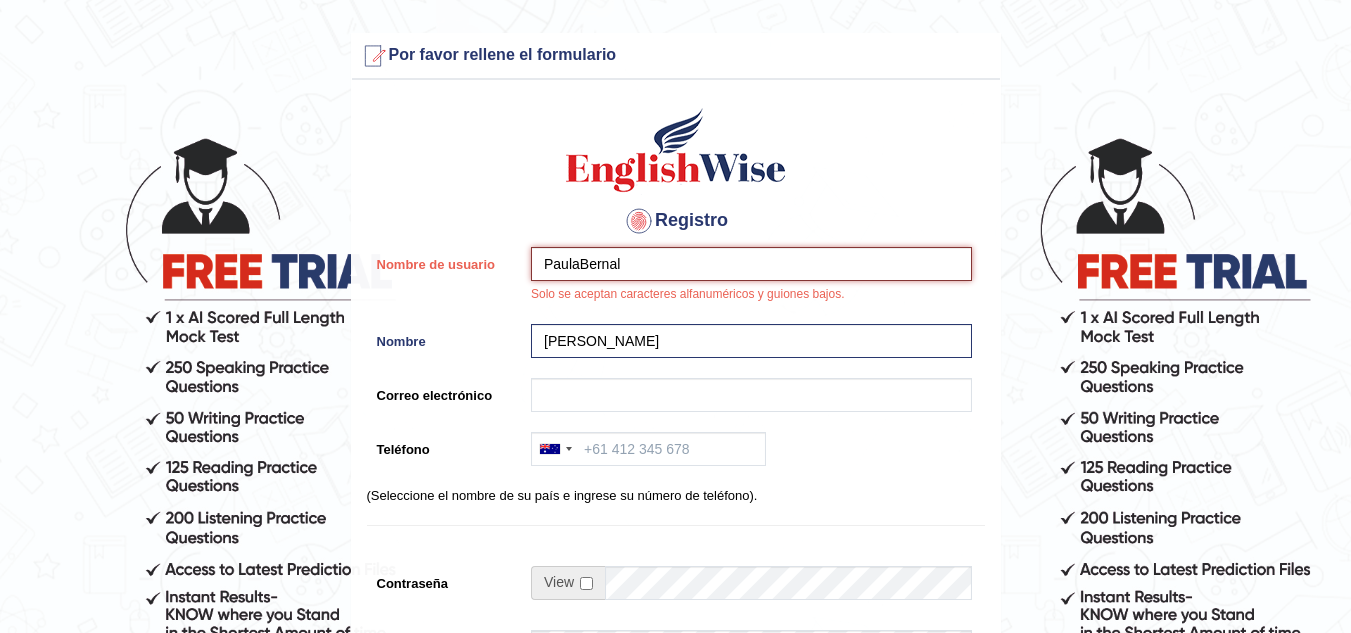 click on "PaulaBernal" at bounding box center (751, 264) 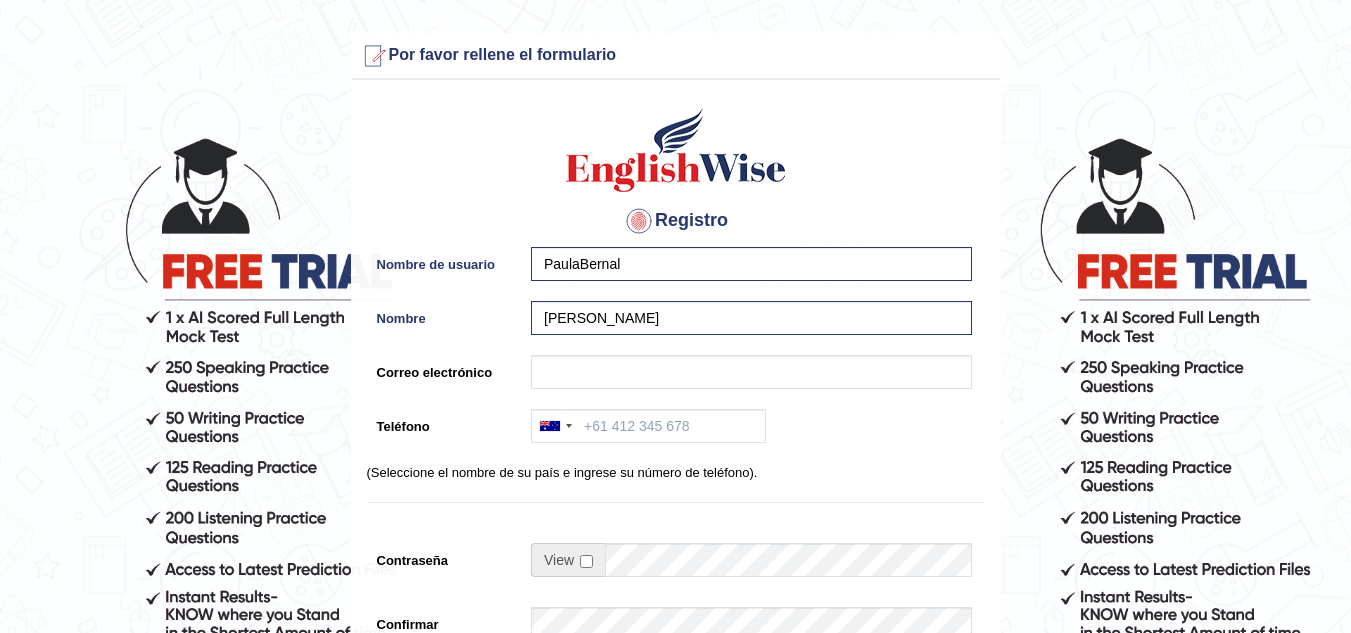 click on "[PERSON_NAME]" at bounding box center [746, 323] 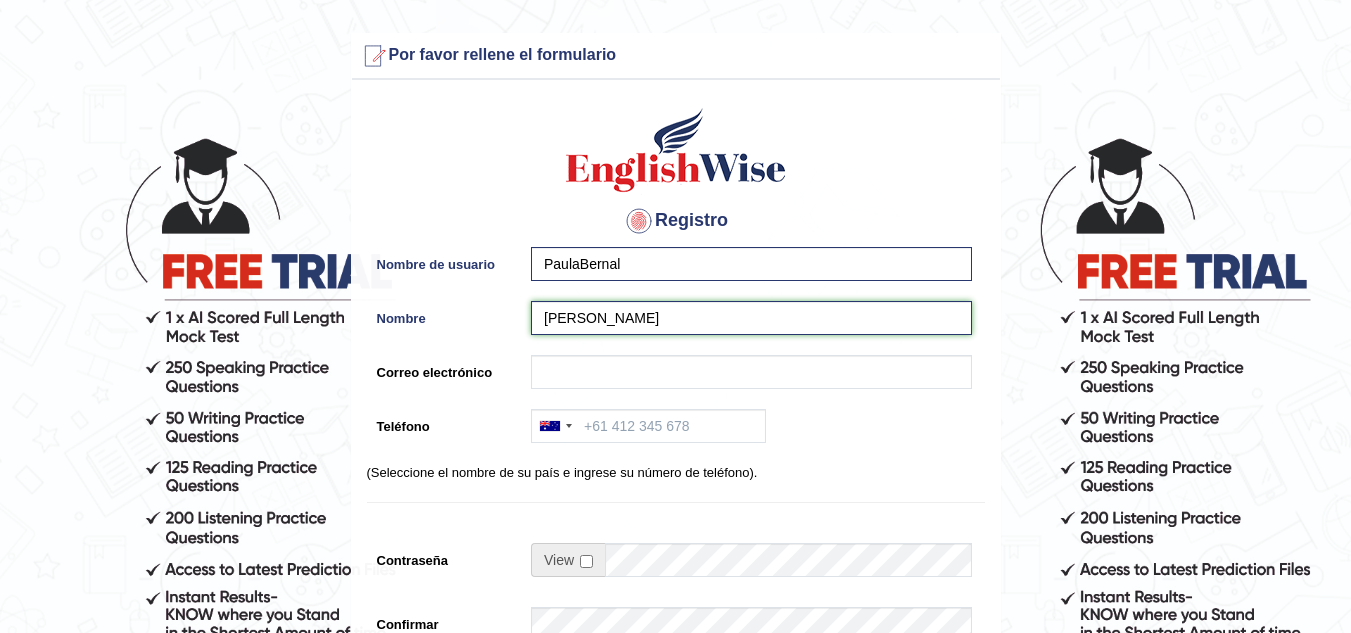 click on "[PERSON_NAME]" at bounding box center [751, 318] 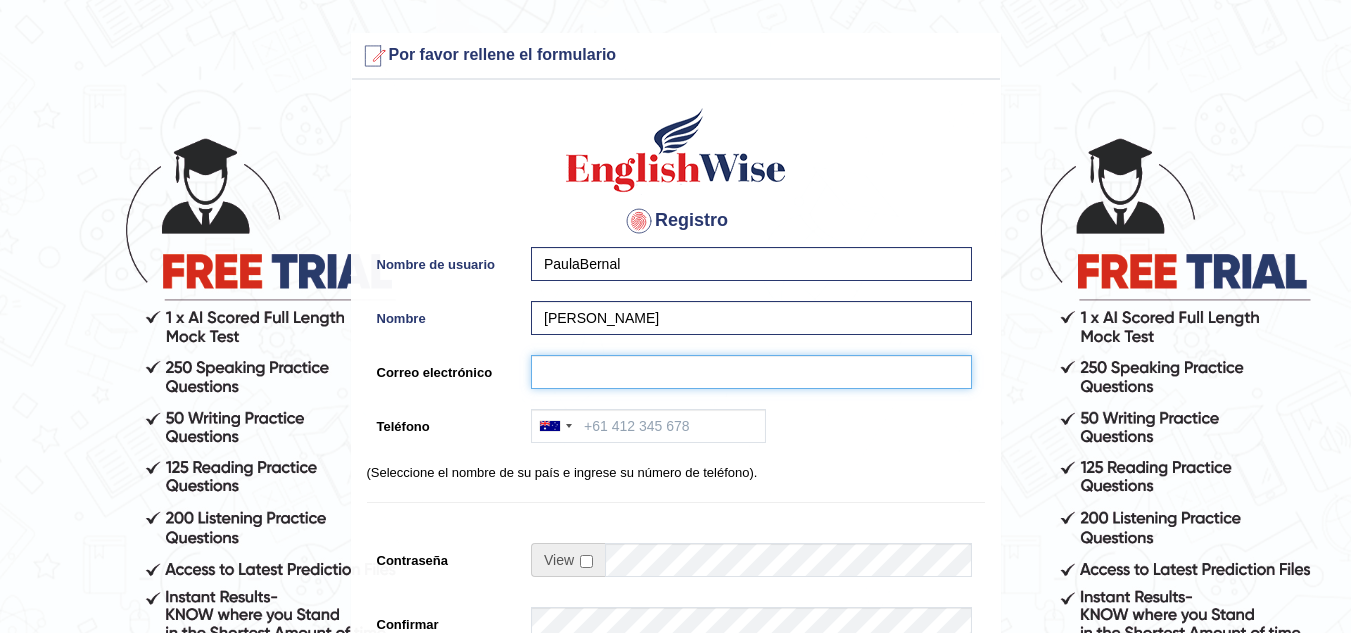 click on "Correo electrónico" at bounding box center (751, 372) 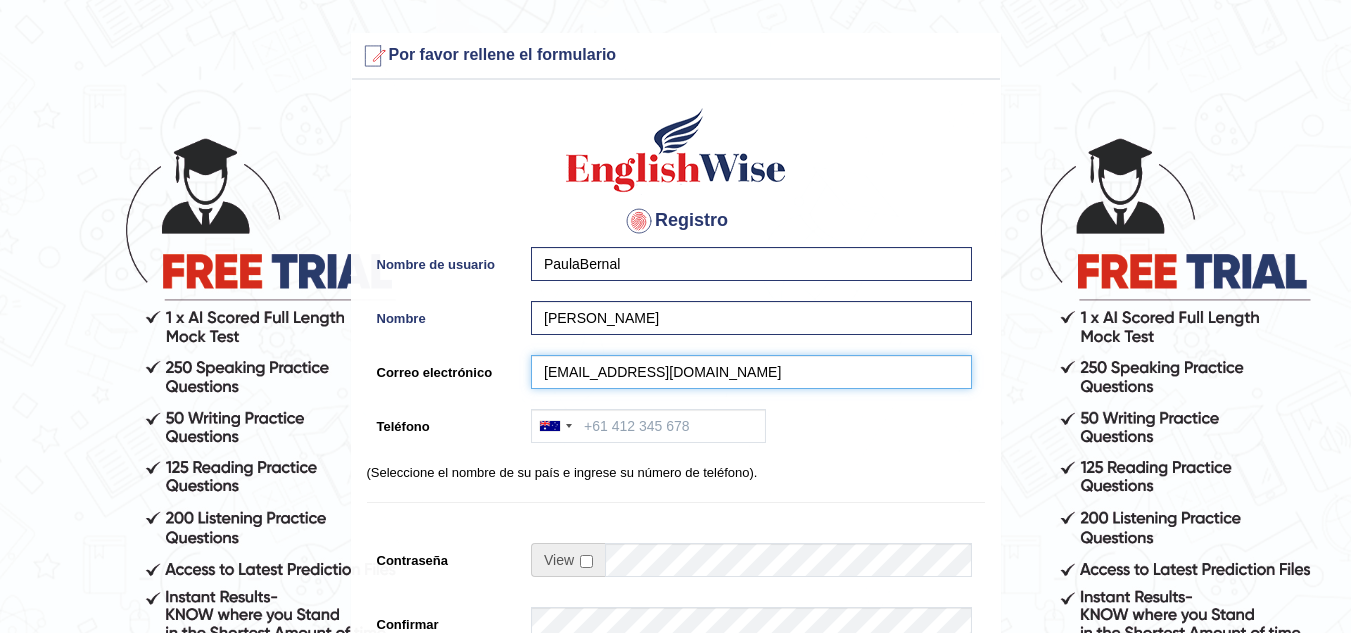type on "10a.paulanataliabernalmendoza@gmail.com" 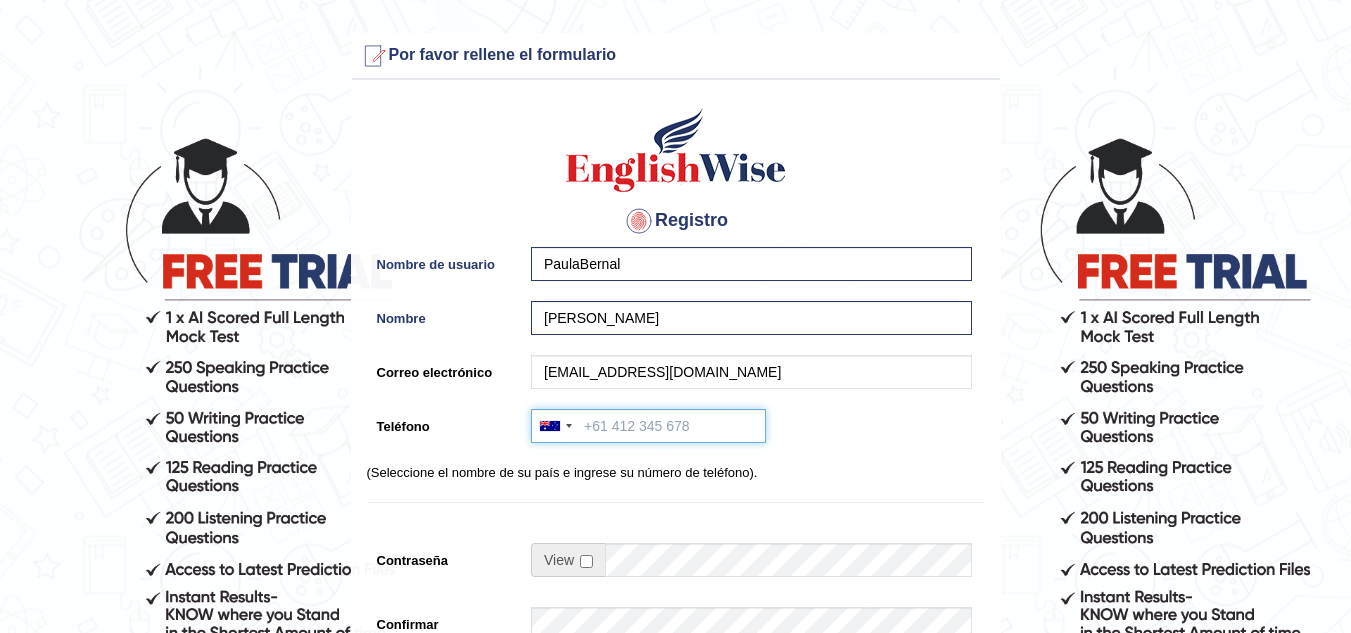 click on "Teléfono" at bounding box center (648, 426) 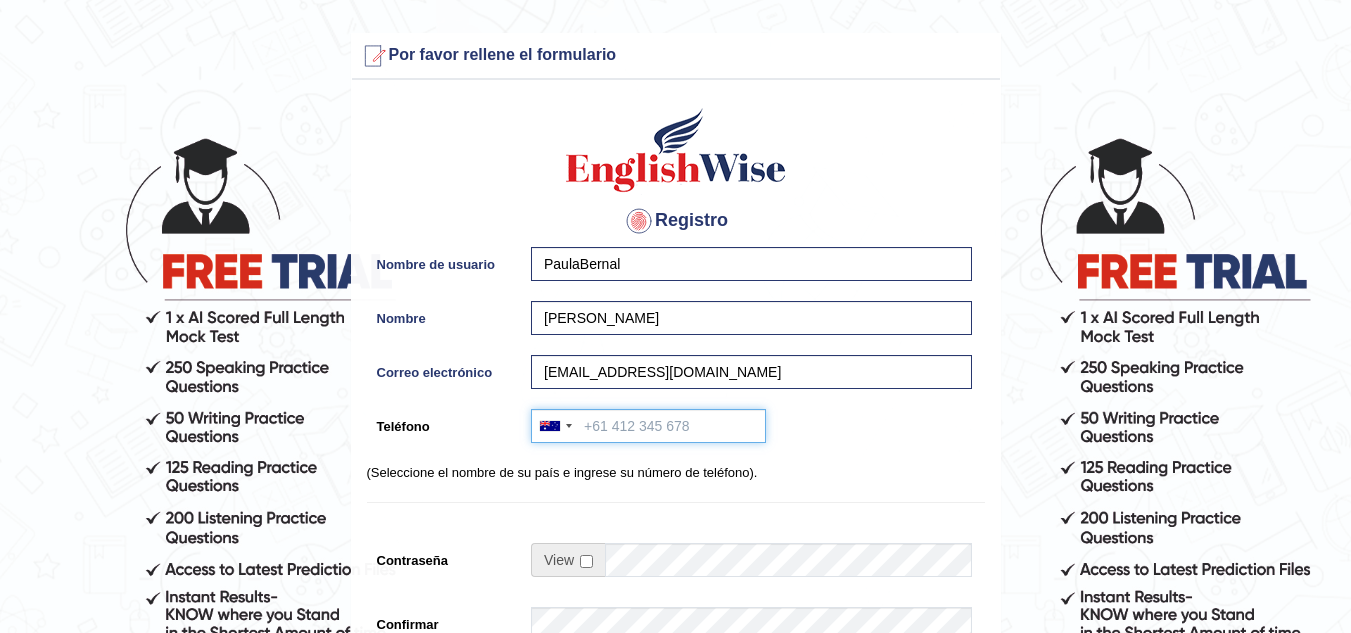 type on "+61423559237" 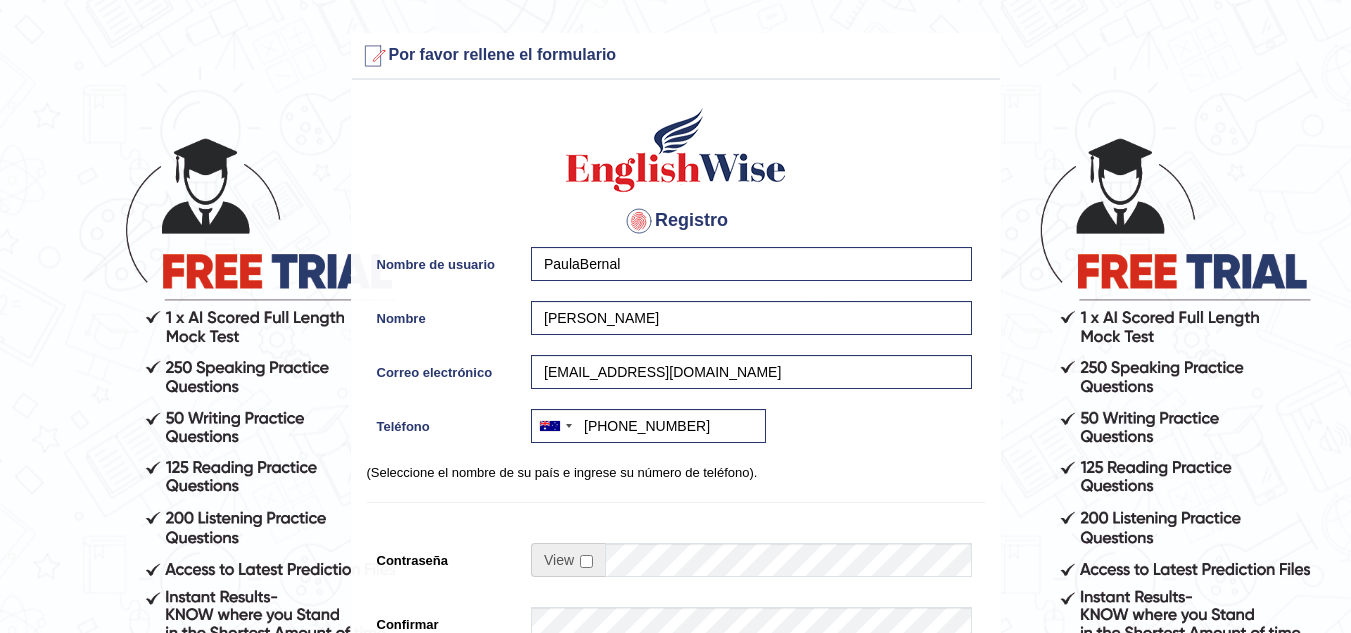 click on "Registro
Nombre de usuario
PaulaBernal
Nombre
Paula
Correo electrónico
10a.paulanataliabernalmendoza@gmail.com
Teléfono
Australia  +61 India (भारत)  +91 Nueva Zelanda  +64 Estados Unidos  +1 Canadá  +1 Emiratos Árabes Unidos (الإمارات العربية المتحدة)  +971 Arabia Saudita (المملكة العربية السعودية)  +966 Bahrein (البحرين)  +973 Afganistán (افغانستان)  +93 Albania (Shqipëri)  +355 Argelia (الجزائر‎)  +213 Samoa Americana  +1 Andorra  +376 Angola  +244 Anguila  +1 Antigua y Barbuda  +1 Argentina  +54 Armenia (րֵֶֽֿ֡֡֡)  +374 Aruba  +297 Australia  +61 Austria  +43 Azerbaiyán (Azərbaycan)  +994 Bahamas  +1 Bahrein (البحرين)  +973 Bangladesh (বাংলাদেশ)  +880 Barbados  +1 Bielorrusia (Беларусь)  +375 Bélgica (België)  +32 Belice  +501 Benín (Bénin)  +229 Bermudas  +1 Bután (འབྲུག)  +975 Bolivia  +591 +387 Botsuana  +267 +55 +246 +1" at bounding box center [676, 508] 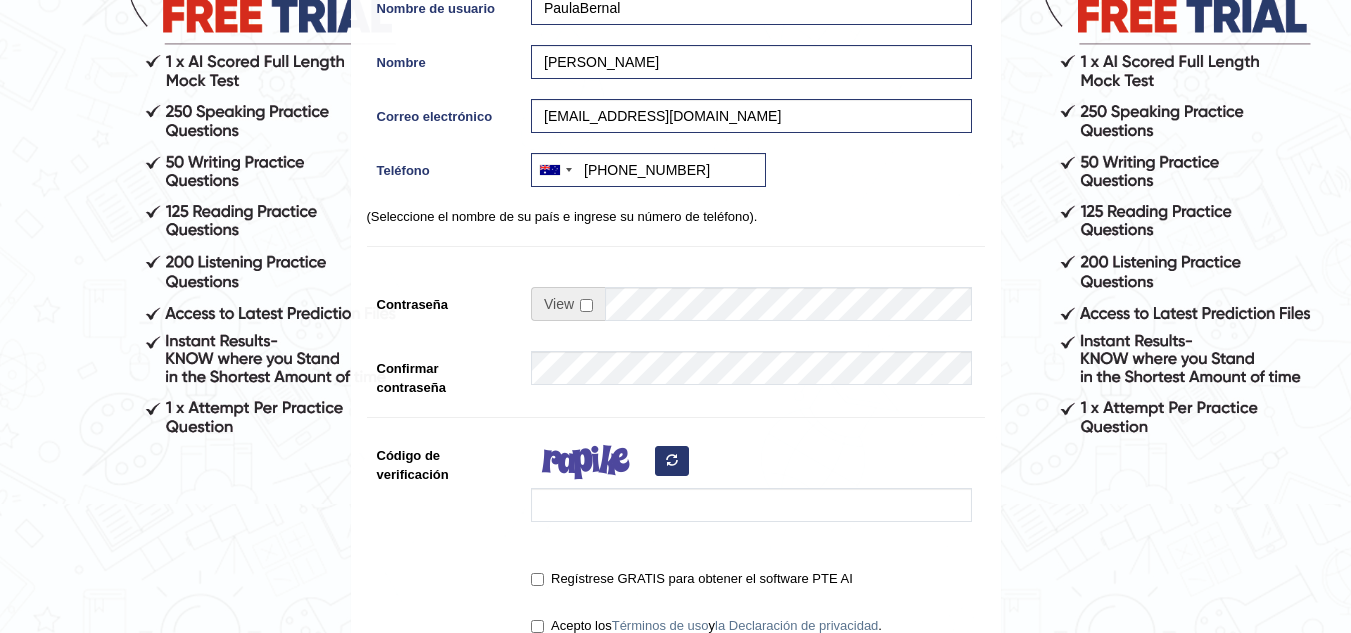 scroll, scrollTop: 258, scrollLeft: 0, axis: vertical 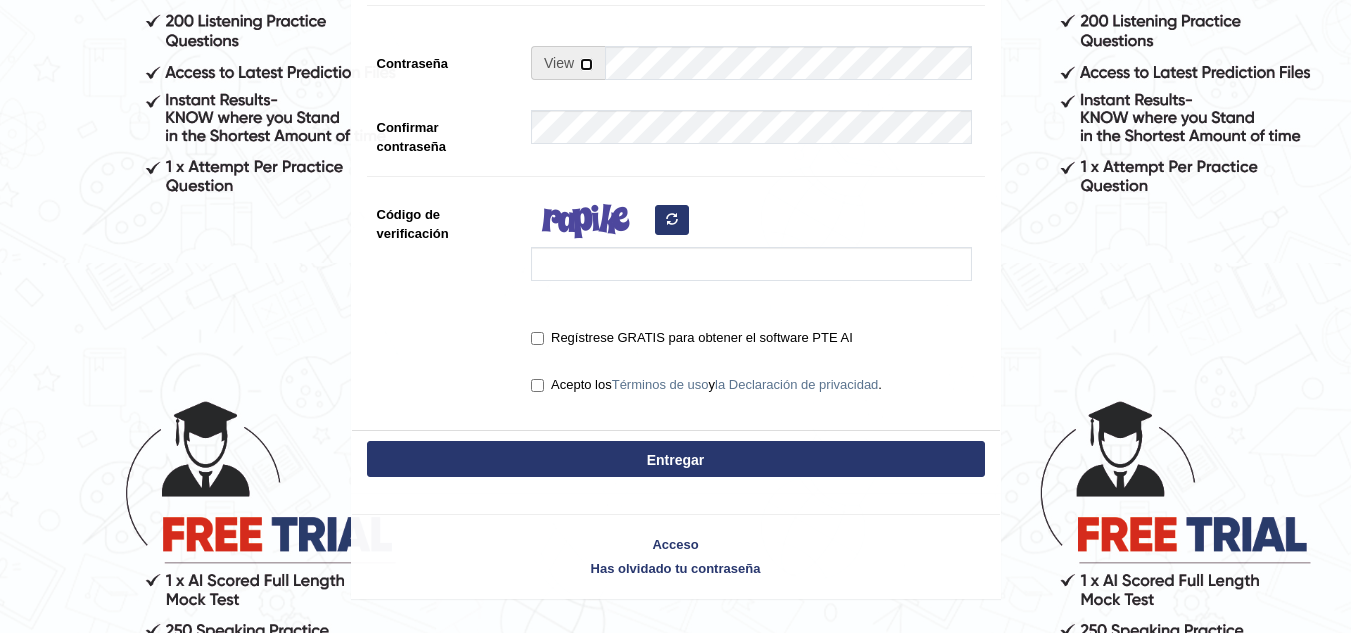click at bounding box center [586, 64] 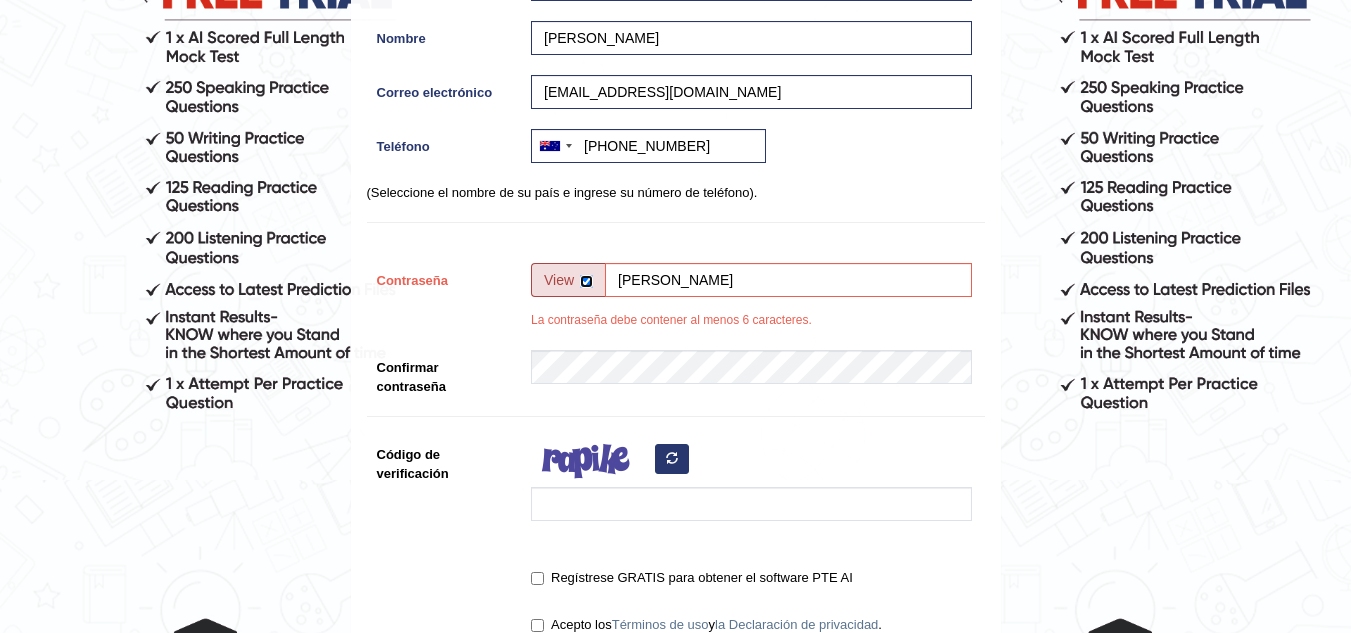 scroll, scrollTop: 255, scrollLeft: 0, axis: vertical 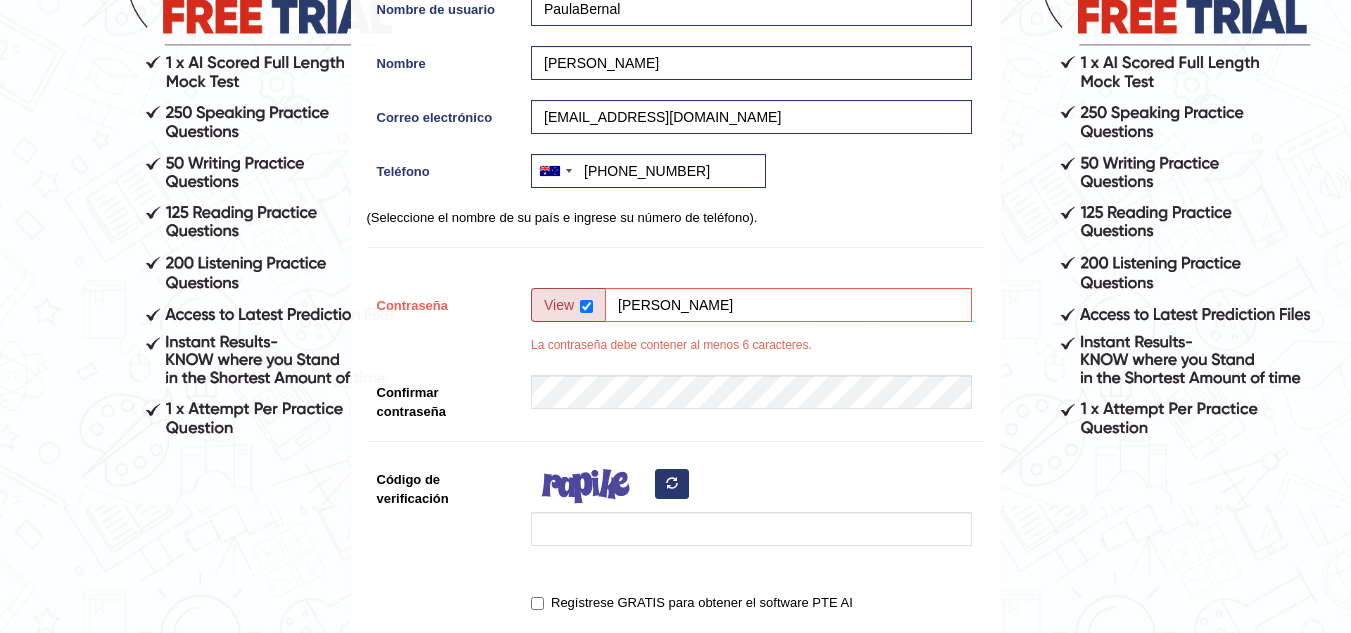 click on "Por favor corrija los siguientes errores: Por favor rellene el formulario
Registro
Nombre de usuario
PaulaBernal
Nombre
Paula
Correo electrónico
10a.paulanataliabernalmendoza@gmail.com
Teléfono
Australia  +61 India (भारत)  +91 Nueva Zelanda  +64 Estados Unidos  +1 Canadá  +1 Emiratos Árabes Unidos (الإمارات العربية المتحدة)  +971 Arabia Saudita (المملكة العربية السعودية)  +966 Bahrein (البحرين)  +973 Afganistán (افغانستان)  +93 Albania (Shqipëri)  +355 Argelia (الجزائر‎)  +213 Samoa Americana  +1 Andorra  +376 Angola  +244 Anguila  +1 Antigua y Barbuda  +1 Argentina  +54 Armenia (րֵֶֽֿ֡֡֡)  +374 Aruba  +297 Australia  +61 Austria  +43 Azerbaiyán (Azərbaycan)  +994 Bahamas  +1 Bahrein (البحرين)  +973 Bangladesh (বাংলাদেশ)  +880 Barbados  +1 Bielorrusia (Беларусь)  +375 Bélgica (België)  +32 Belice  +501 Benín (Bénin)  +229 Bermudas  +1 +1" at bounding box center (675, 320) 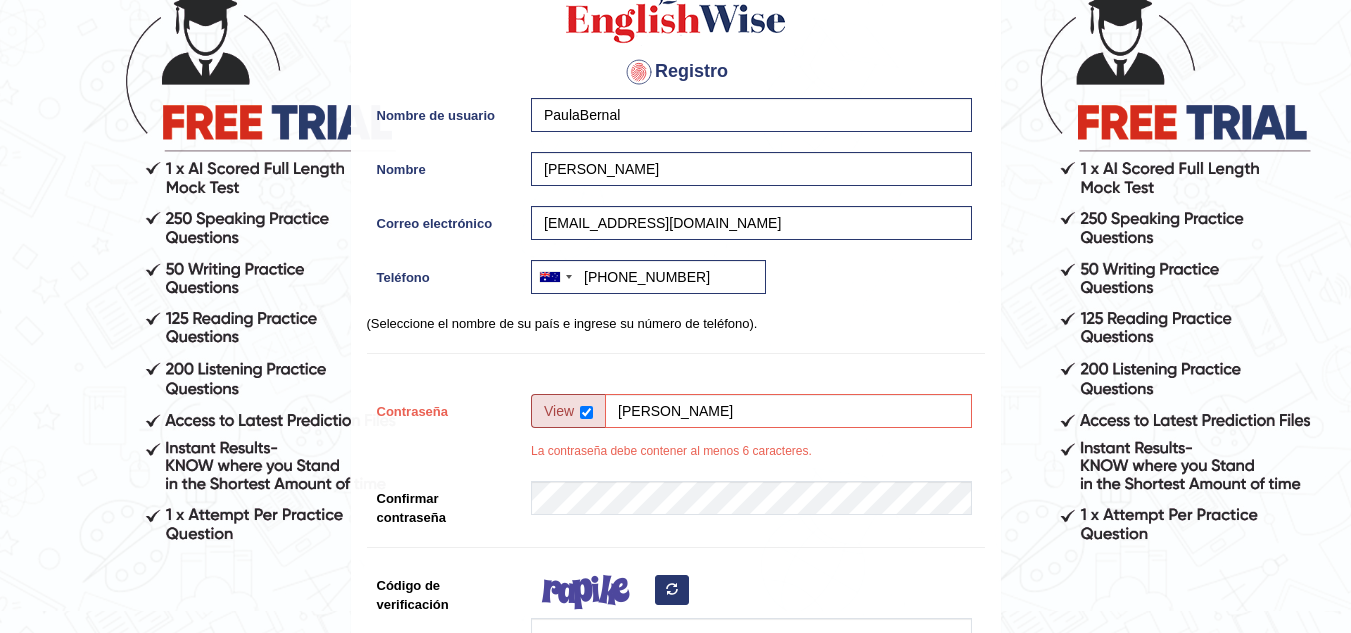 scroll, scrollTop: 135, scrollLeft: 0, axis: vertical 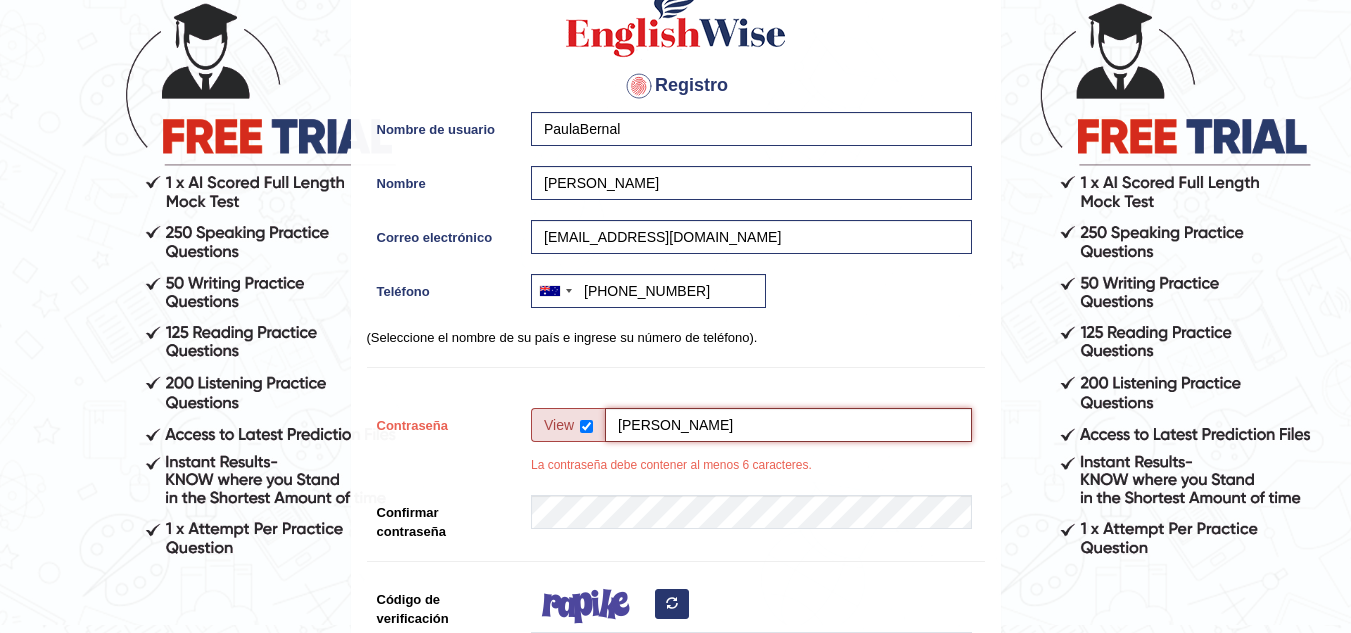 click on "Sacha" at bounding box center (788, 425) 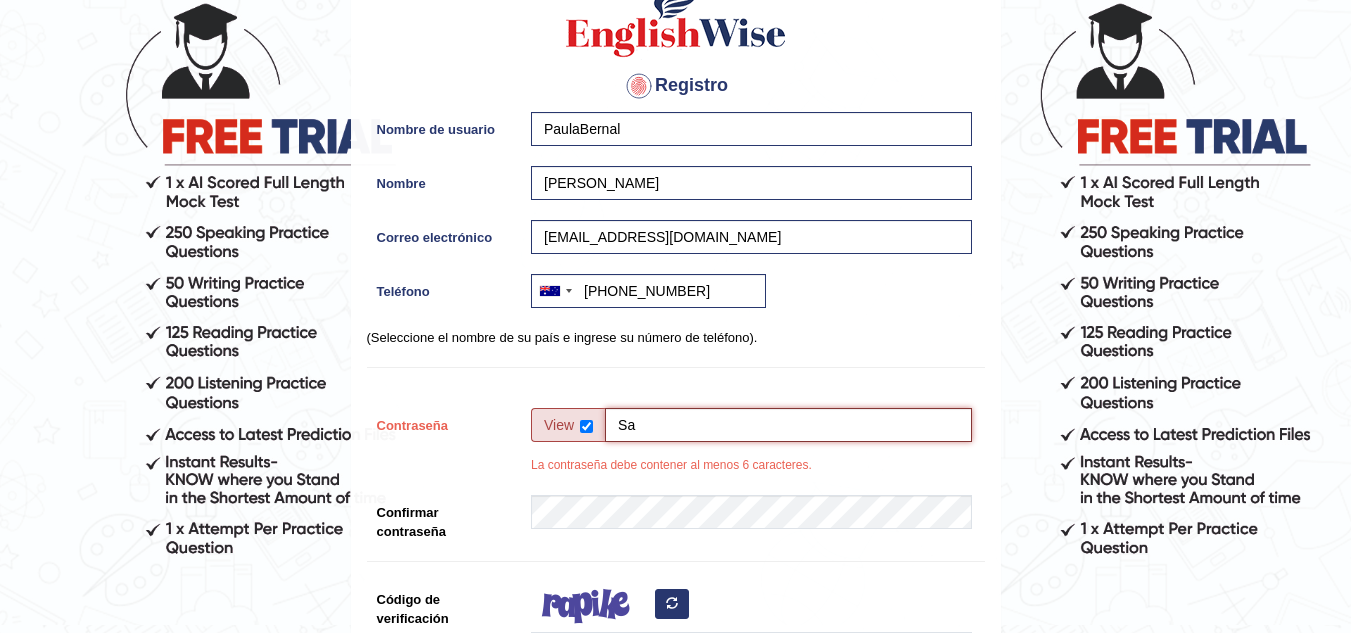 type on "S" 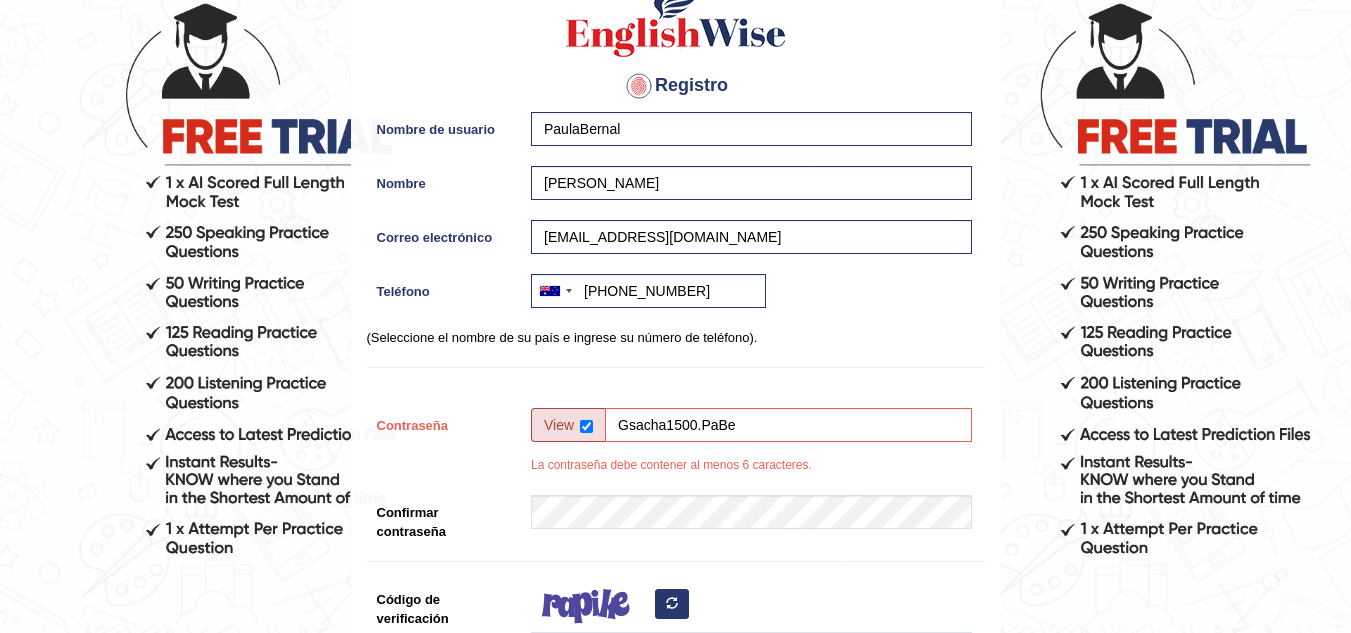click on "Registro
Nombre de usuario
PaulaBernal
Nombre
Paula
Correo electrónico
10a.paulanataliabernalmendoza@gmail.com
Teléfono
Australia  +61 India (भारत)  +91 Nueva Zelanda  +64 Estados Unidos  +1 Canadá  +1 Emiratos Árabes Unidos (الإمارات العربية المتحدة)  +971 Arabia Saudita (المملكة العربية السعودية)  +966 Bahrein (البحرين)  +973 Afganistán (افغانستان)  +93 Albania (Shqipëri)  +355 Argelia (الجزائر‎)  +213 Samoa Americana  +1 Andorra  +376 Angola  +244 Anguila  +1 Antigua y Barbuda  +1 Argentina  +54 Armenia (րֵֶֽֿ֡֡֡)  +374 Aruba  +297 Australia  +61 Austria  +43 Azerbaiyán (Azərbaycan)  +994 Bahamas  +1 Bahrein (البحرين)  +973 Bangladesh (বাংলাদেশ)  +880 Barbados  +1 Bielorrusia (Беларусь)  +375 Bélgica (België)  +32 Belice  +501 Benín (Bénin)  +229 Bermudas  +1 Bután (འབྲུག)  +975 Bolivia  +591 +387 Botsuana  +267 +55 +246 +1" at bounding box center [676, 385] 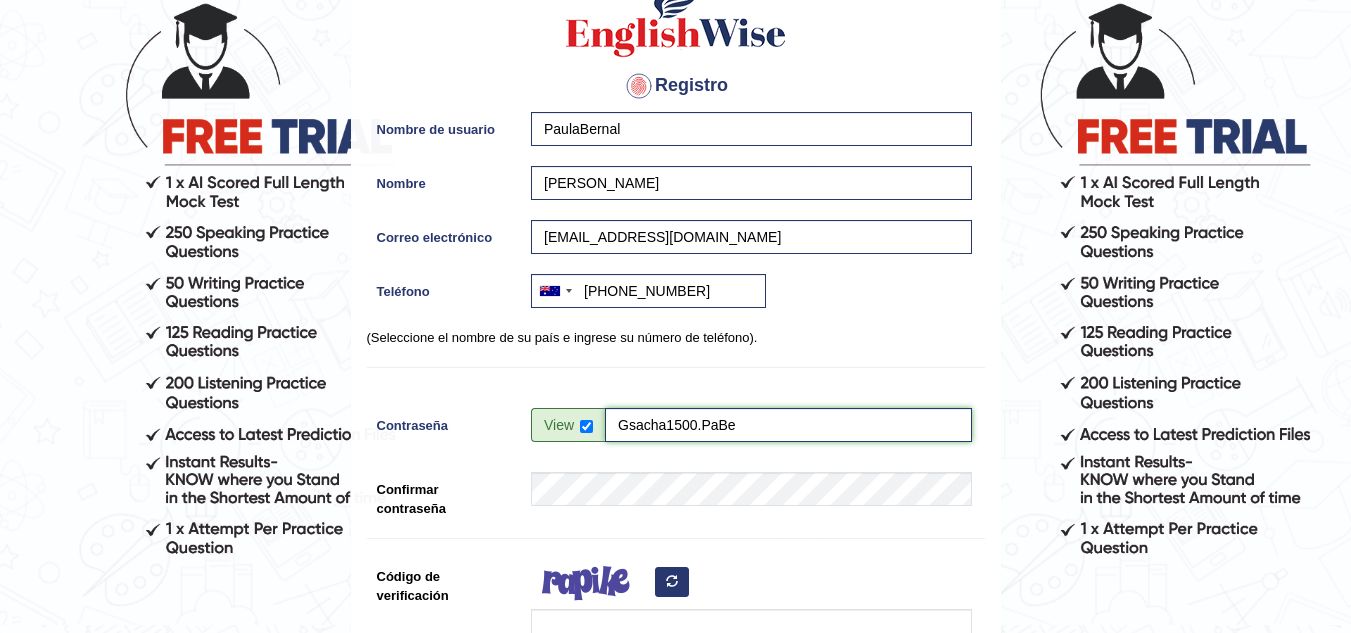 click on "Gsacha1500.PaBe" at bounding box center (788, 425) 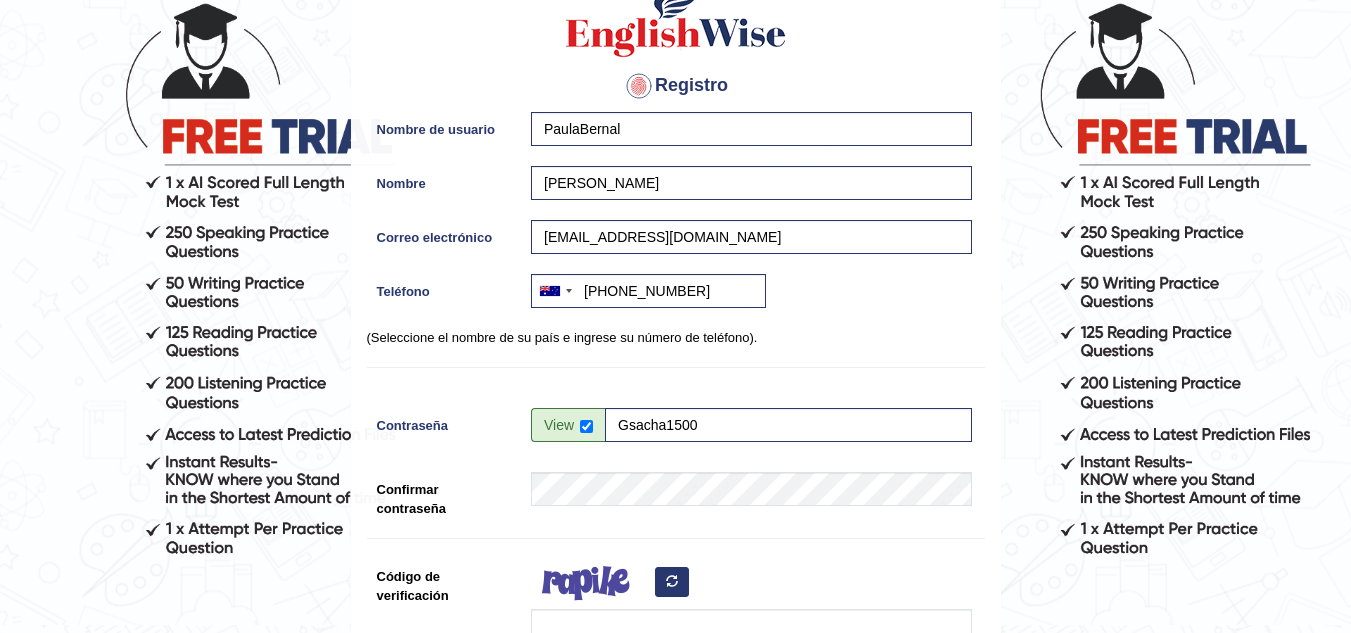 click on "(Seleccione el nombre de su país e ingrese su número de teléfono)." at bounding box center [676, 337] 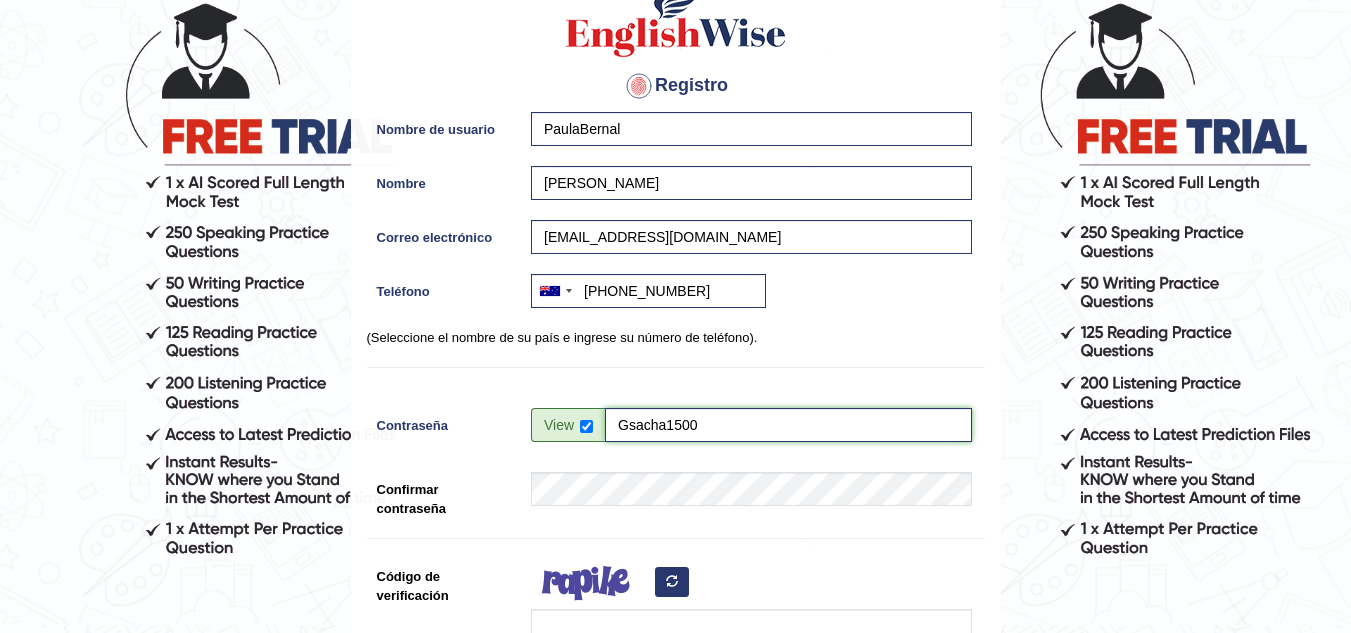 click on "Gsacha1500" at bounding box center [788, 425] 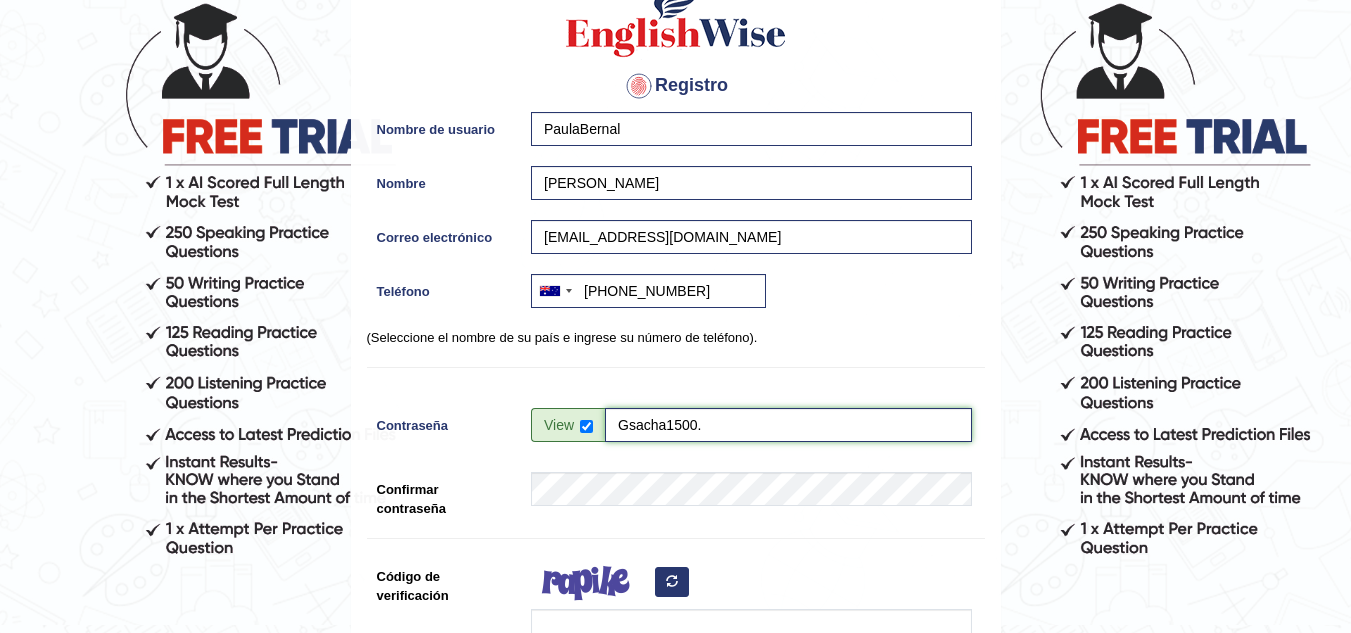 type on "Gsacha1500." 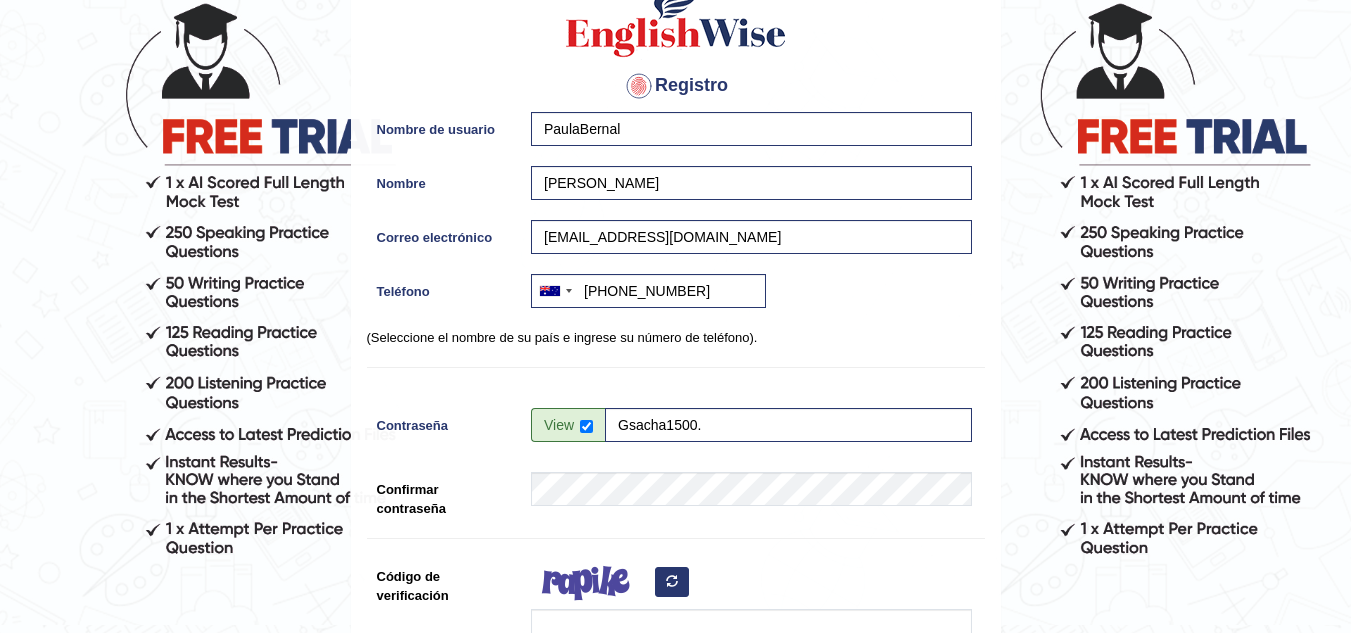 click on "Registro
Nombre de usuario
PaulaBernal
Nombre
Paula
Correo electrónico
10a.paulanataliabernalmendoza@gmail.com
Teléfono
Australia  +61 India (भारत)  +91 Nueva Zelanda  +64 Estados Unidos  +1 Canadá  +1 Emiratos Árabes Unidos (الإمارات العربية المتحدة)  +971 Arabia Saudita (المملكة العربية السعودية)  +966 Bahrein (البحرين)  +973 Afganistán (افغانستان)  +93 Albania (Shqipëri)  +355 Argelia (الجزائر‎)  +213 Samoa Americana  +1 Andorra  +376 Angola  +244 Anguila  +1 Antigua y Barbuda  +1 Argentina  +54 Armenia (րֵֶֽֿ֡֡֡)  +374 Aruba  +297 Australia  +61 Austria  +43 Azerbaiyán (Azərbaycan)  +994 Bahamas  +1 Bahrein (البحرين)  +973 Bangladesh (বাংলাদেশ)  +880 Barbados  +1 Bielorrusia (Беларусь)  +375 Bélgica (België)  +32 Belice  +501 Benín (Bénin)  +229 Bermudas  +1 Bután (འབྲུག)  +975 Bolivia  +591 +387 Botsuana  +267 +55 +246 +1" at bounding box center (676, 373) 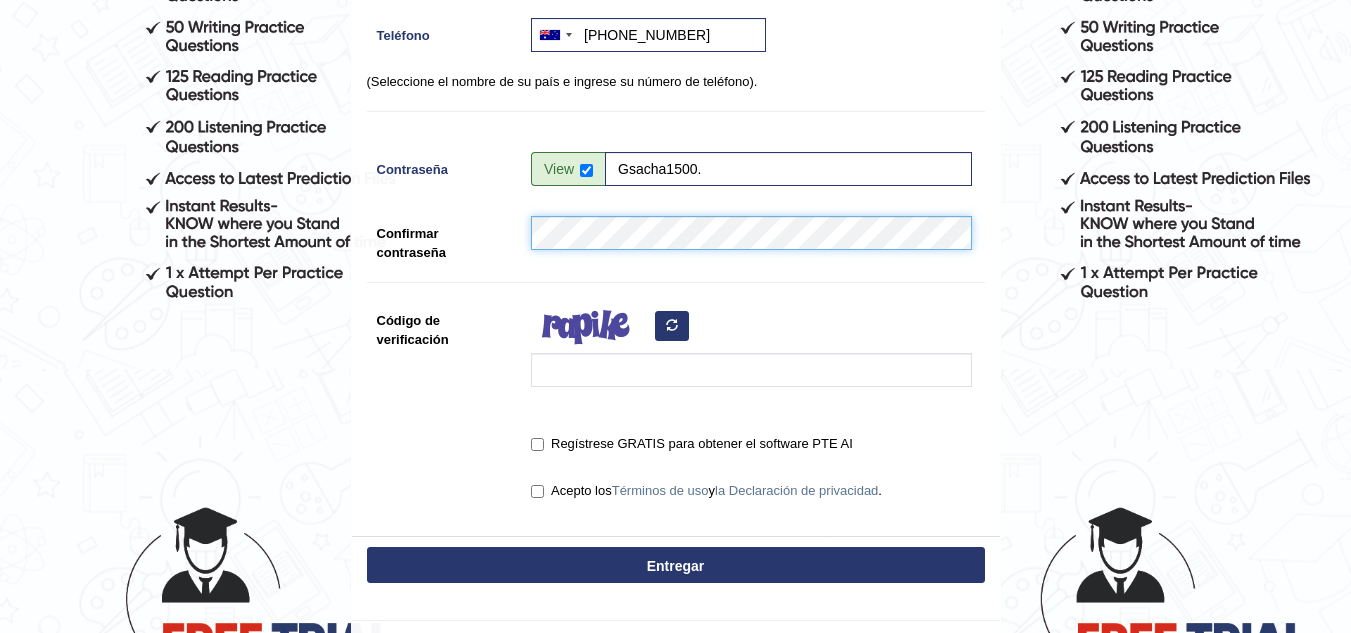 scroll, scrollTop: 393, scrollLeft: 0, axis: vertical 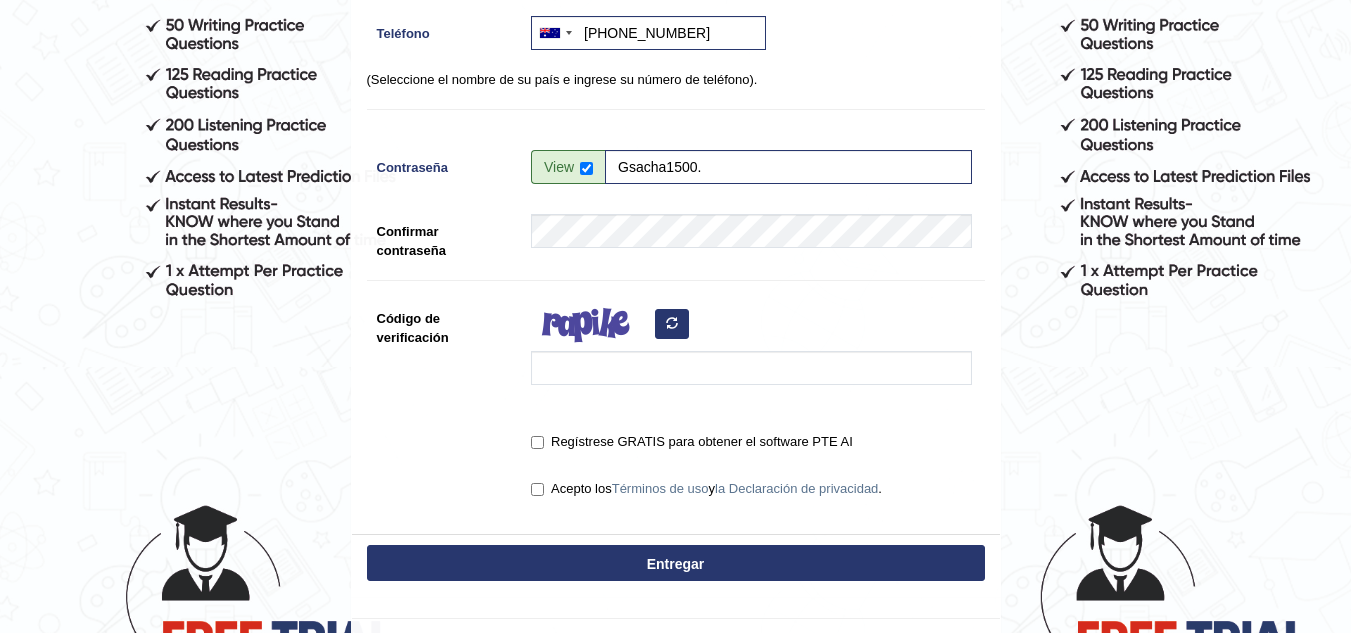 click at bounding box center [672, 324] 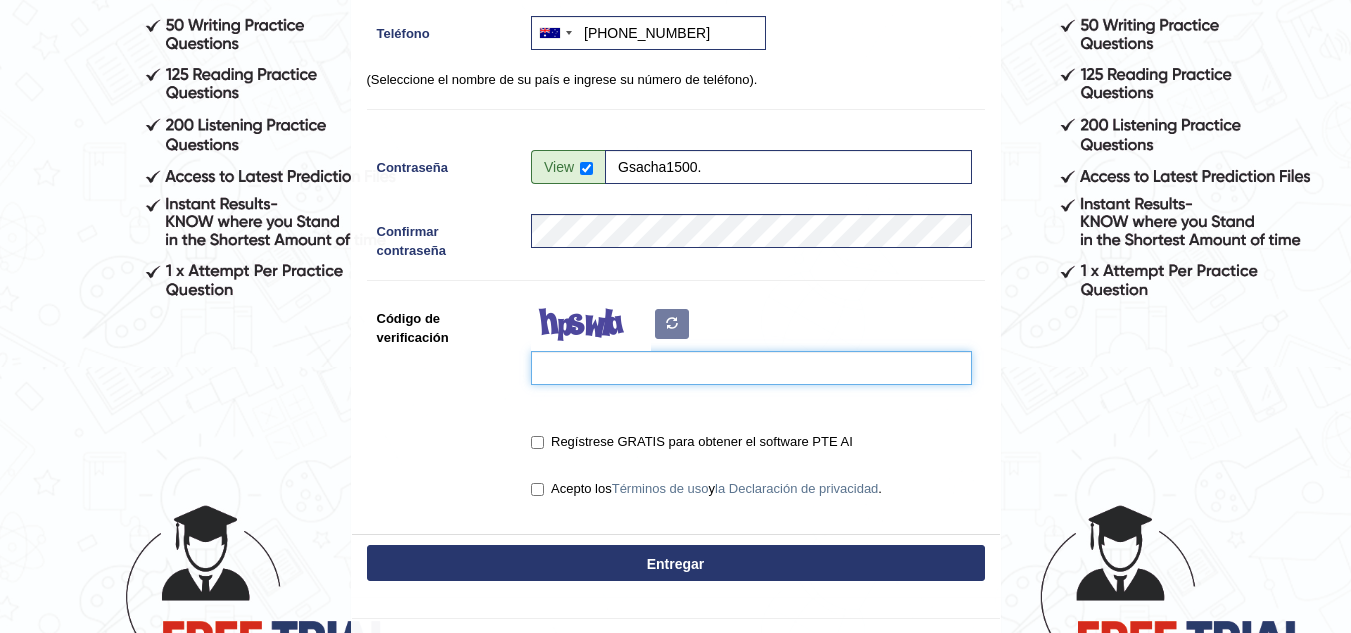 click on "Código de verificación" at bounding box center (751, 368) 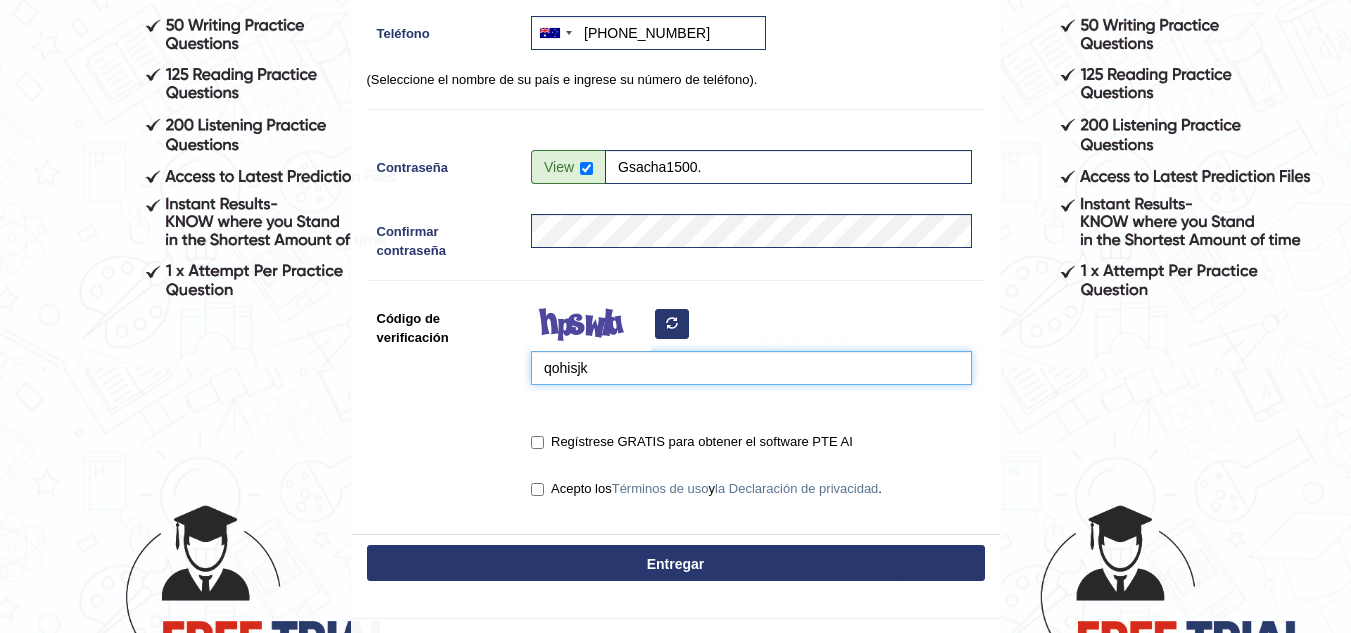type on "qohisjk" 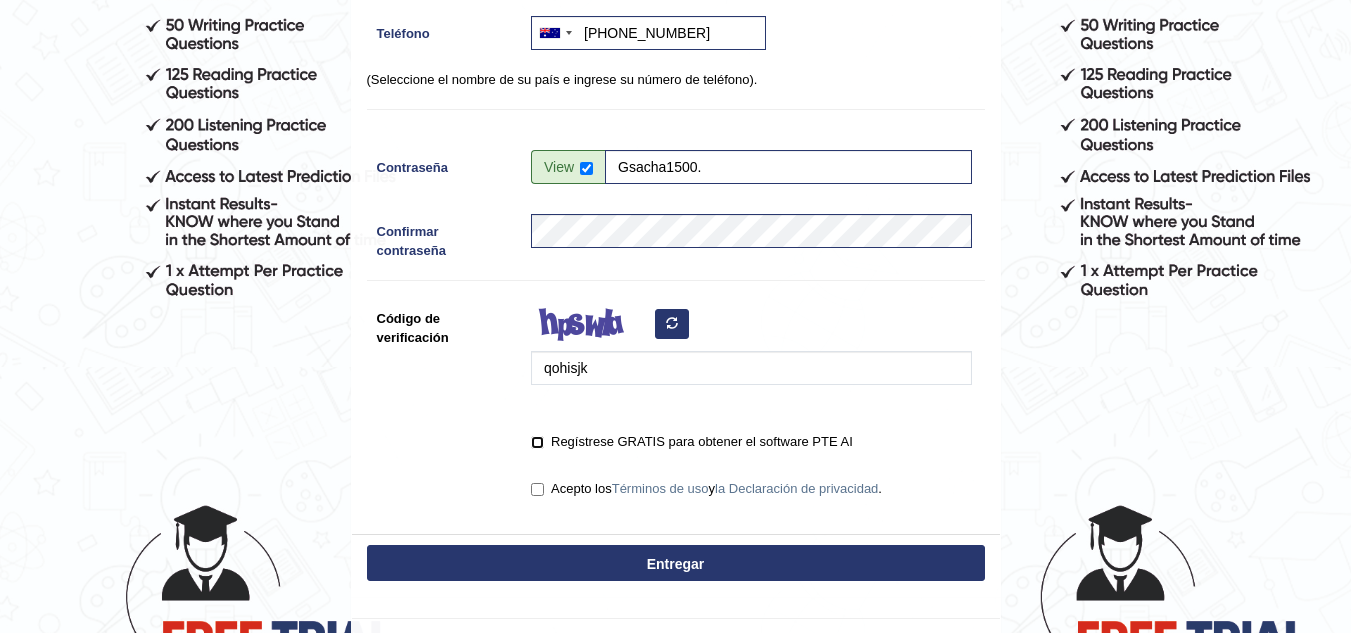 click on "Regístrese GRATIS para obtener el software PTE AI" at bounding box center (537, 442) 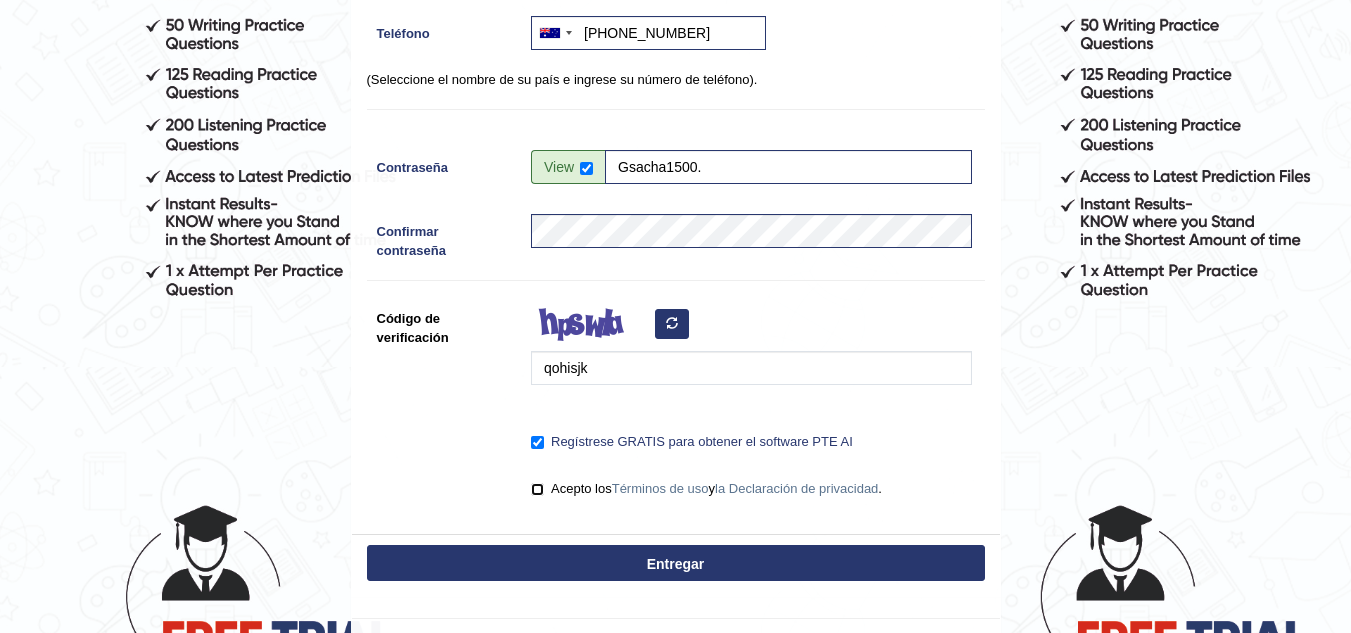 click on "Acepto los  Términos de uso  y  la Declaración de privacidad  ." at bounding box center [537, 489] 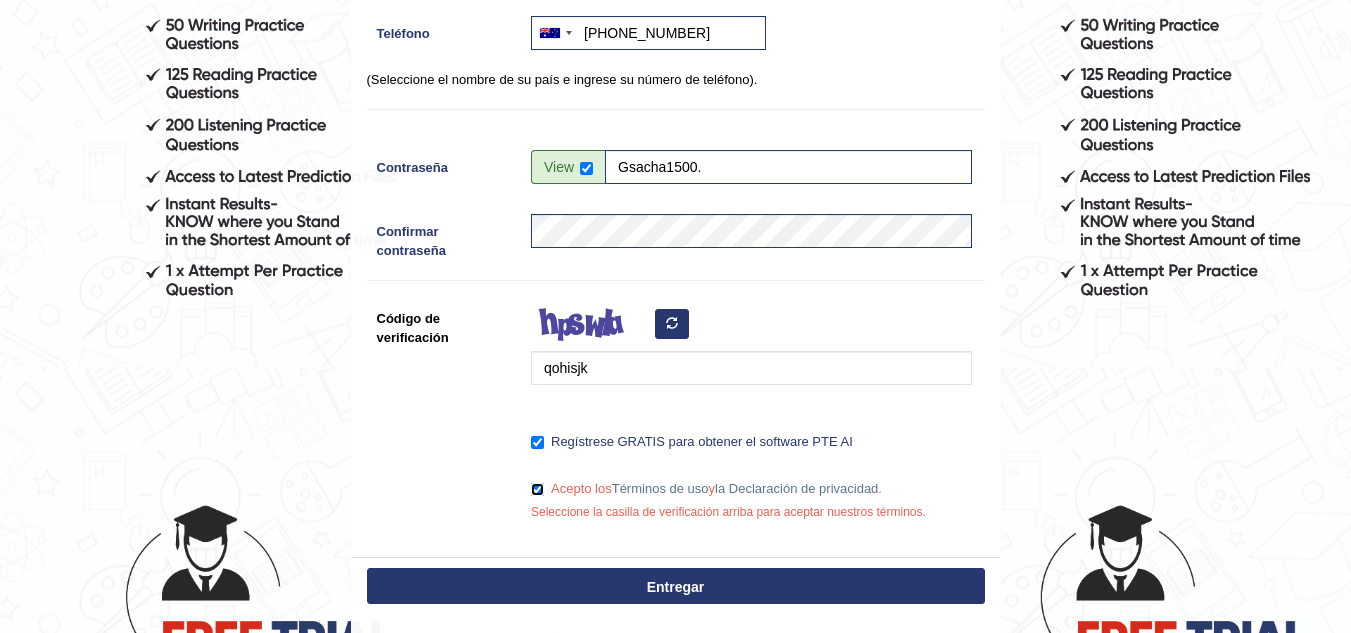 scroll, scrollTop: 567, scrollLeft: 0, axis: vertical 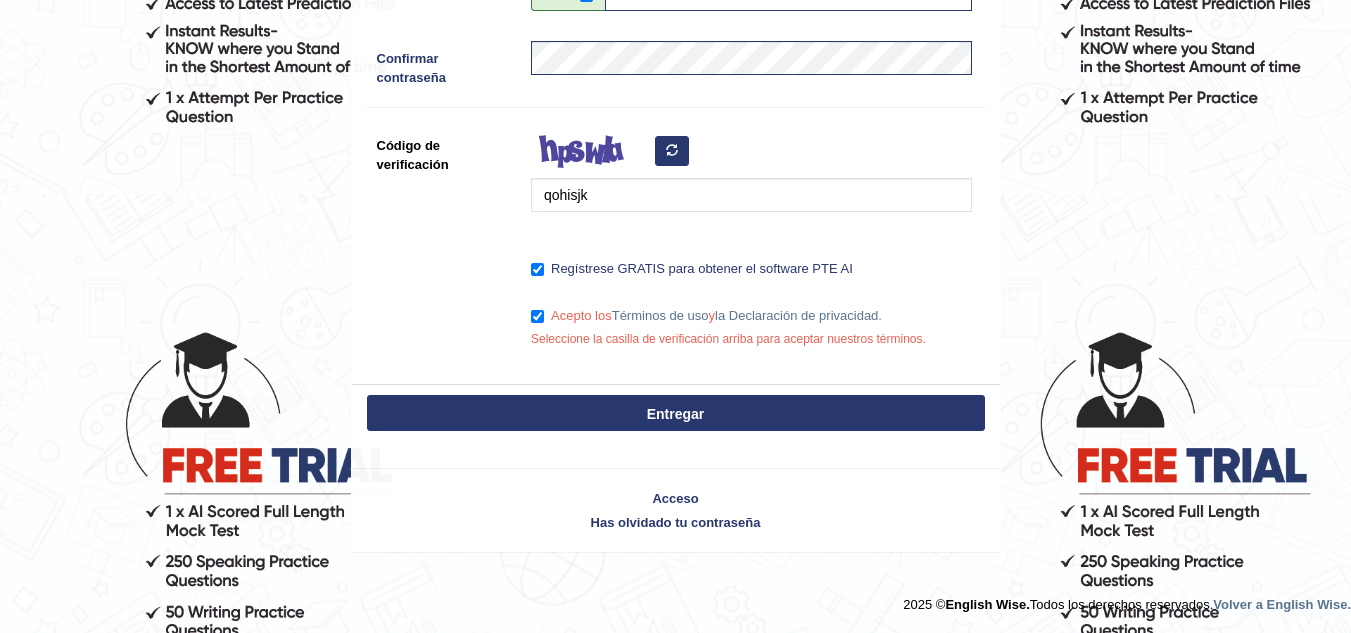 click on "Entregar" at bounding box center [676, 413] 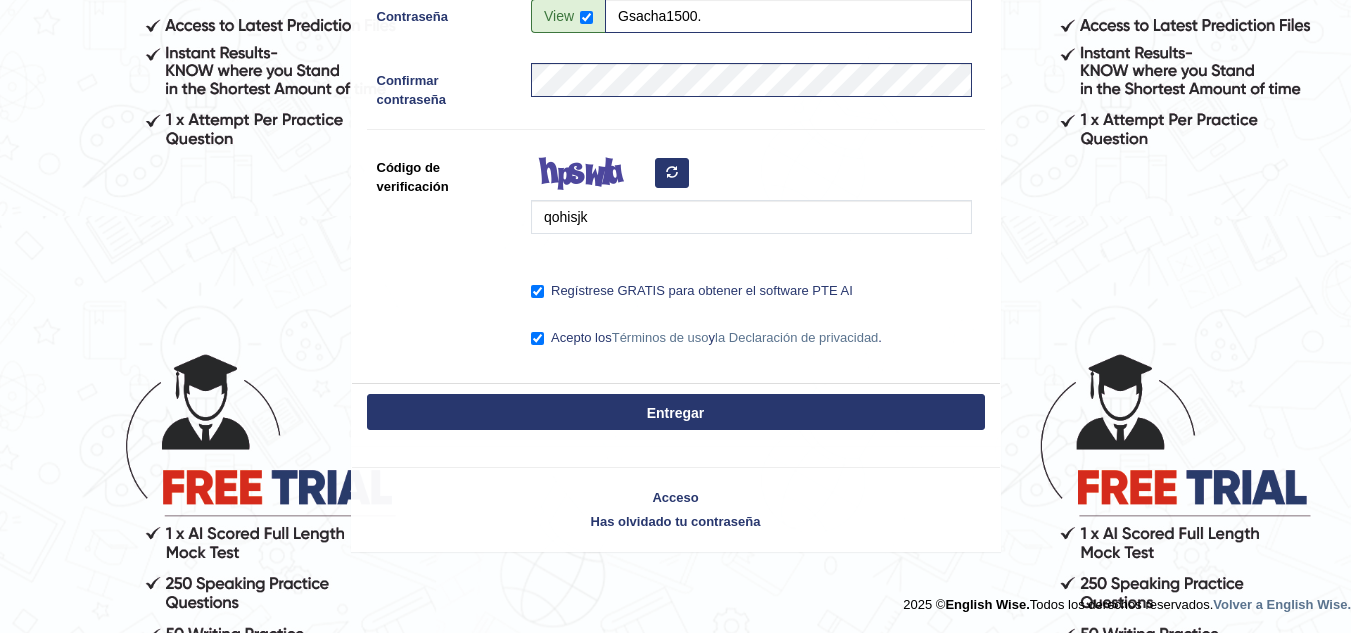 scroll, scrollTop: 544, scrollLeft: 0, axis: vertical 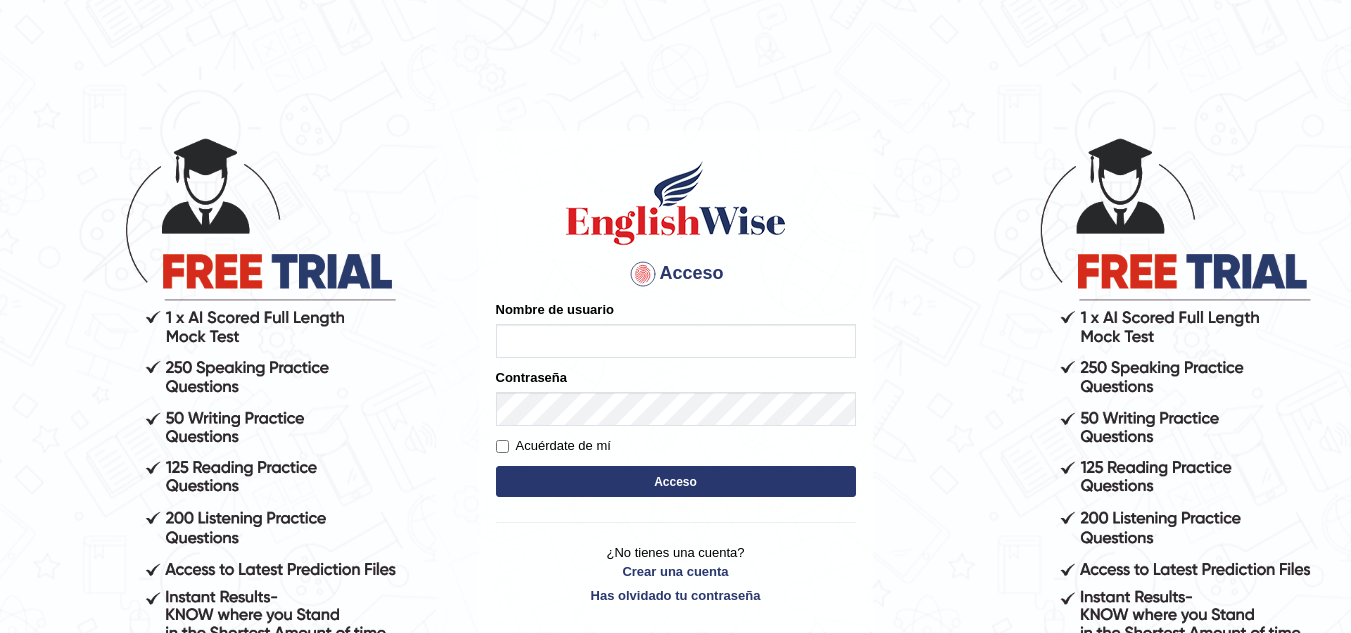 click on "Nombre de usuario" at bounding box center [676, 341] 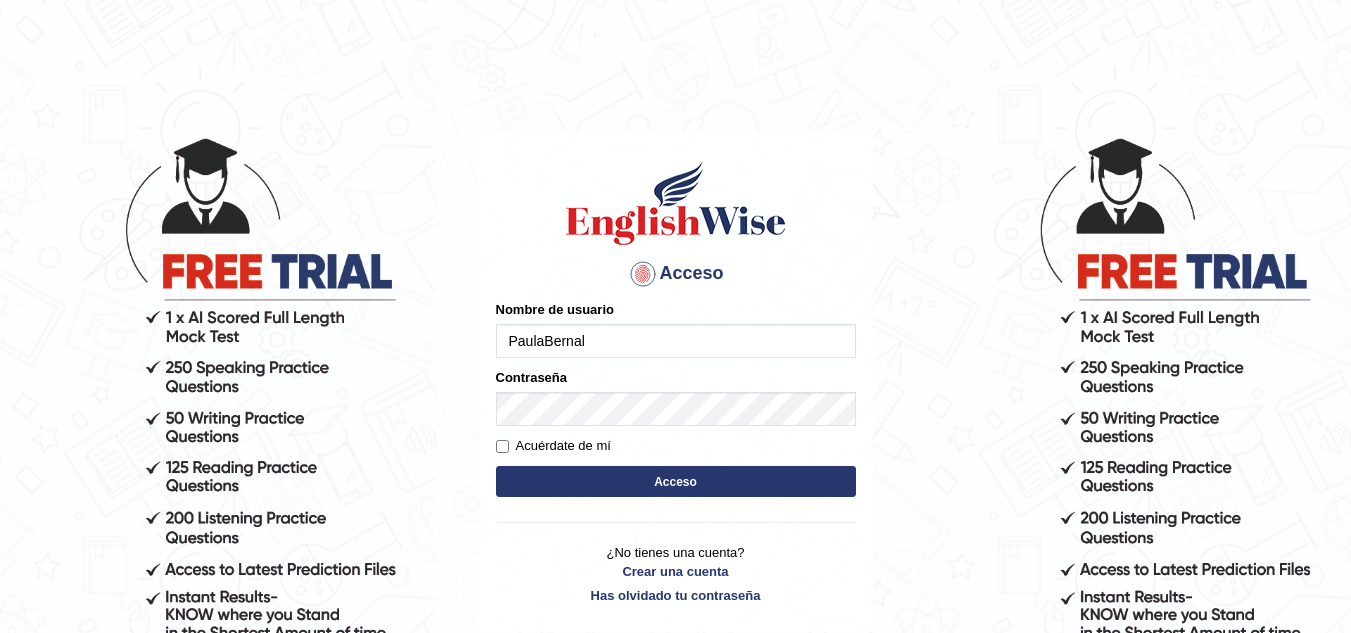 type on "PaulaBernal" 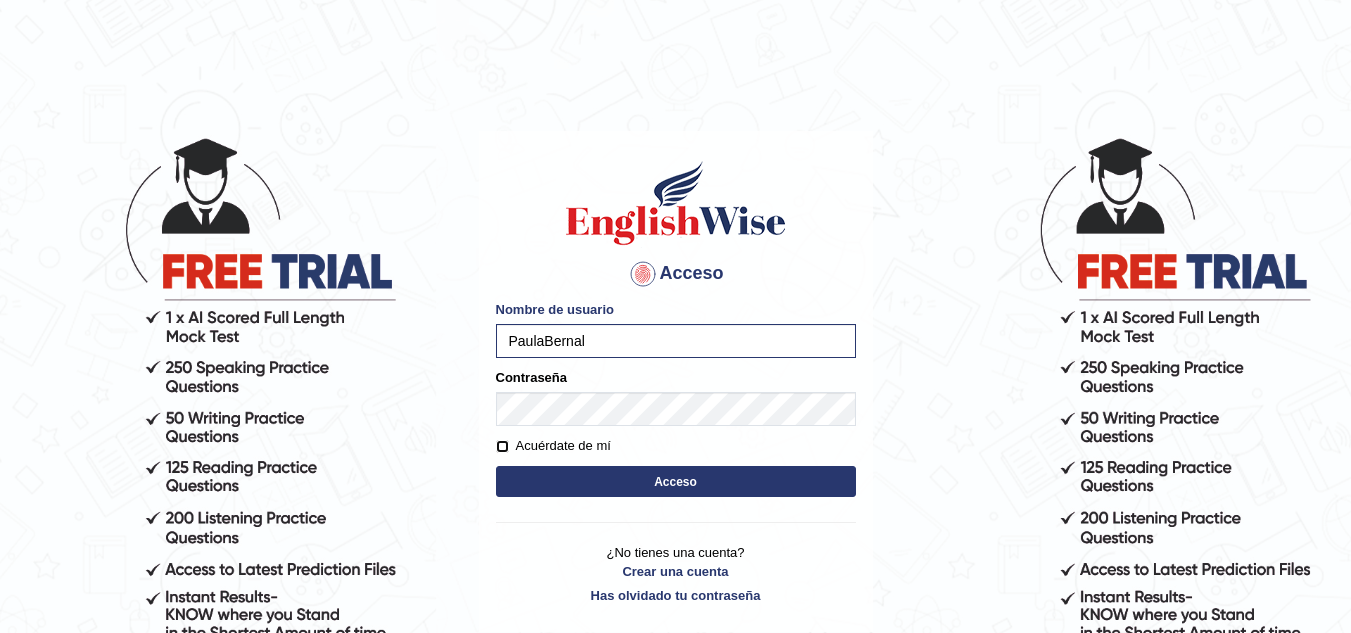 click on "Acuérdate de mí" at bounding box center [502, 446] 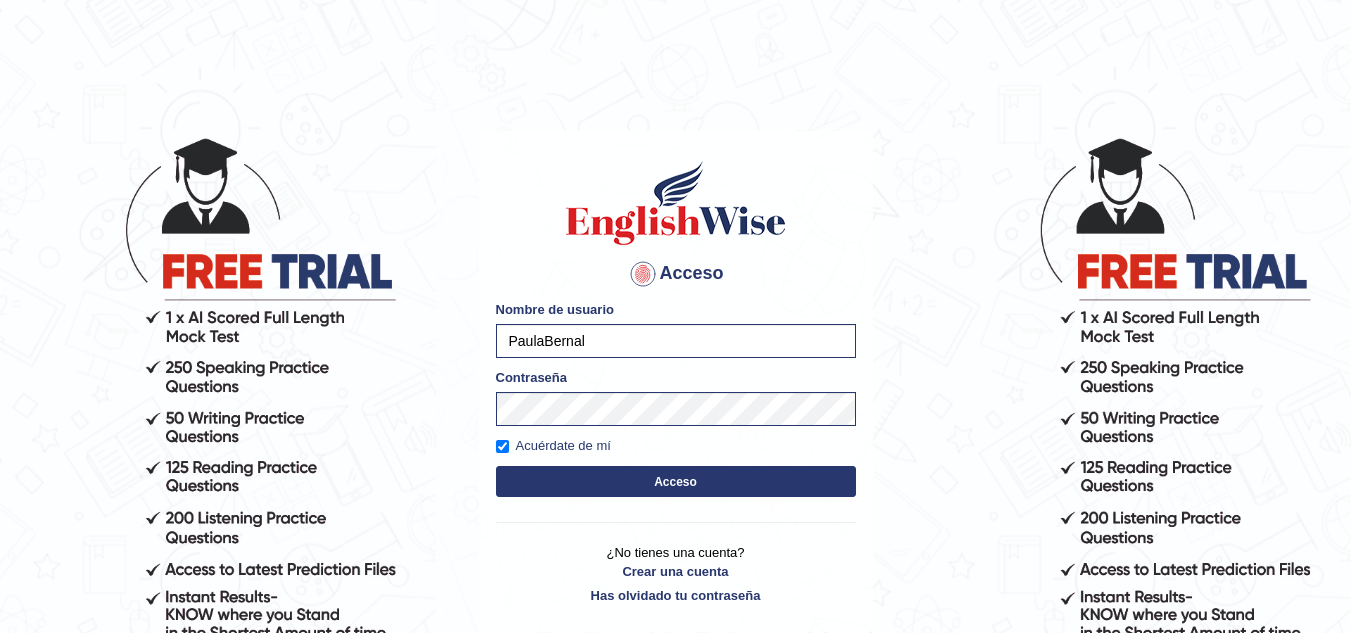 click on "Acceso" at bounding box center [675, 482] 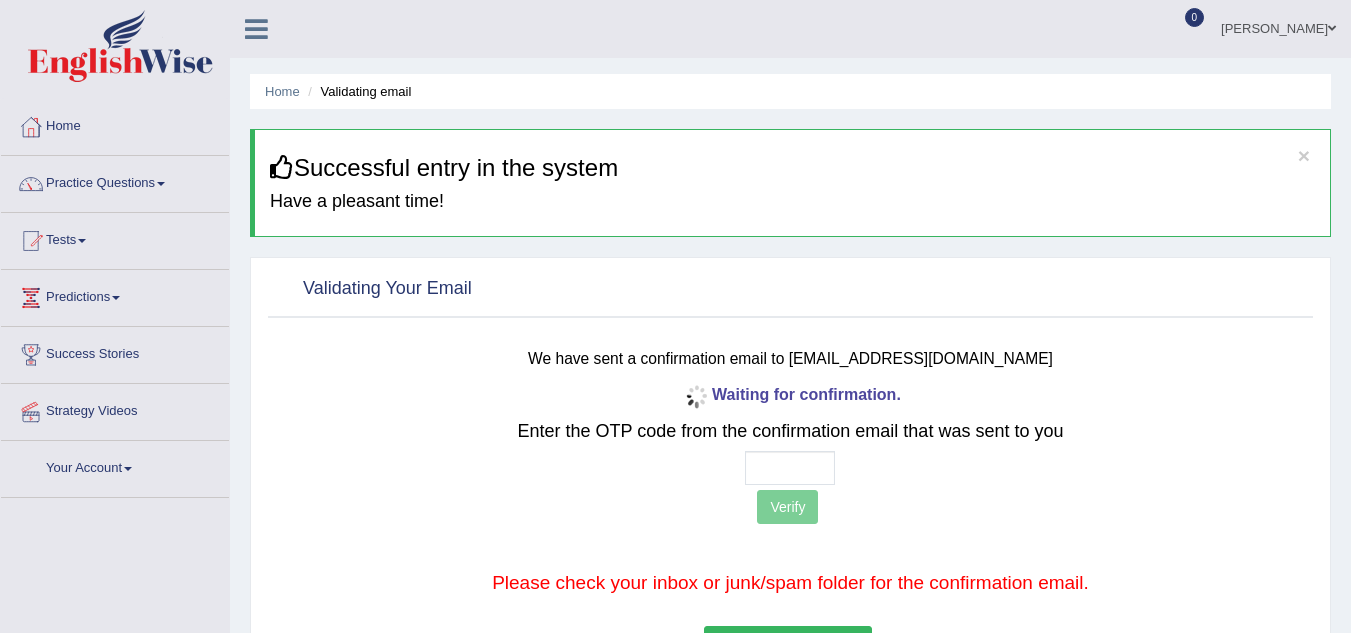 scroll, scrollTop: 0, scrollLeft: 0, axis: both 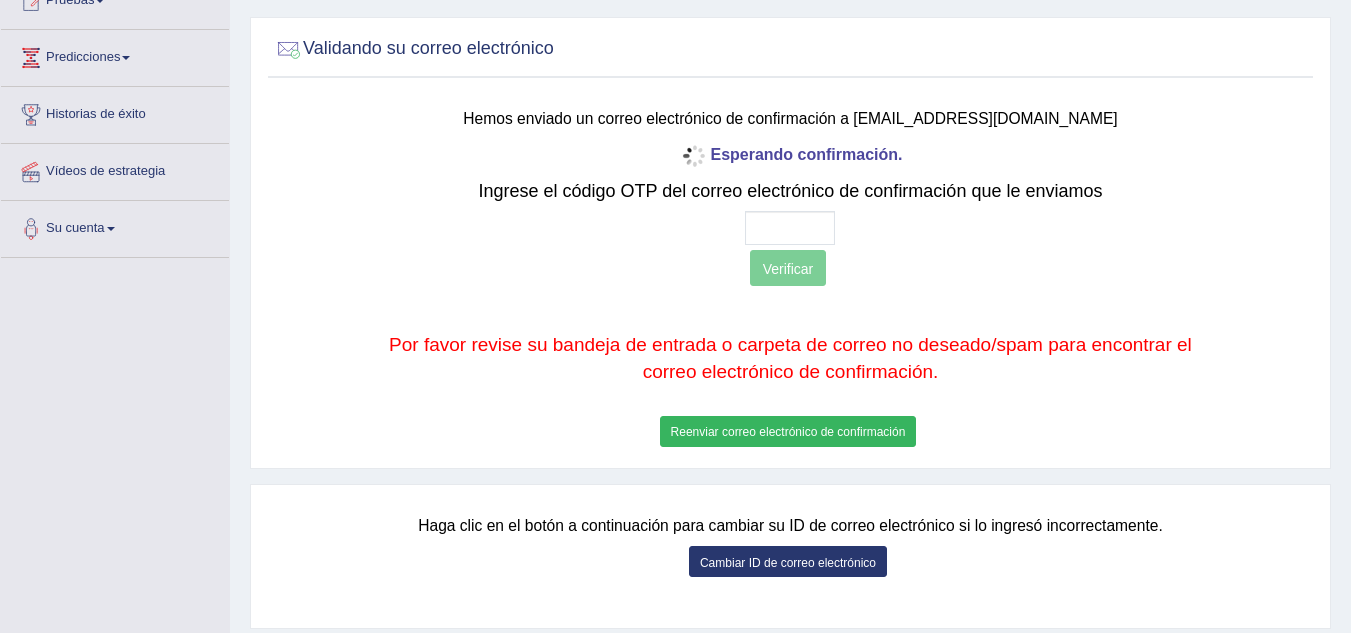click on "Reenviar correo electrónico de confirmación" at bounding box center [788, 431] 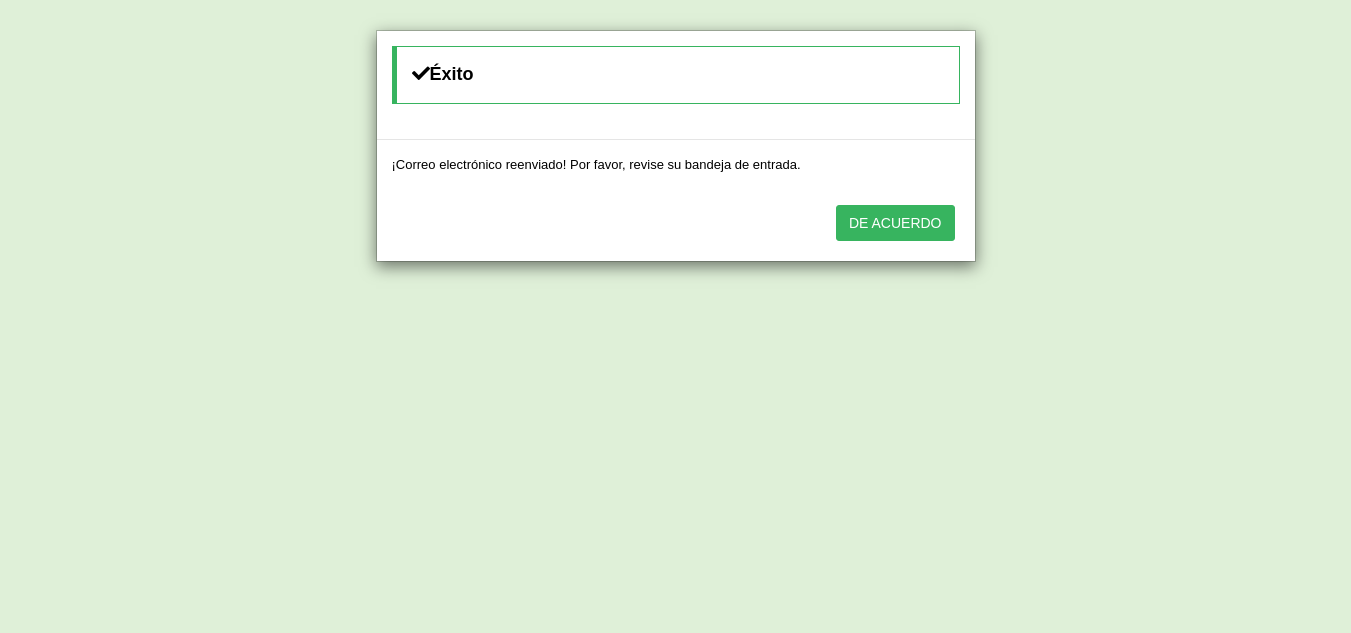 click on "DE ACUERDO" at bounding box center (895, 224) 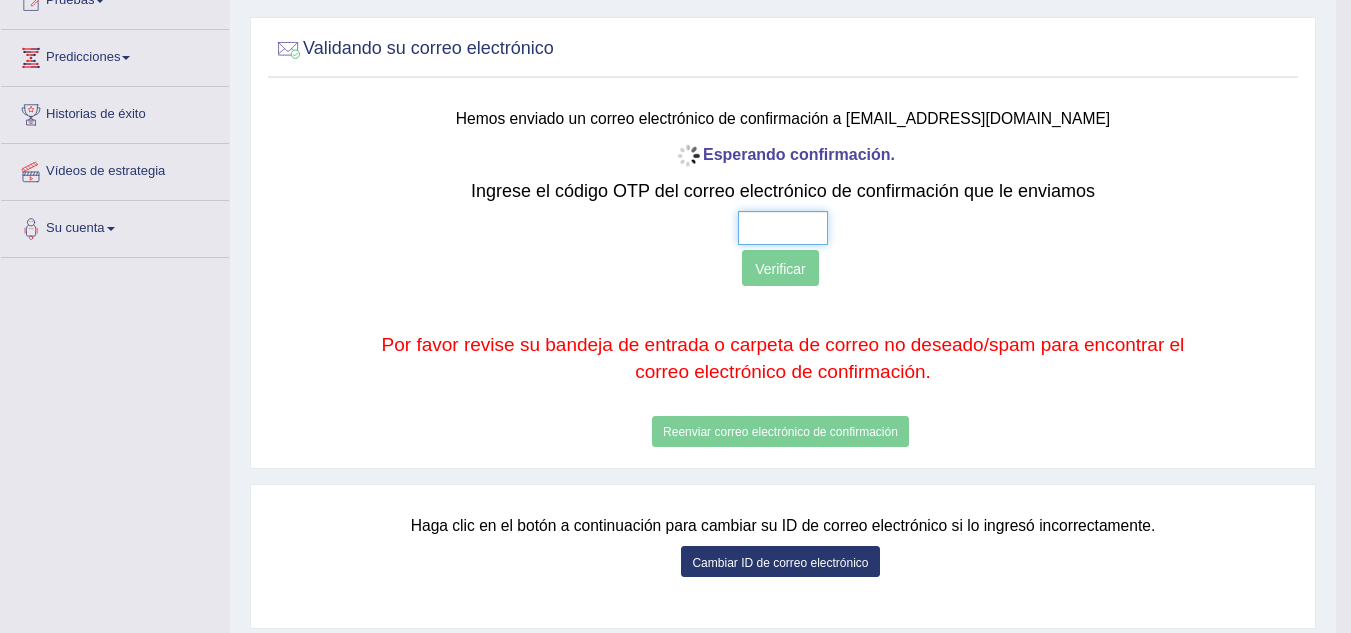 click at bounding box center [783, 228] 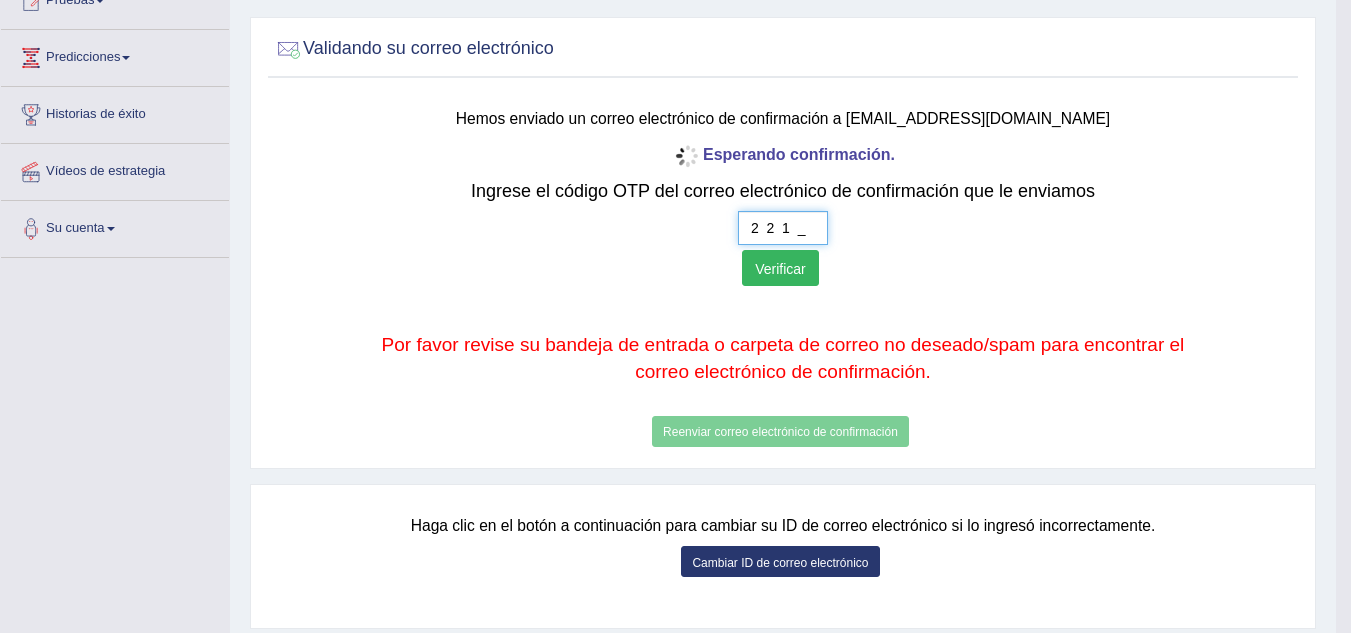 type on "2  2  1  2" 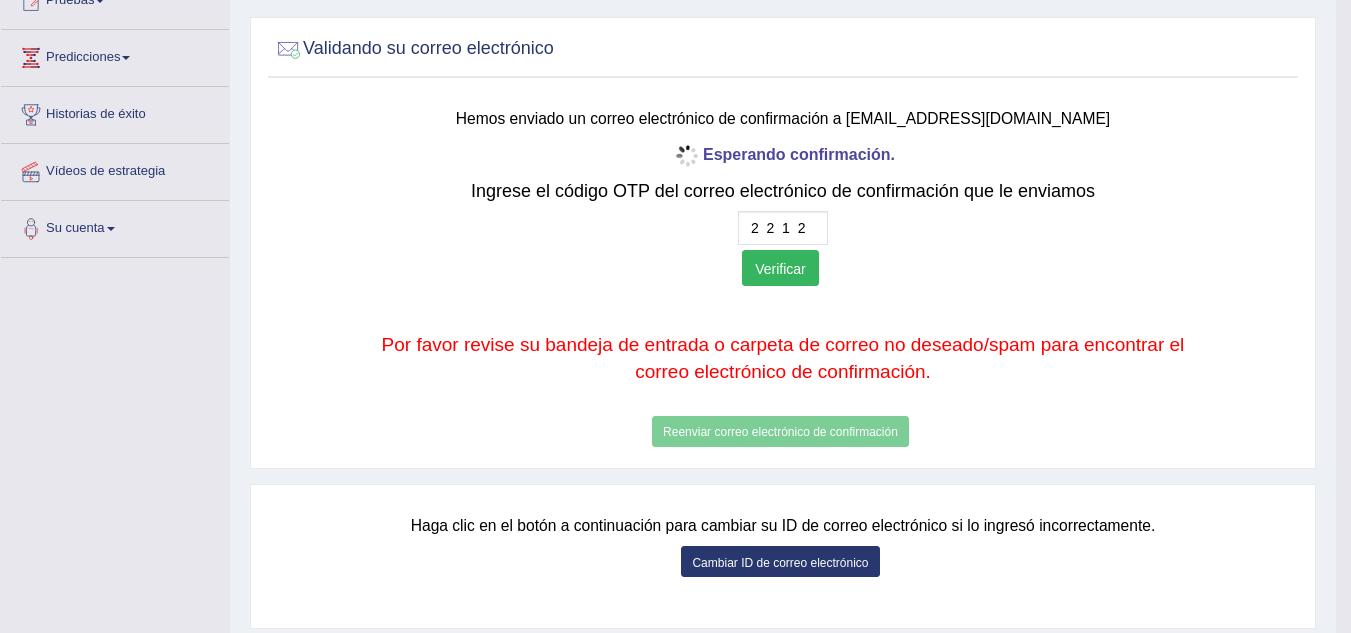 click on "Verificar" at bounding box center (780, 269) 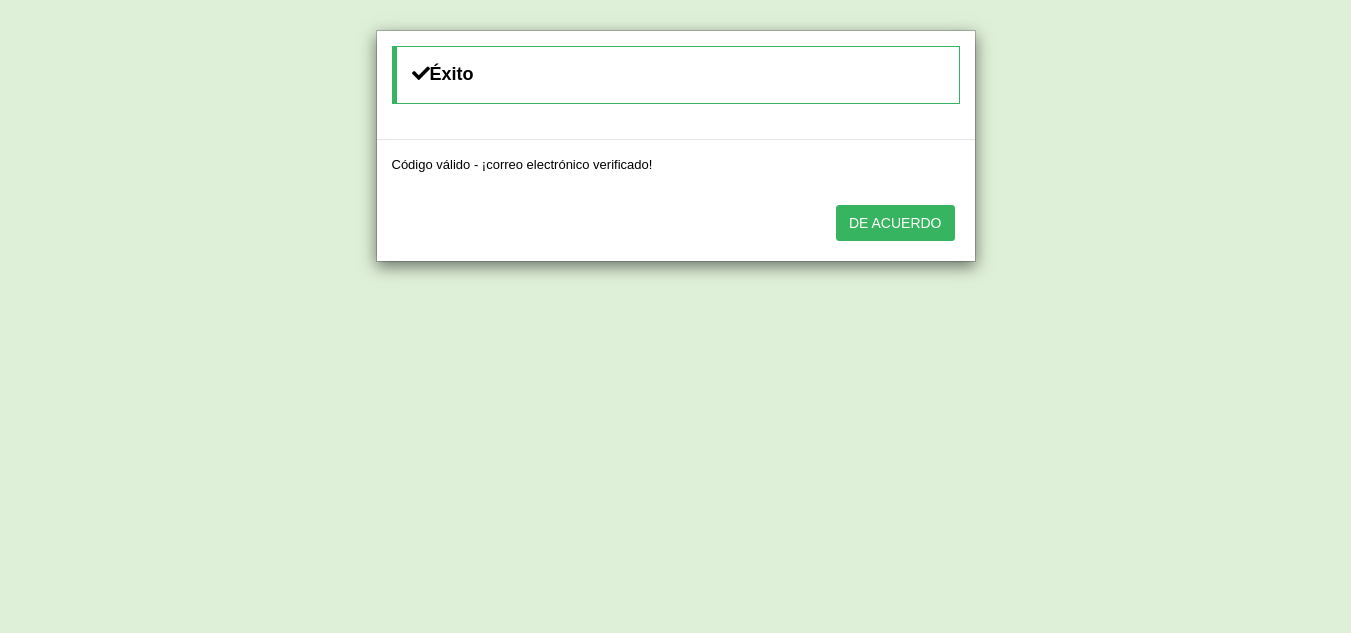 click on "DE ACUERDO" at bounding box center (895, 224) 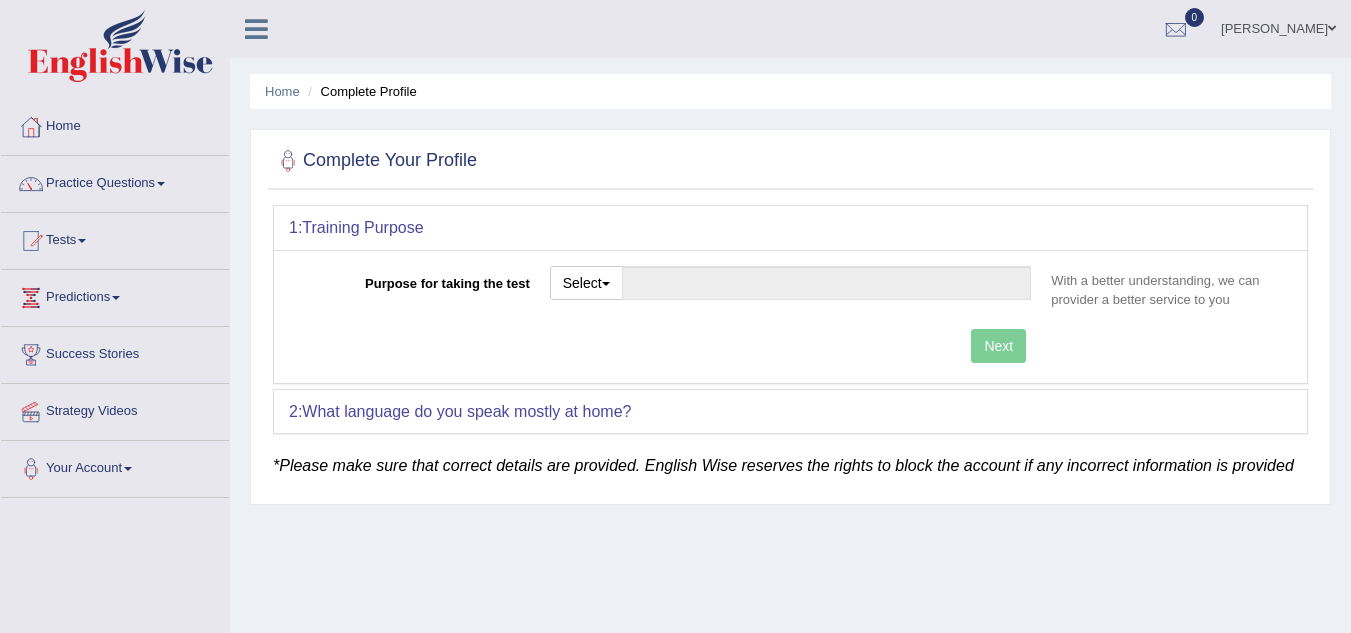 scroll, scrollTop: 0, scrollLeft: 0, axis: both 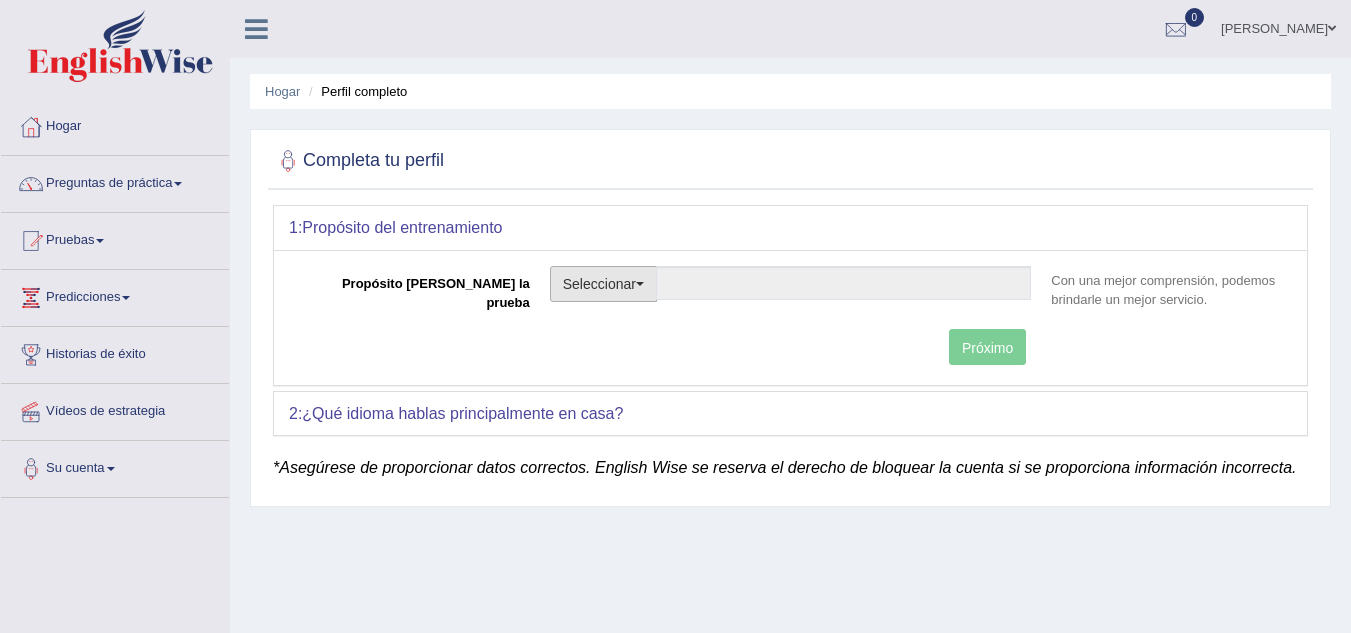 click on "Seleccionar" at bounding box center [599, 285] 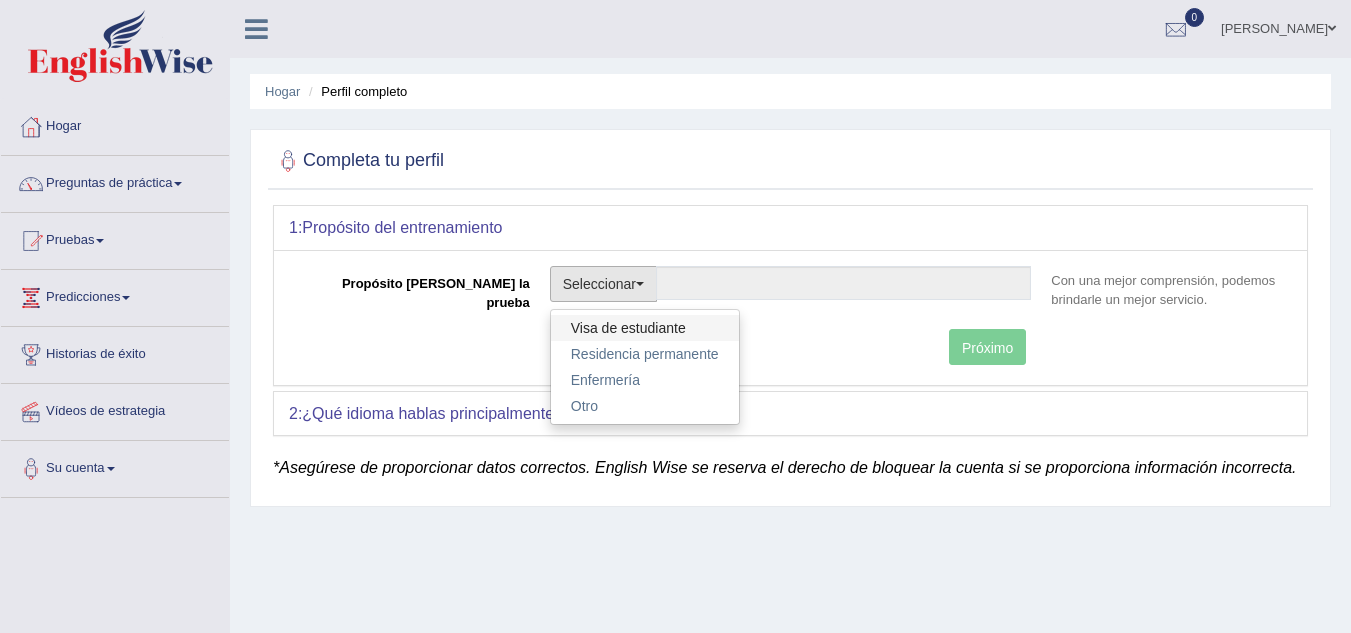 click on "Visa de estudiante" at bounding box center [628, 328] 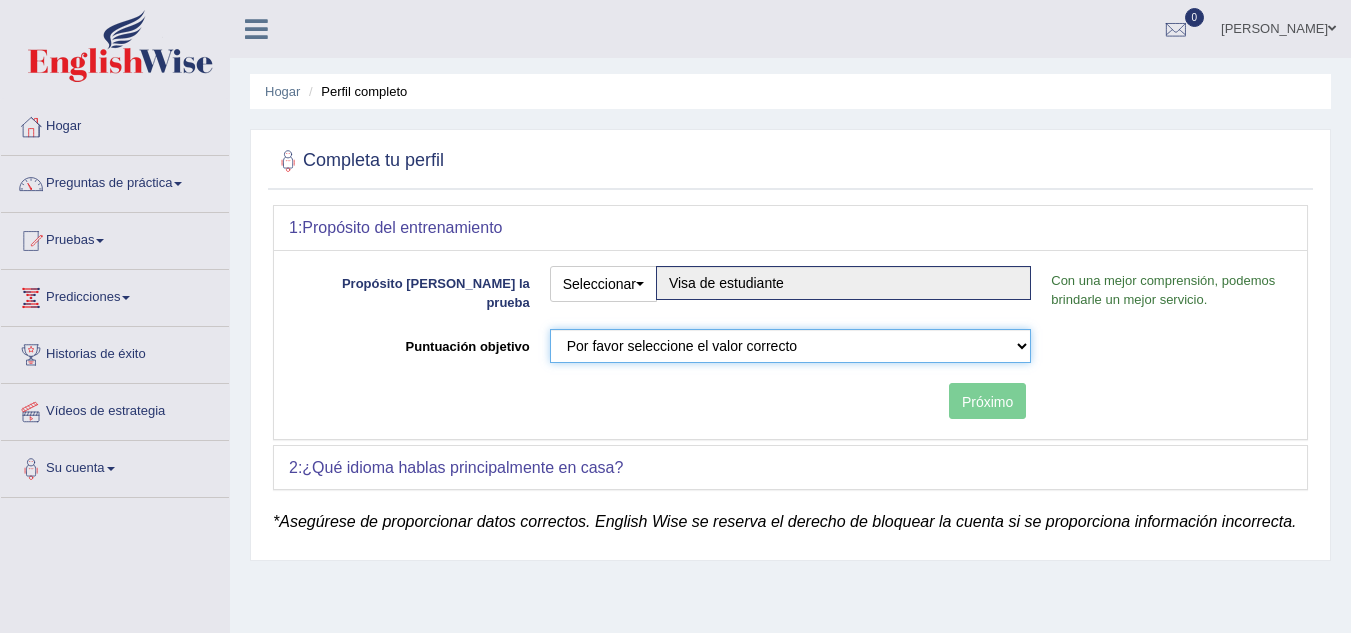 click on "Por favor seleccione el valor correcto
50 (6 bandas)
58 (6,5 bandas)
65 (7 bandas)
79 (8 bandas)" at bounding box center [791, 346] 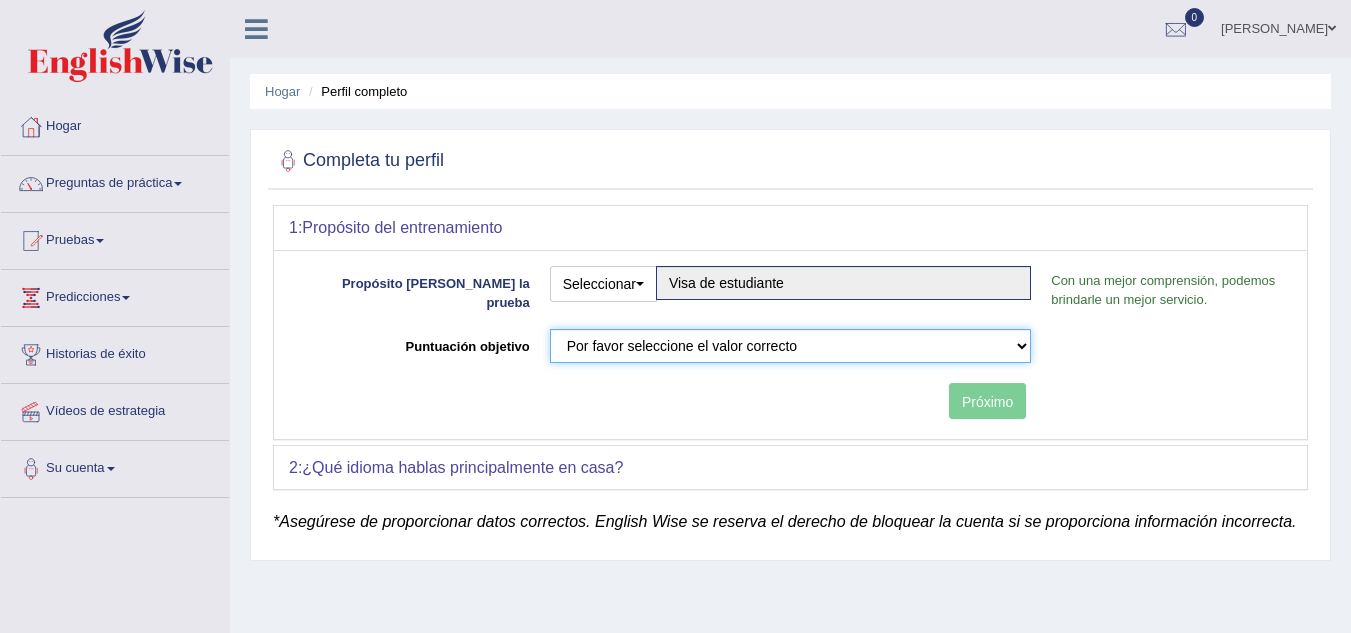 select on "50" 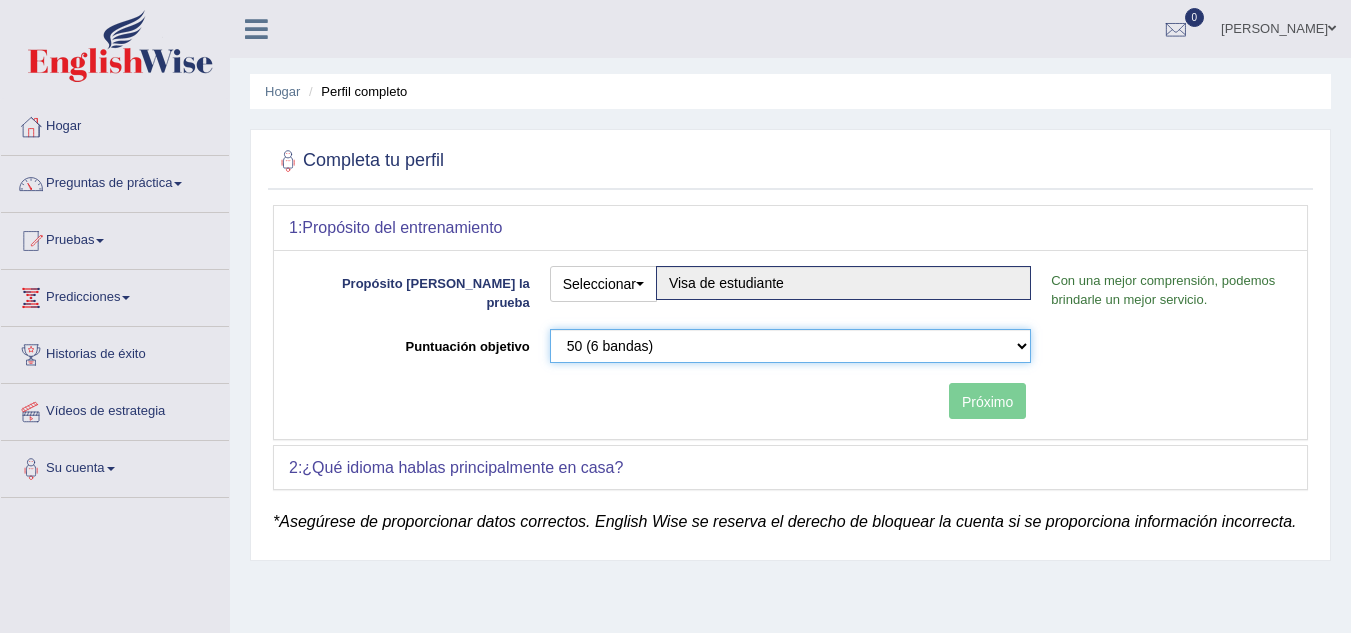 click on "Por favor seleccione el valor correcto
50 (6 bandas)
58 (6,5 bandas)
65 (7 bandas)
79 (8 bandas)" at bounding box center (791, 346) 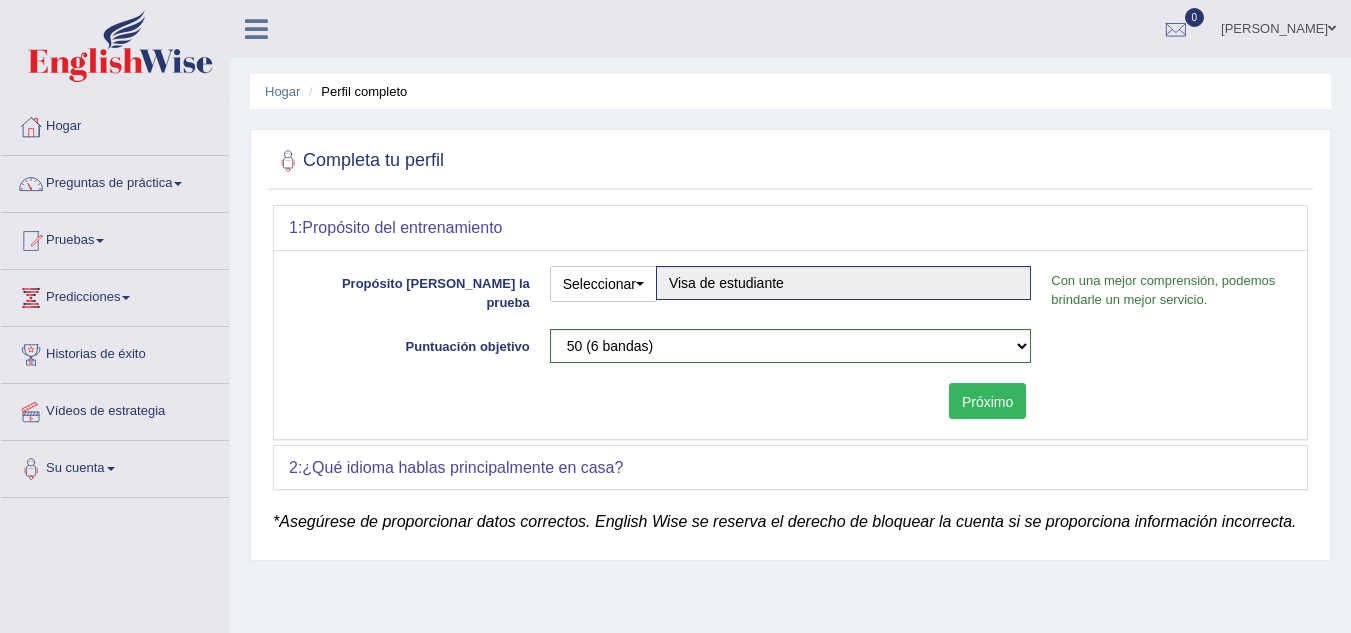 click on "Próximo" at bounding box center (987, 402) 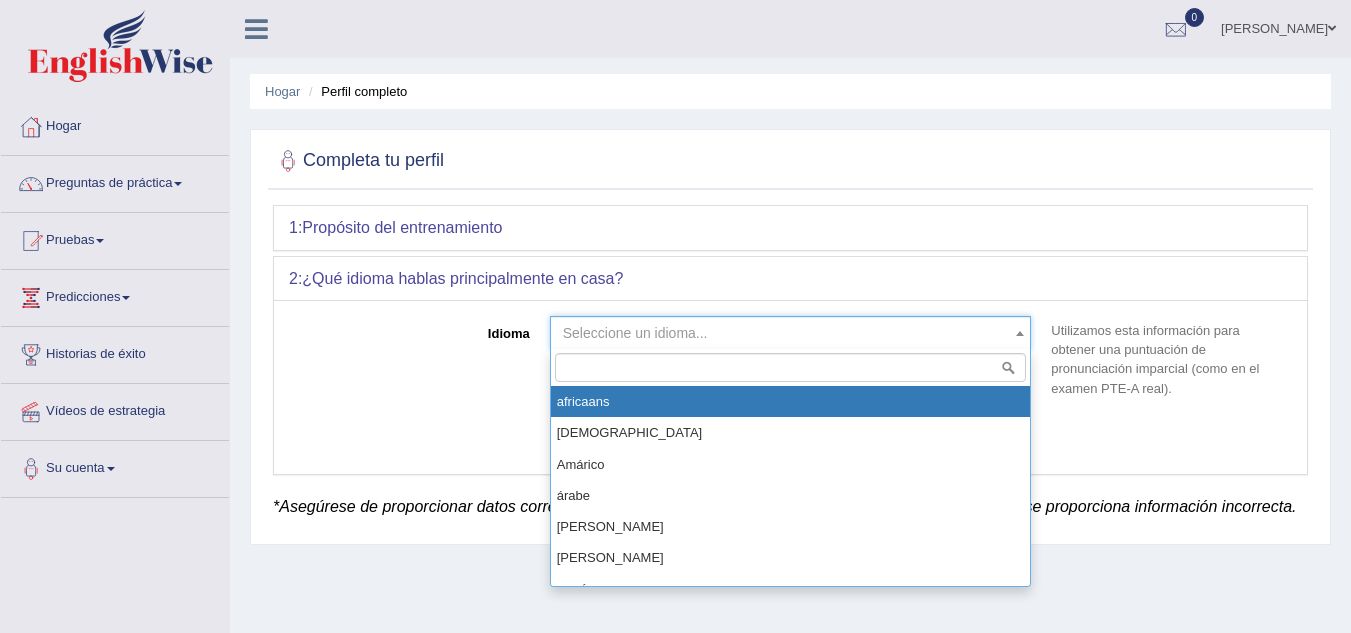 click on "Seleccione un idioma..." at bounding box center (785, 333) 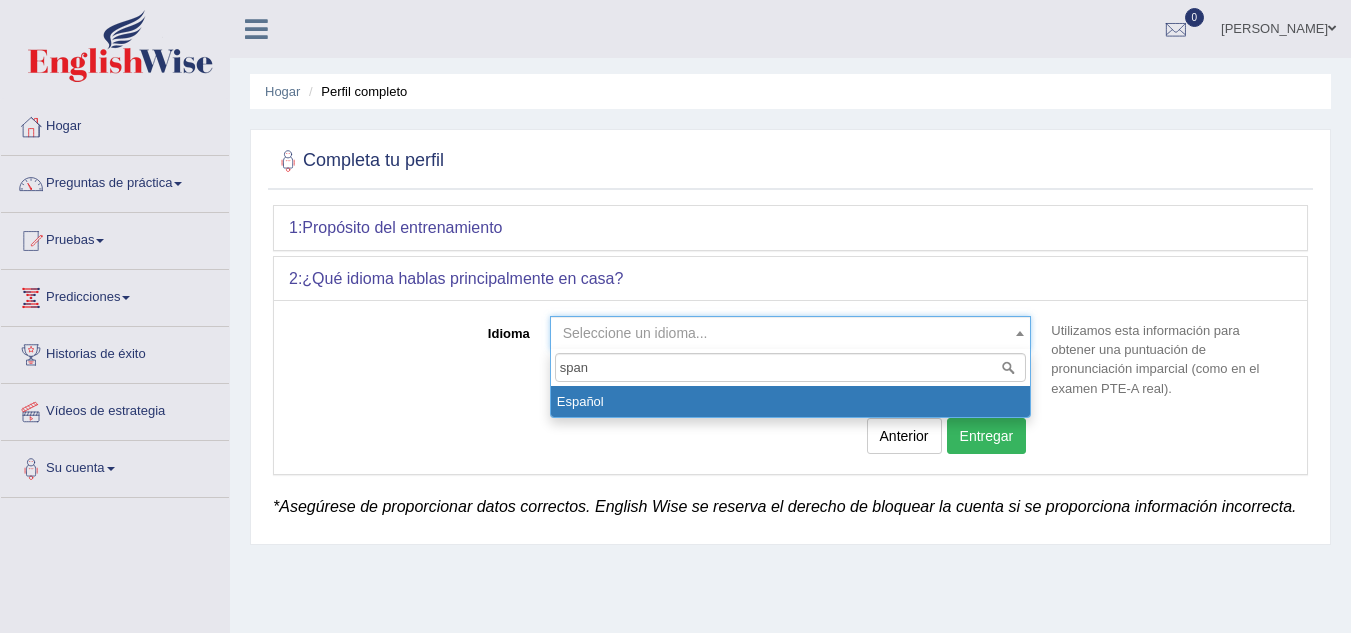 type on "span" 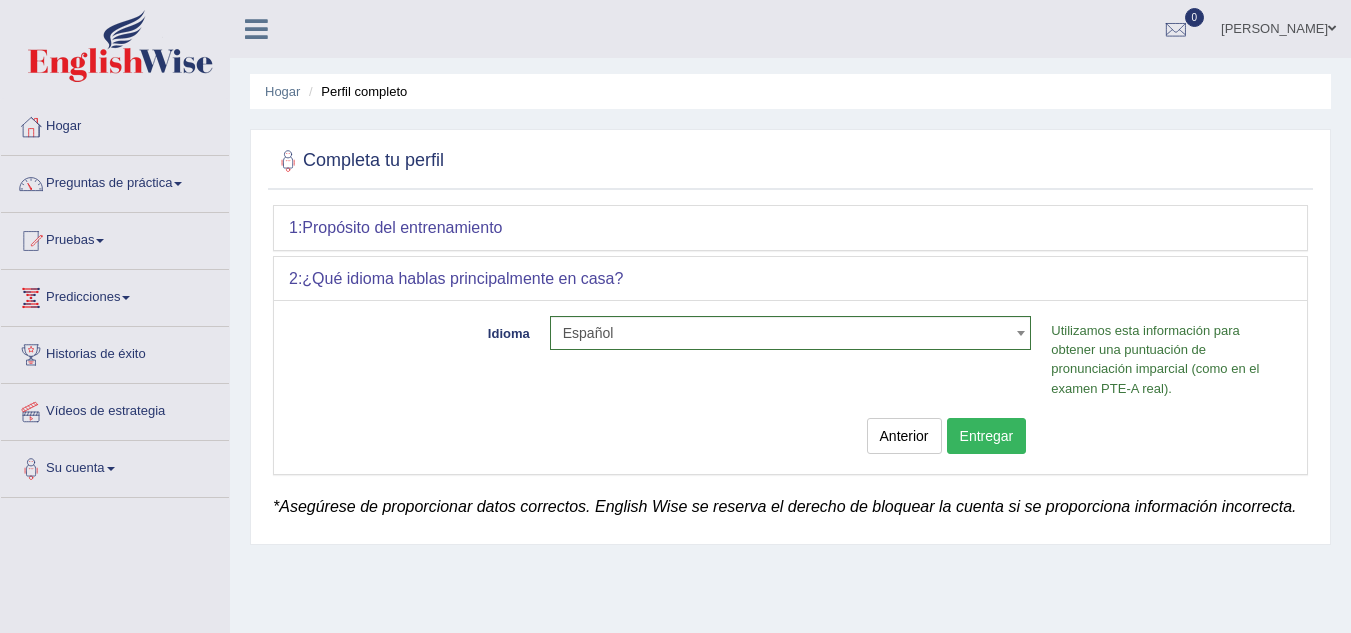 click on "Entregar" at bounding box center (987, 437) 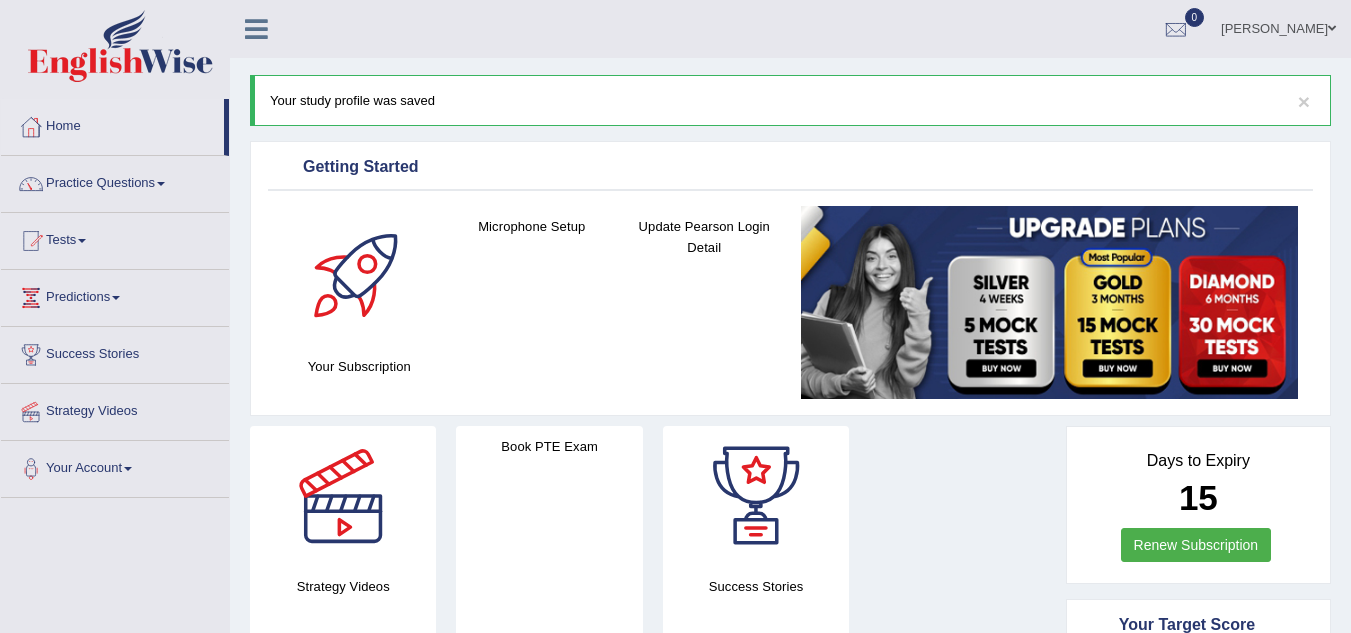 scroll, scrollTop: 0, scrollLeft: 0, axis: both 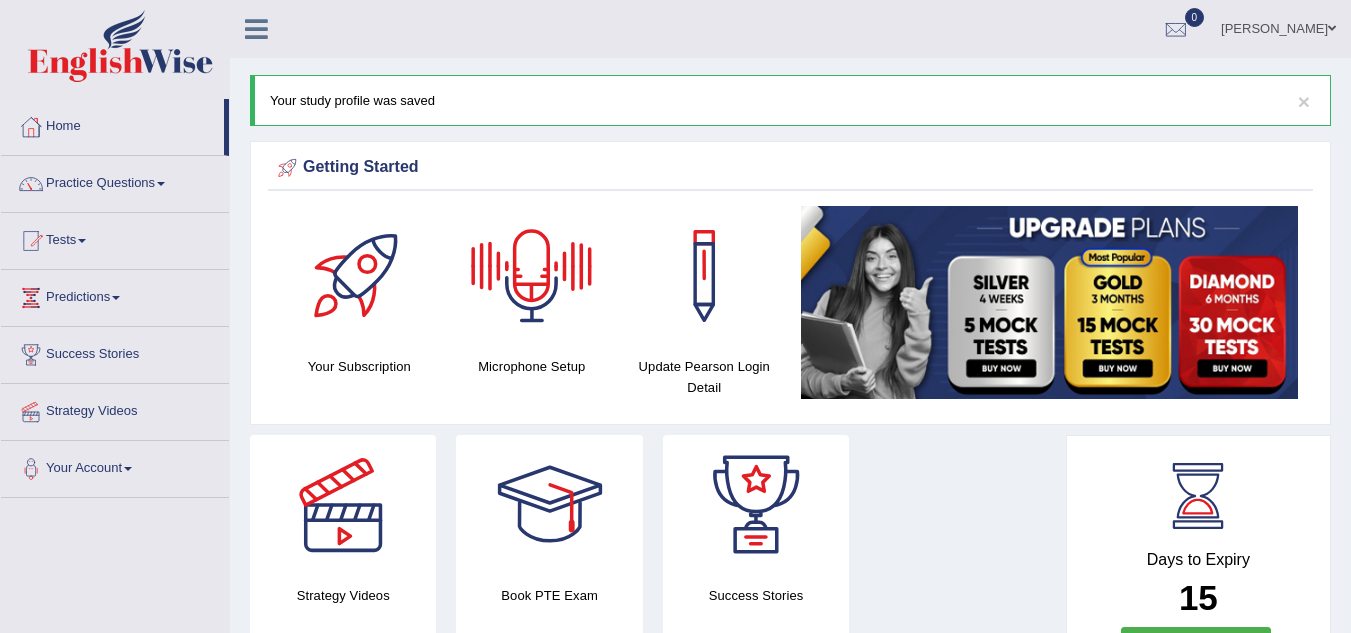 click on "Getting Started
Your Subscription
Microphone Setup
Update [PERSON_NAME] Login Detail
×" at bounding box center (790, 283) 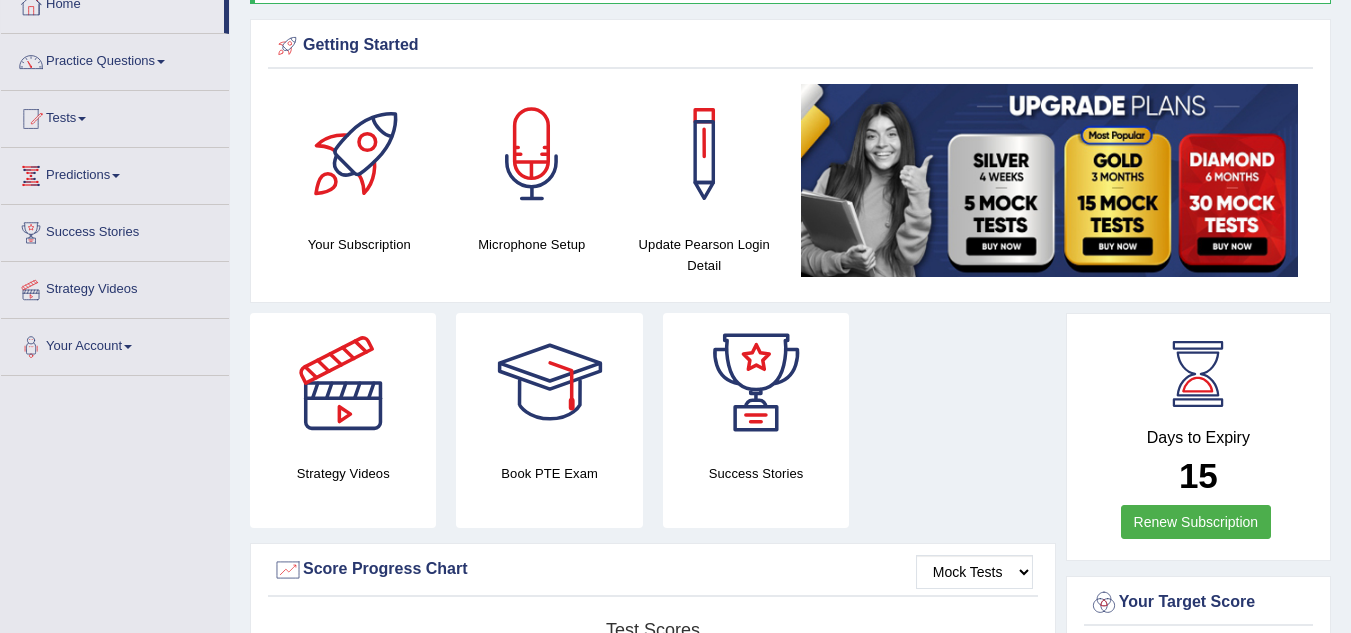 scroll, scrollTop: 0, scrollLeft: 0, axis: both 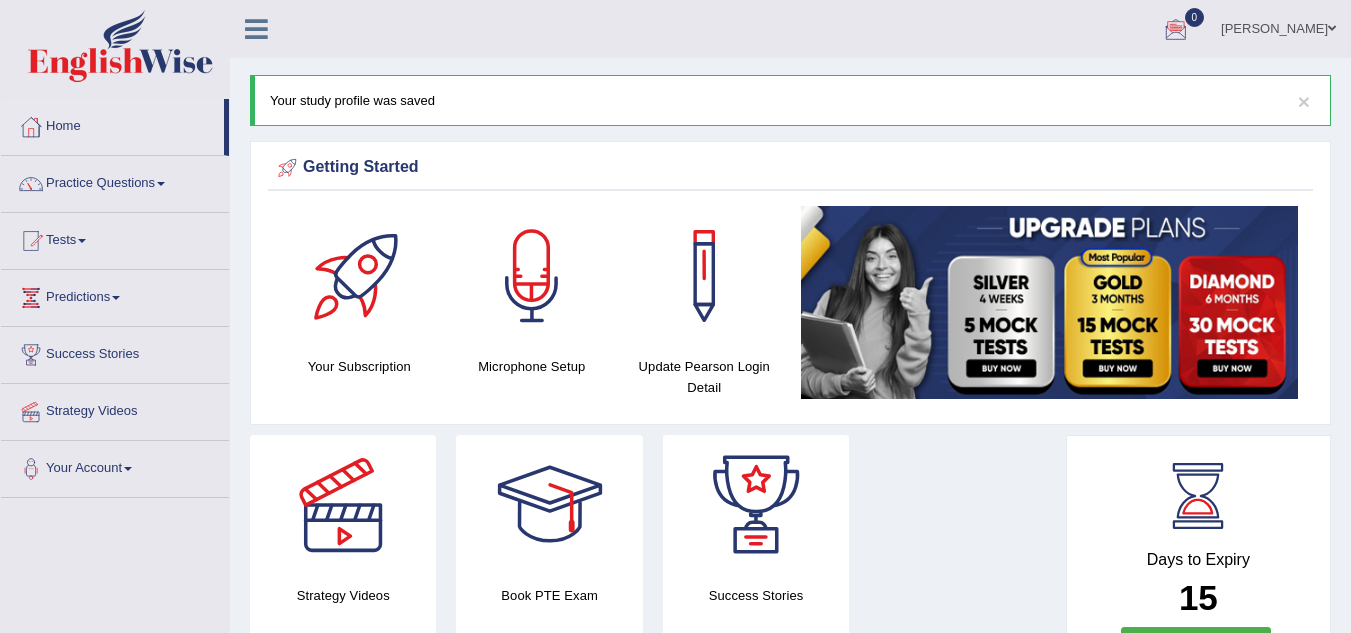 click at bounding box center (359, 276) 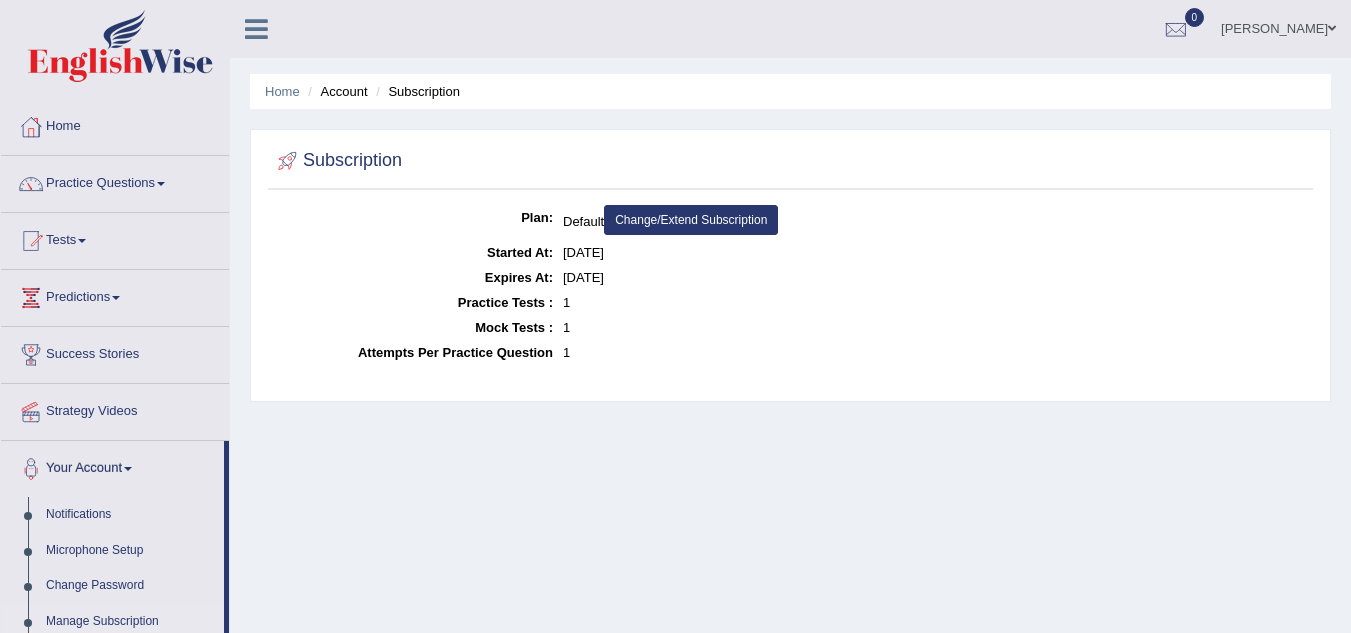 scroll, scrollTop: 0, scrollLeft: 0, axis: both 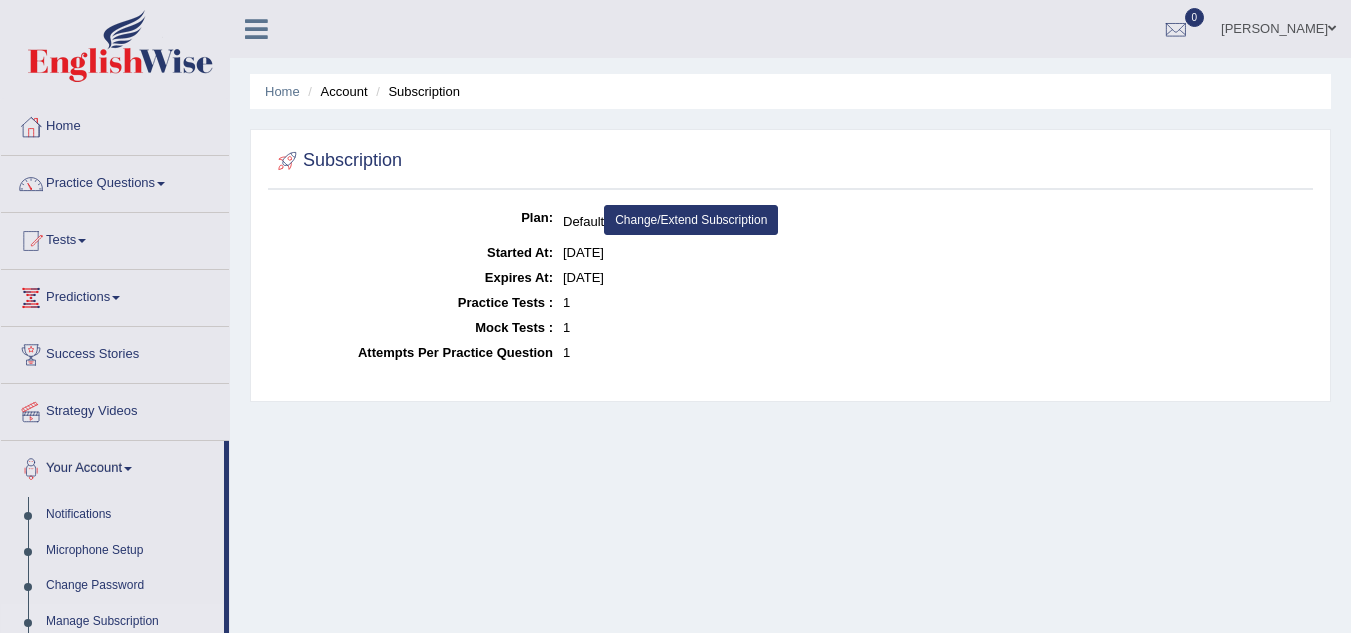 click on "Default    Change/Extend Subscription" at bounding box center (935, 222) 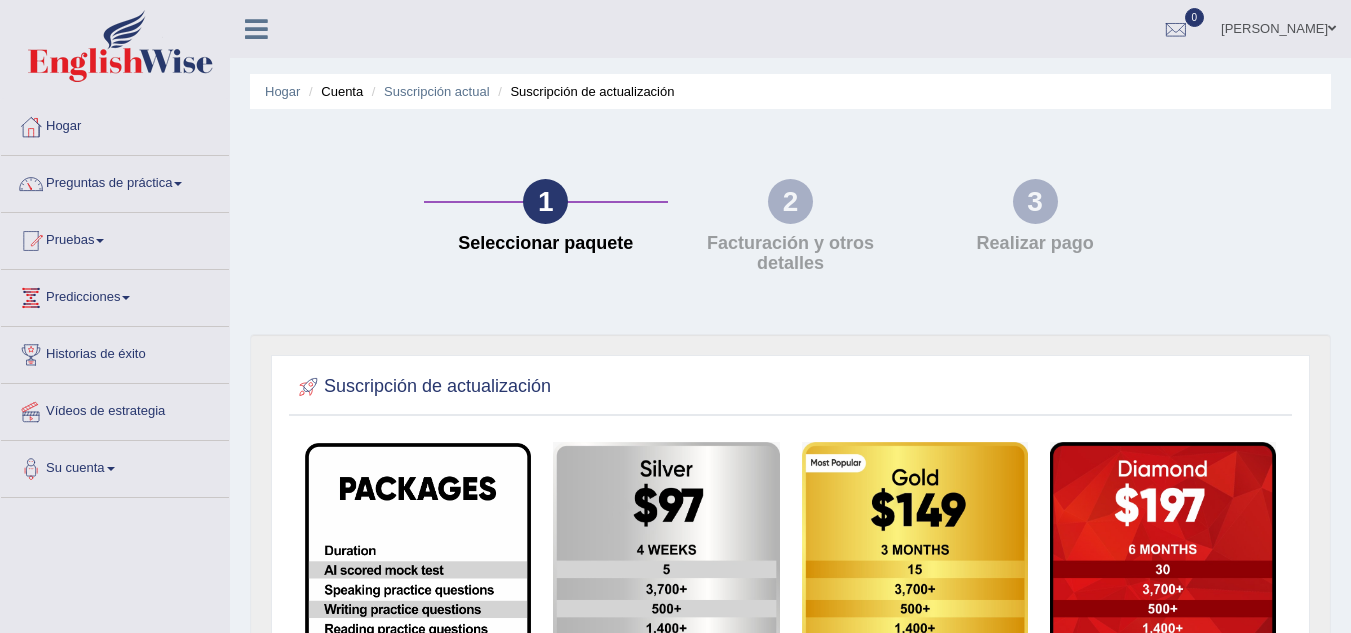scroll, scrollTop: 0, scrollLeft: 0, axis: both 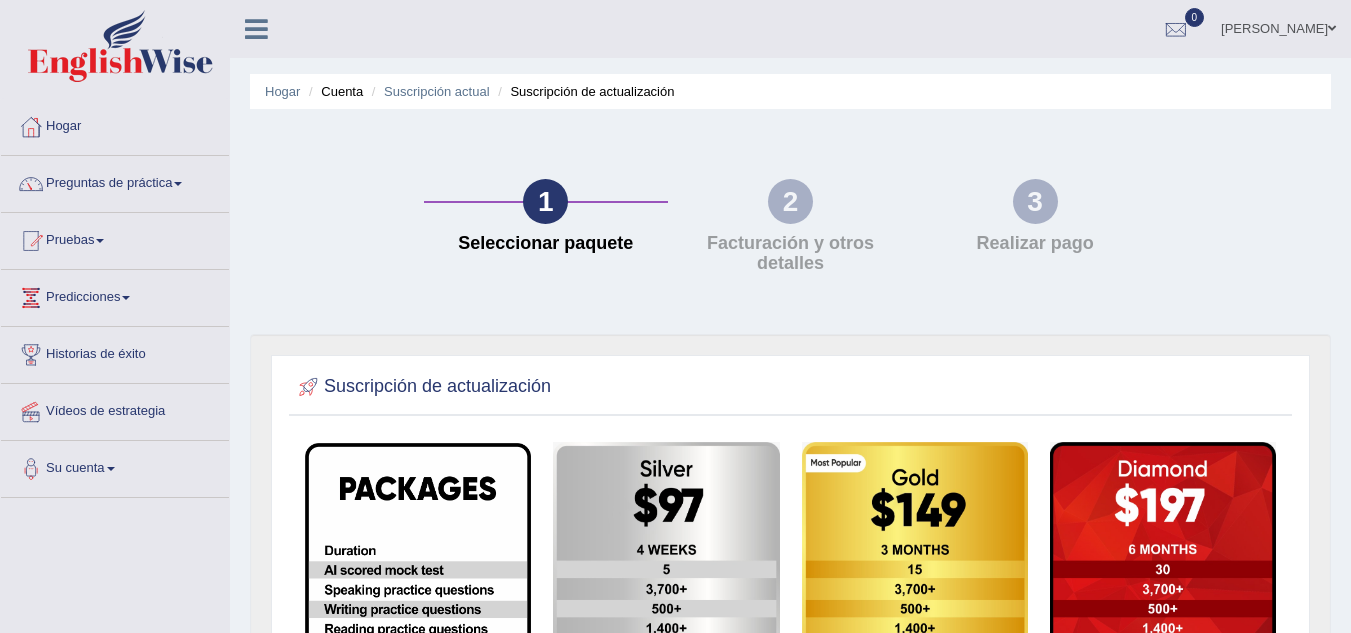 click at bounding box center [790, 387] 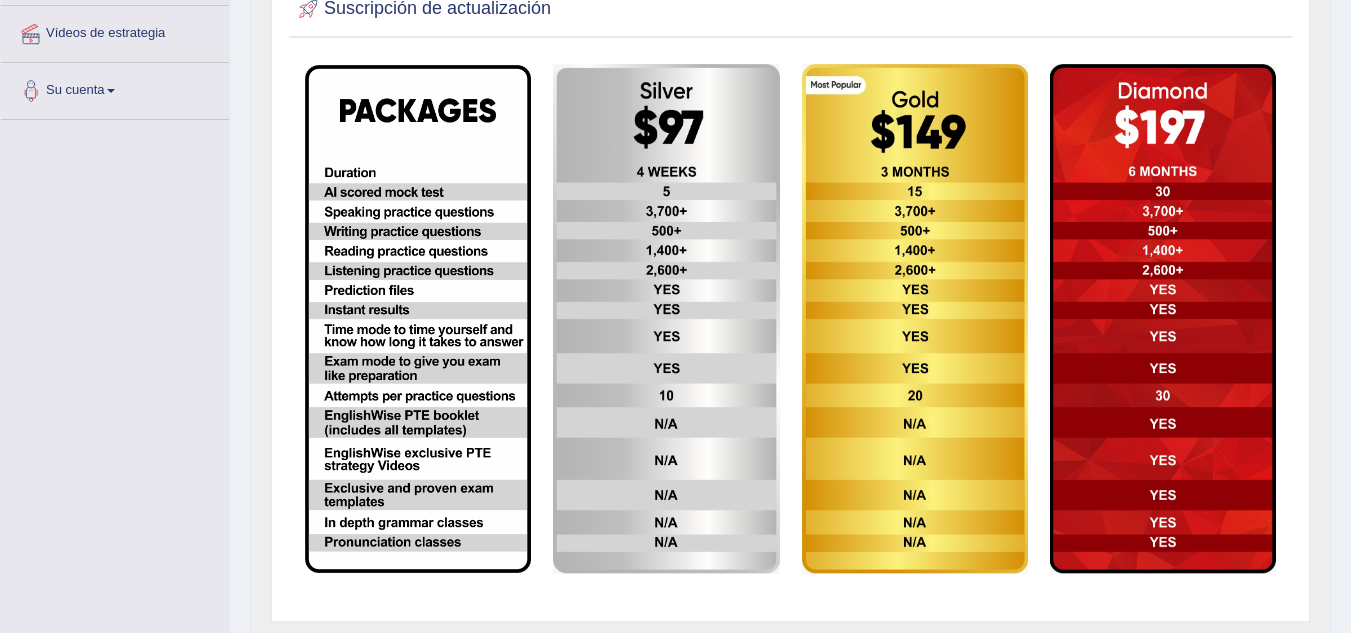 scroll, scrollTop: 400, scrollLeft: 0, axis: vertical 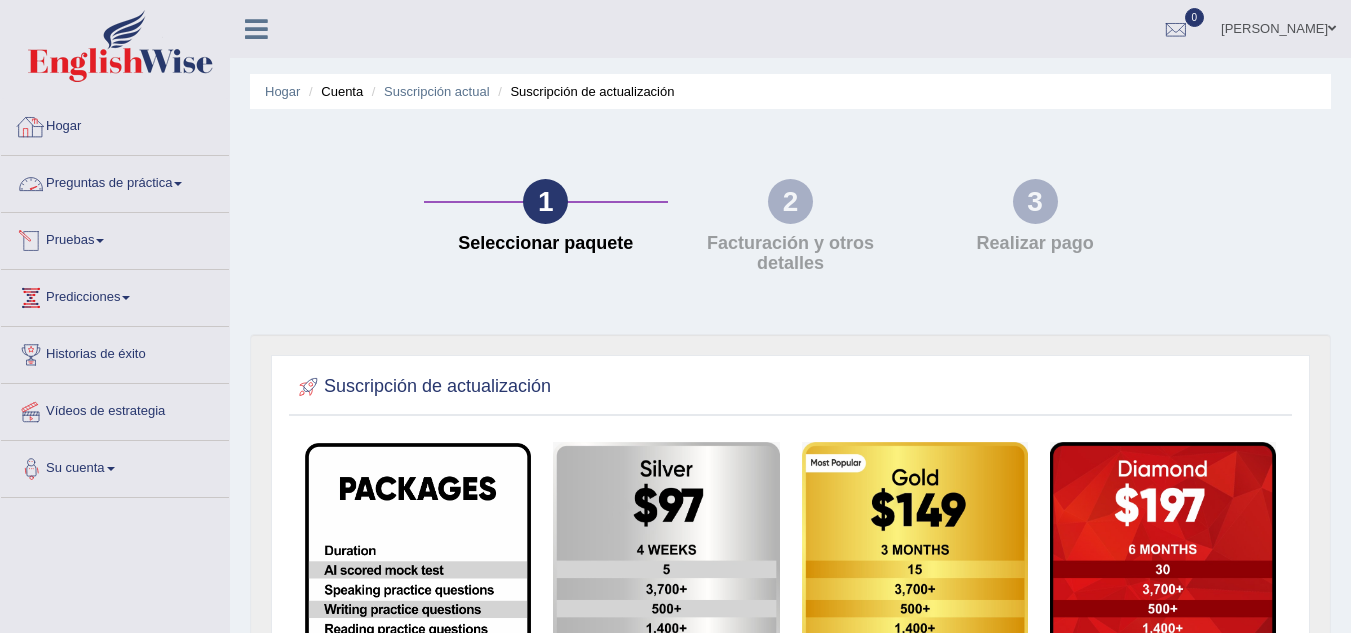 click on "Hogar" at bounding box center (115, 124) 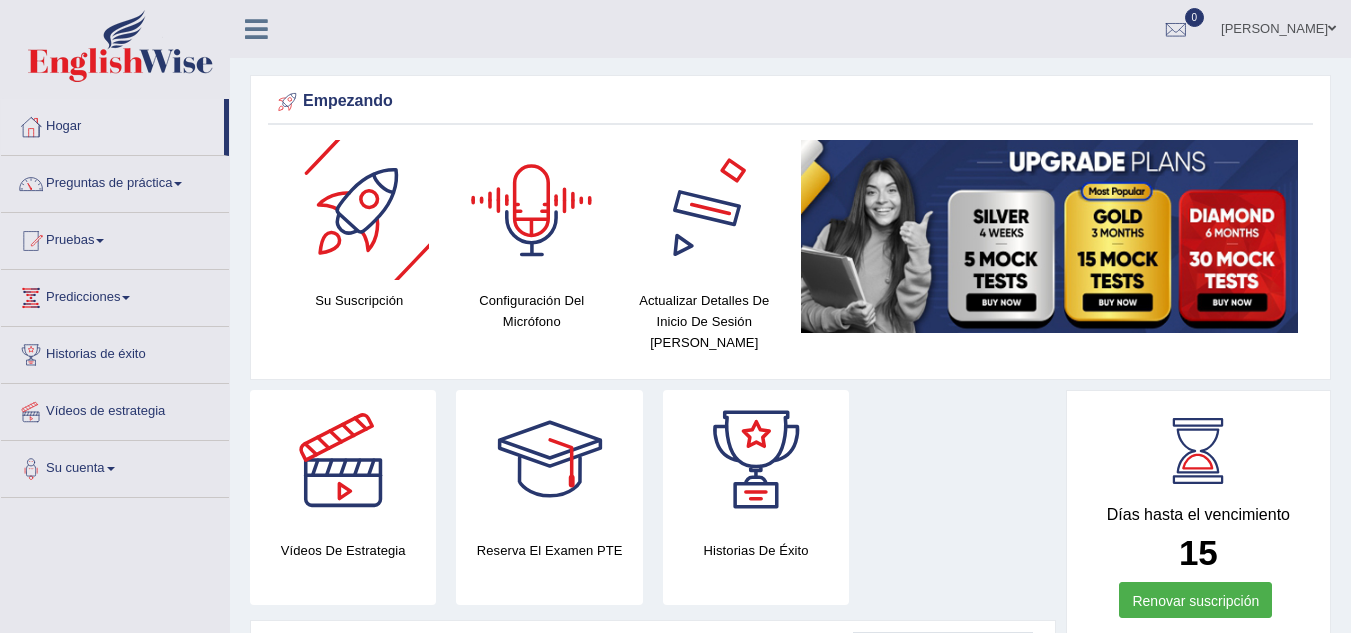 scroll, scrollTop: 0, scrollLeft: 0, axis: both 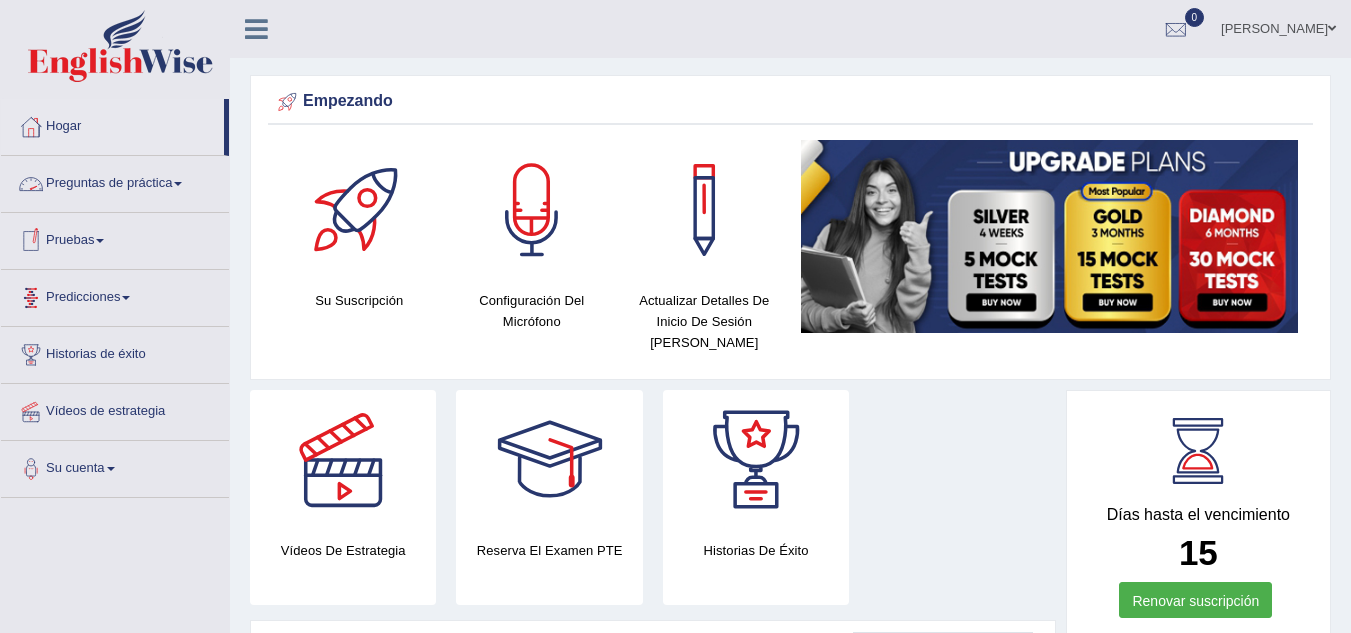 click on "Predicciones" at bounding box center [115, 295] 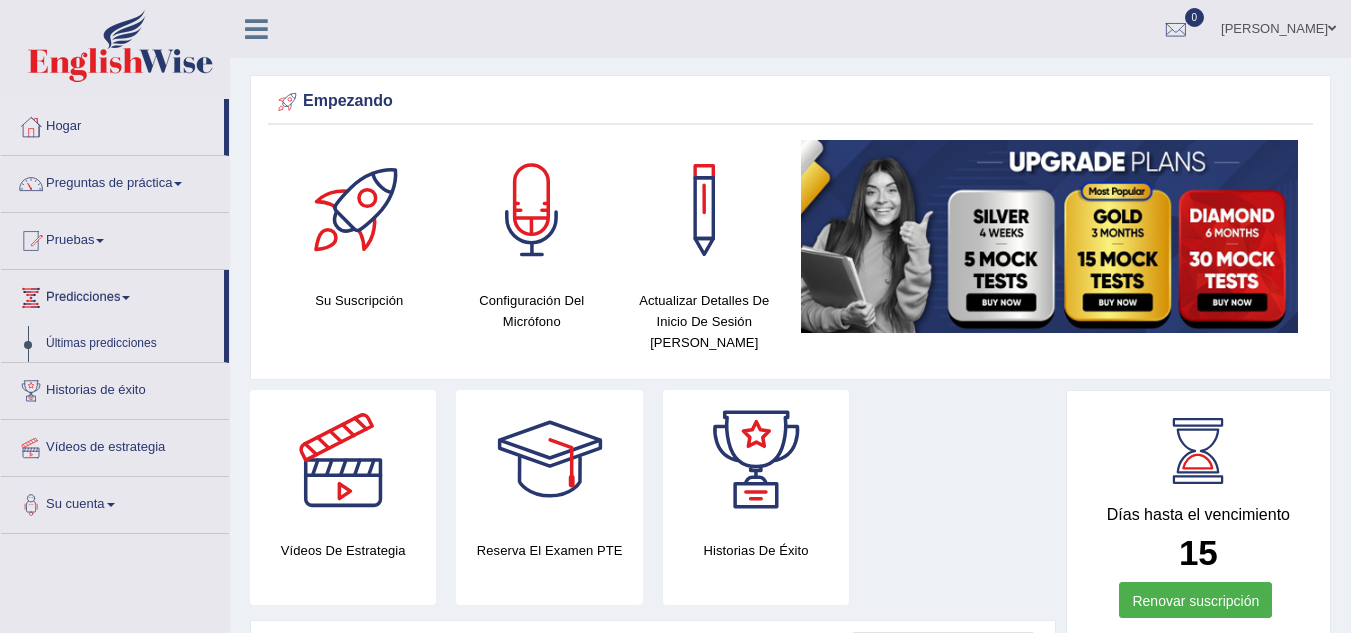 click on "Historias de éxito" at bounding box center (115, 388) 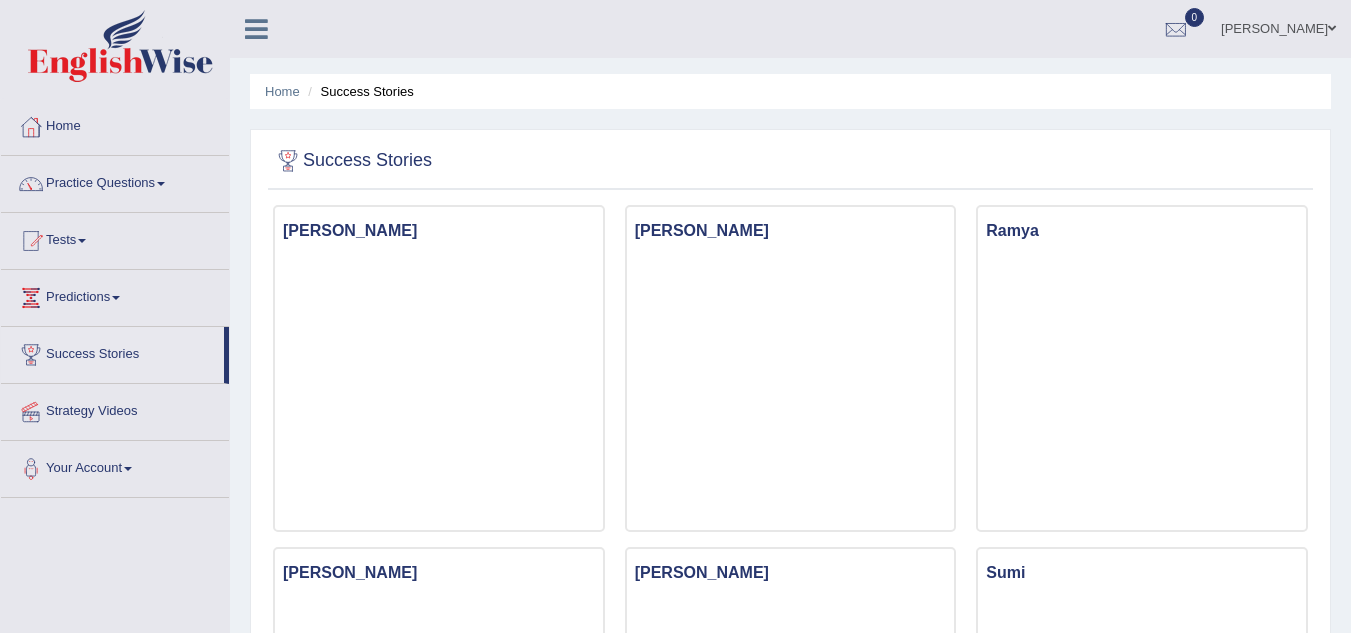 scroll, scrollTop: 0, scrollLeft: 0, axis: both 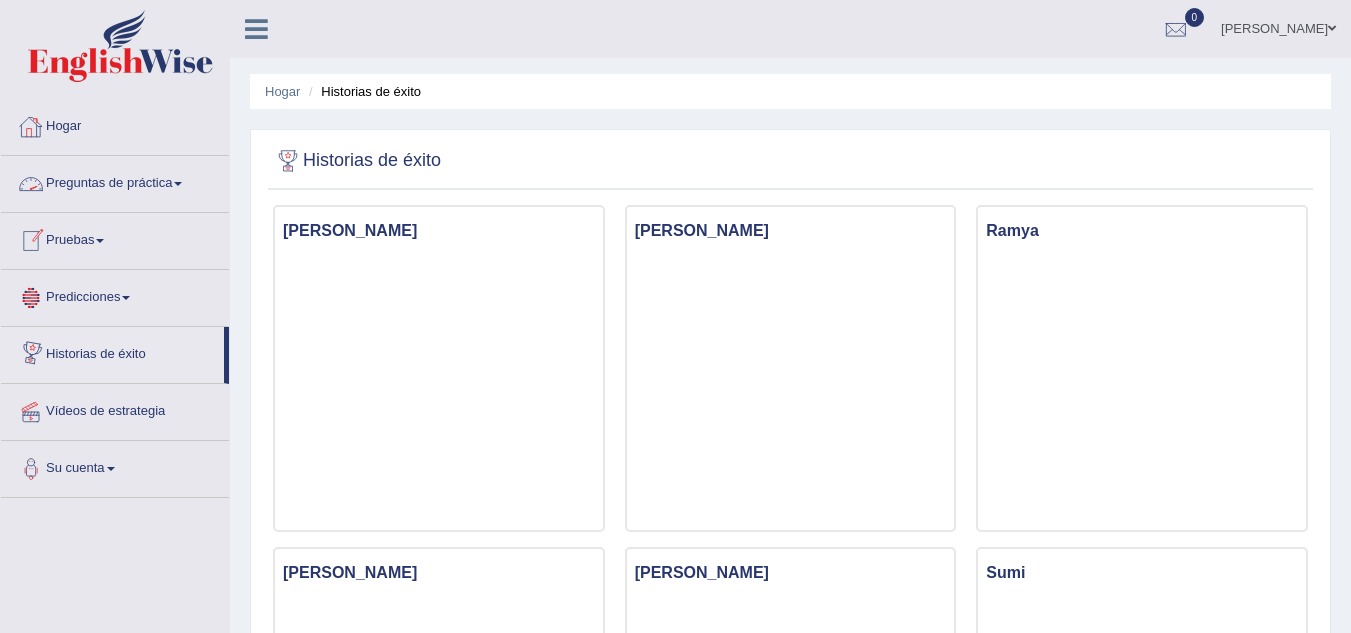 click on "Hogar" at bounding box center [115, 124] 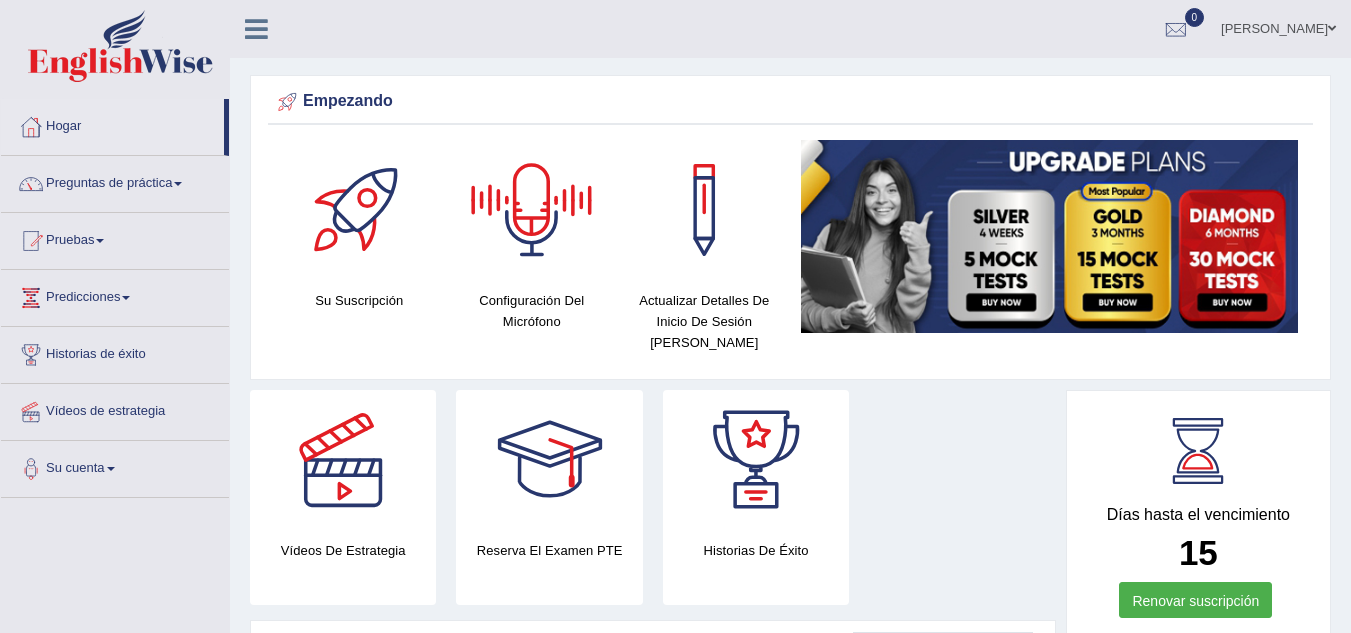 scroll, scrollTop: 0, scrollLeft: 0, axis: both 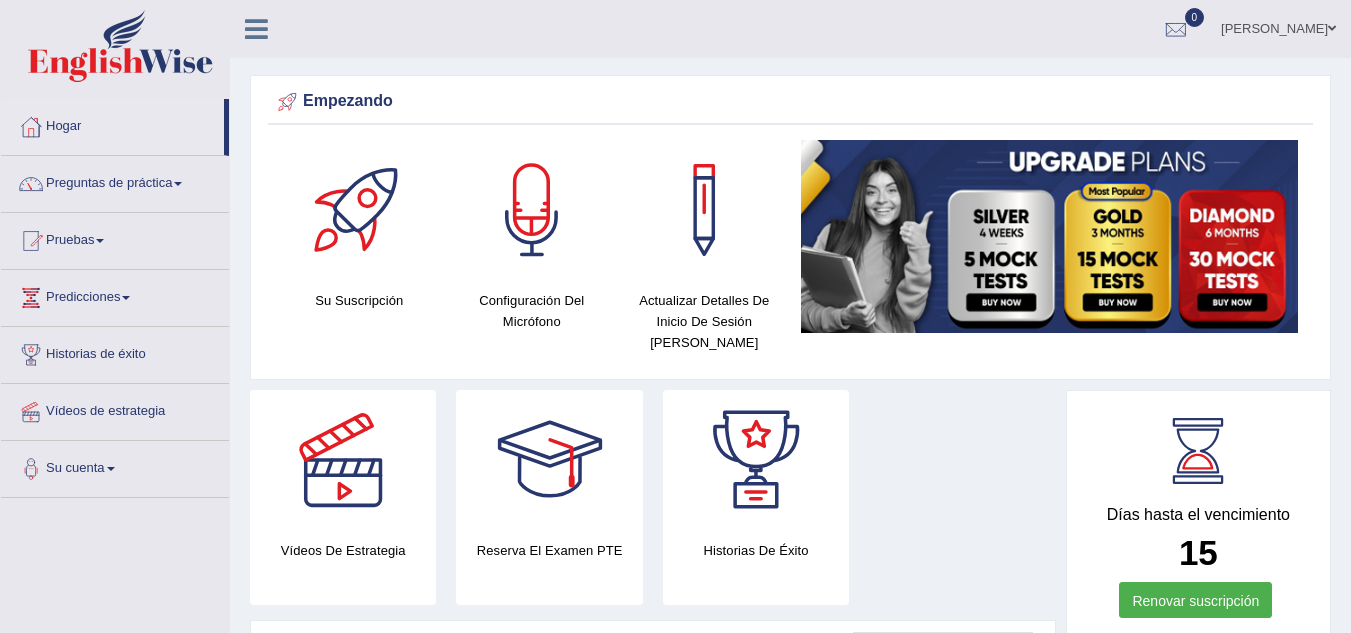 click at bounding box center [256, 29] 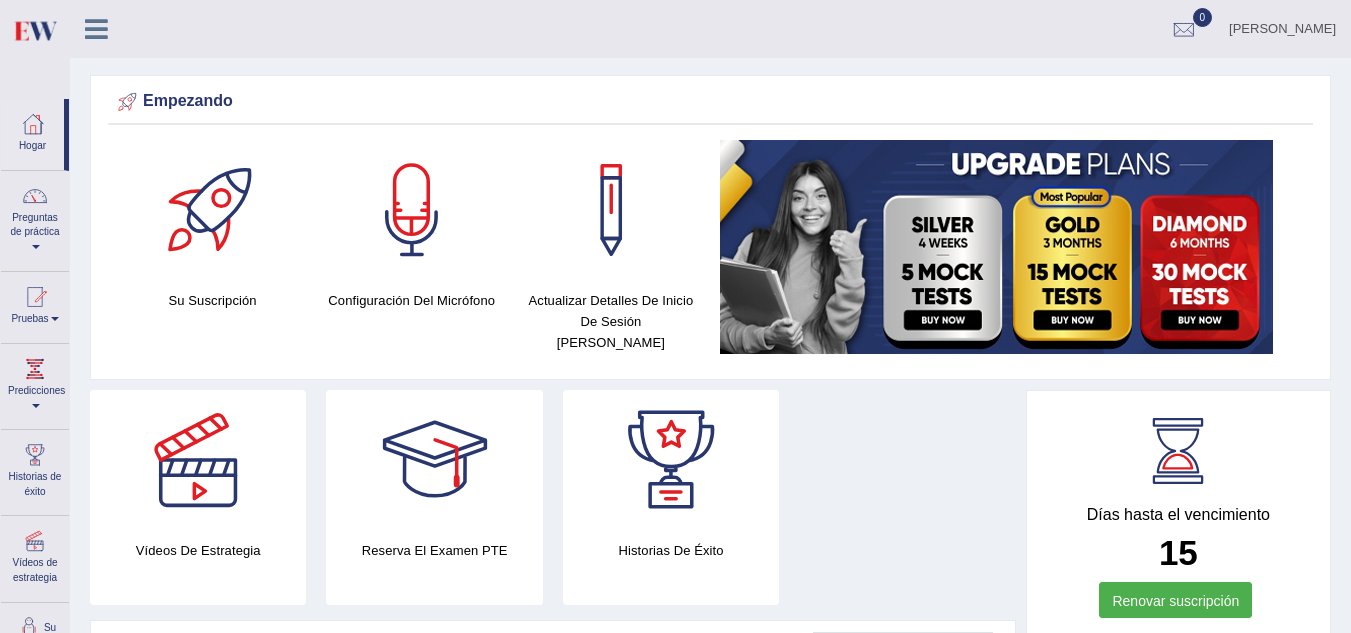 click at bounding box center [96, 29] 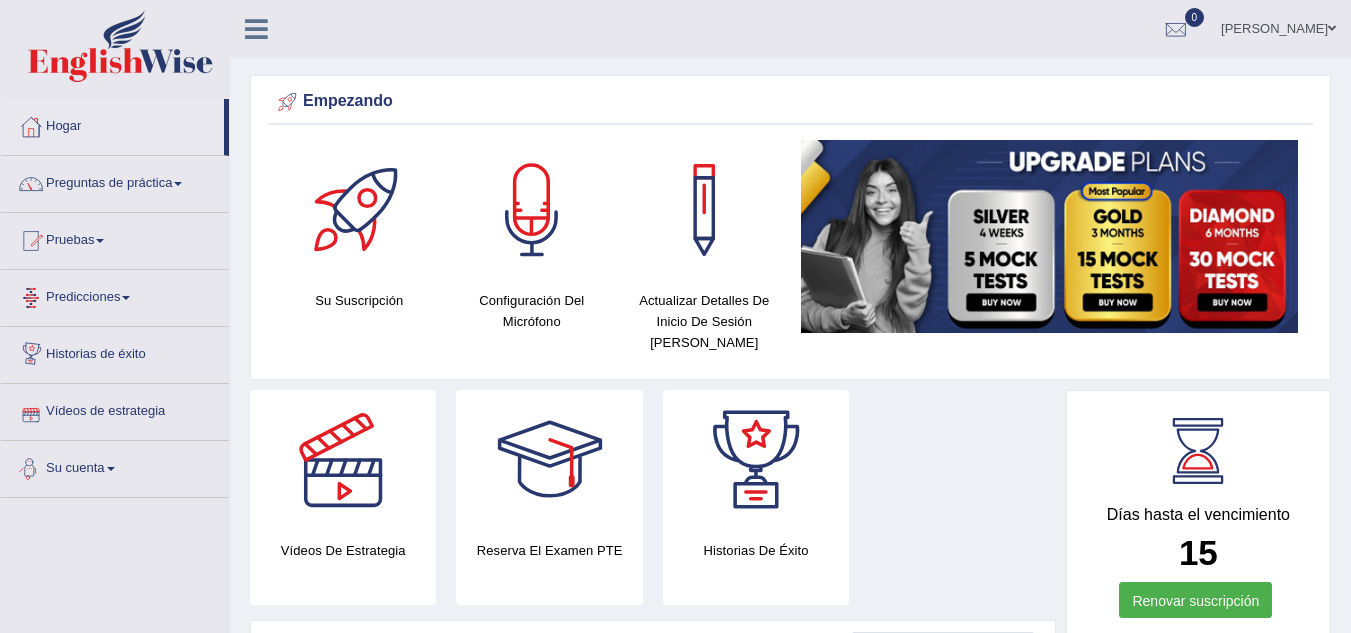 click on "Su cuenta" at bounding box center (115, 466) 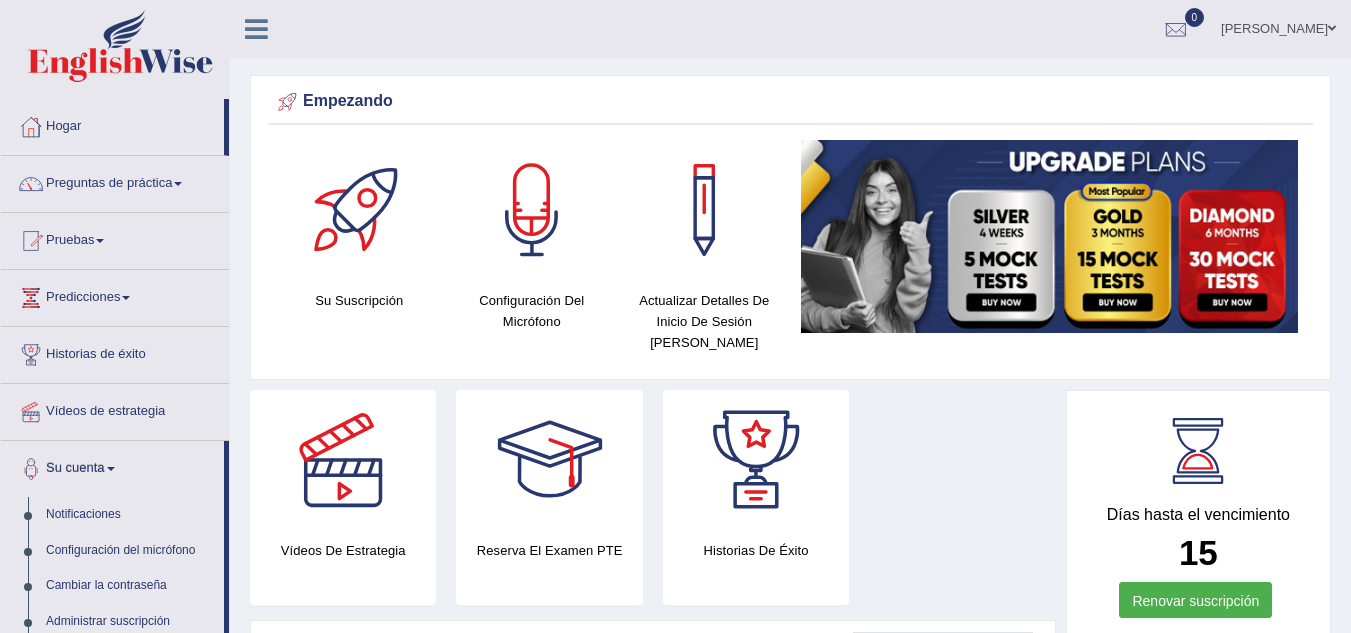 drag, startPoint x: 228, startPoint y: 530, endPoint x: 217, endPoint y: 612, distance: 82.73451 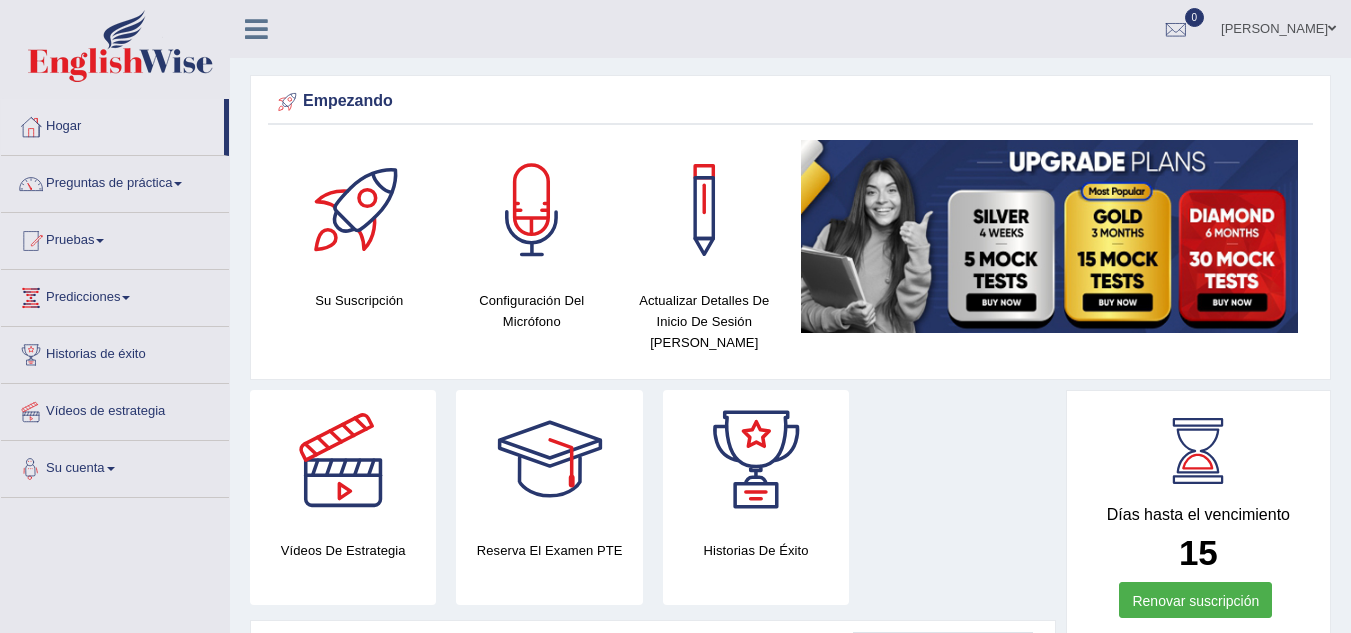 click on "Su cuenta" at bounding box center (115, 466) 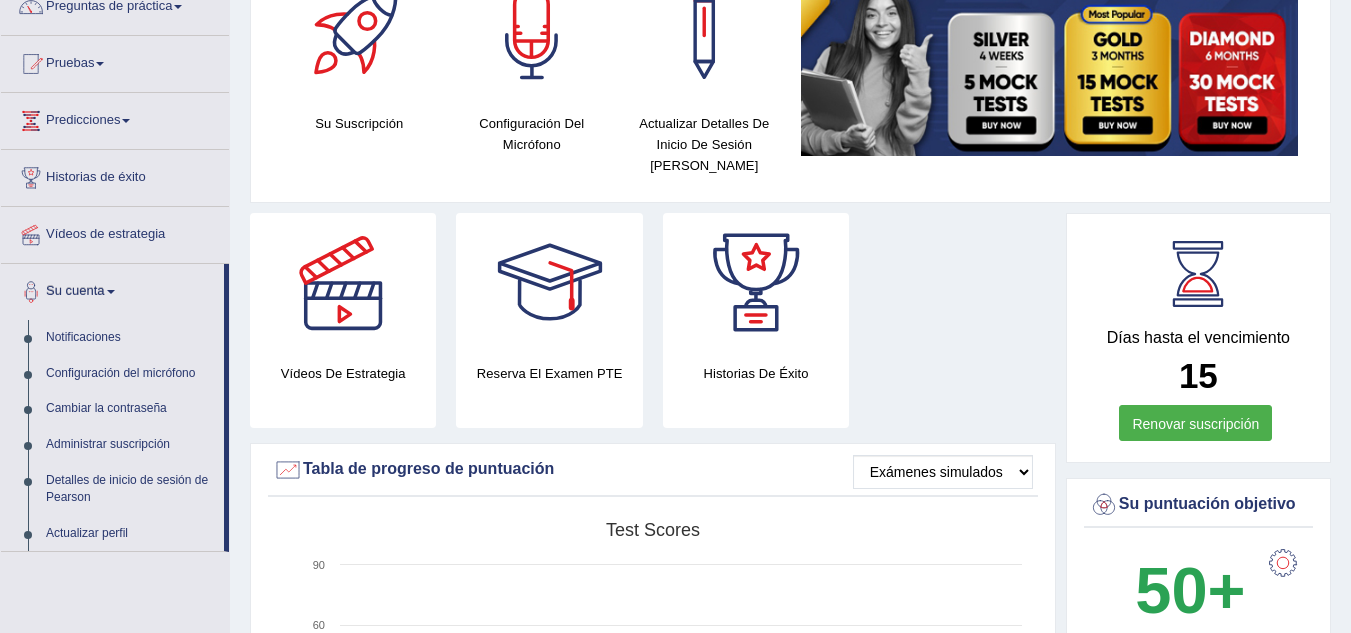 scroll, scrollTop: 191, scrollLeft: 0, axis: vertical 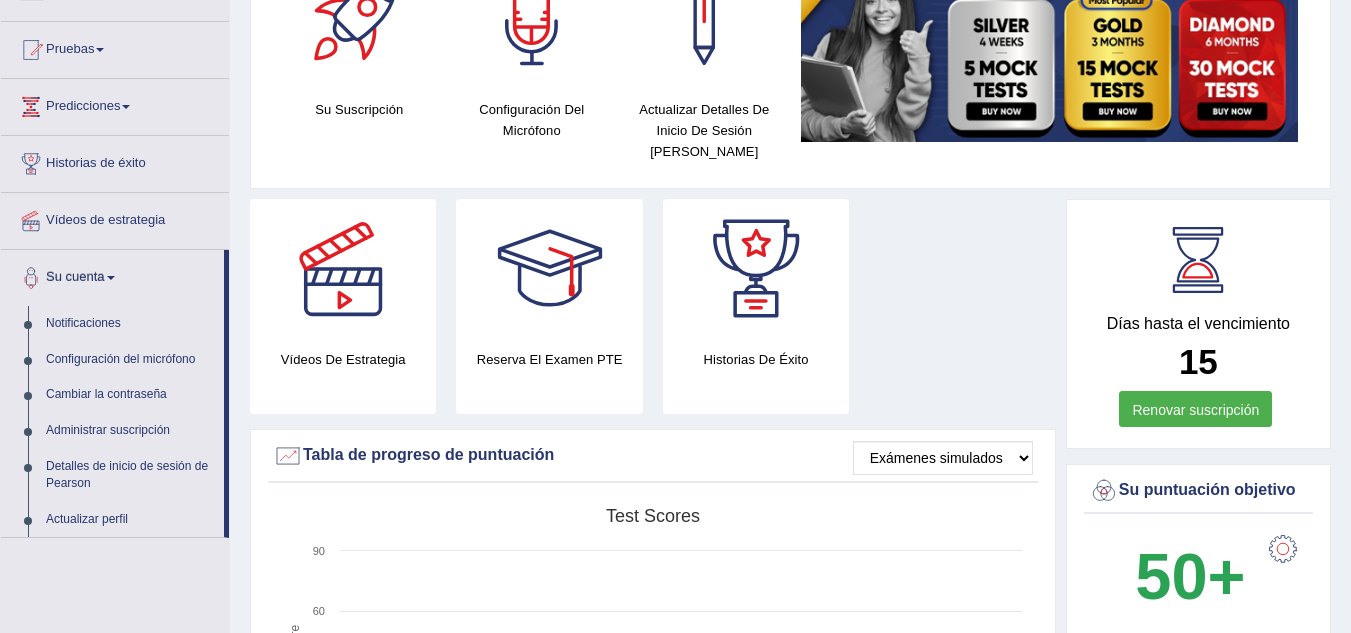click on "Renovar suscripción" at bounding box center [1195, 410] 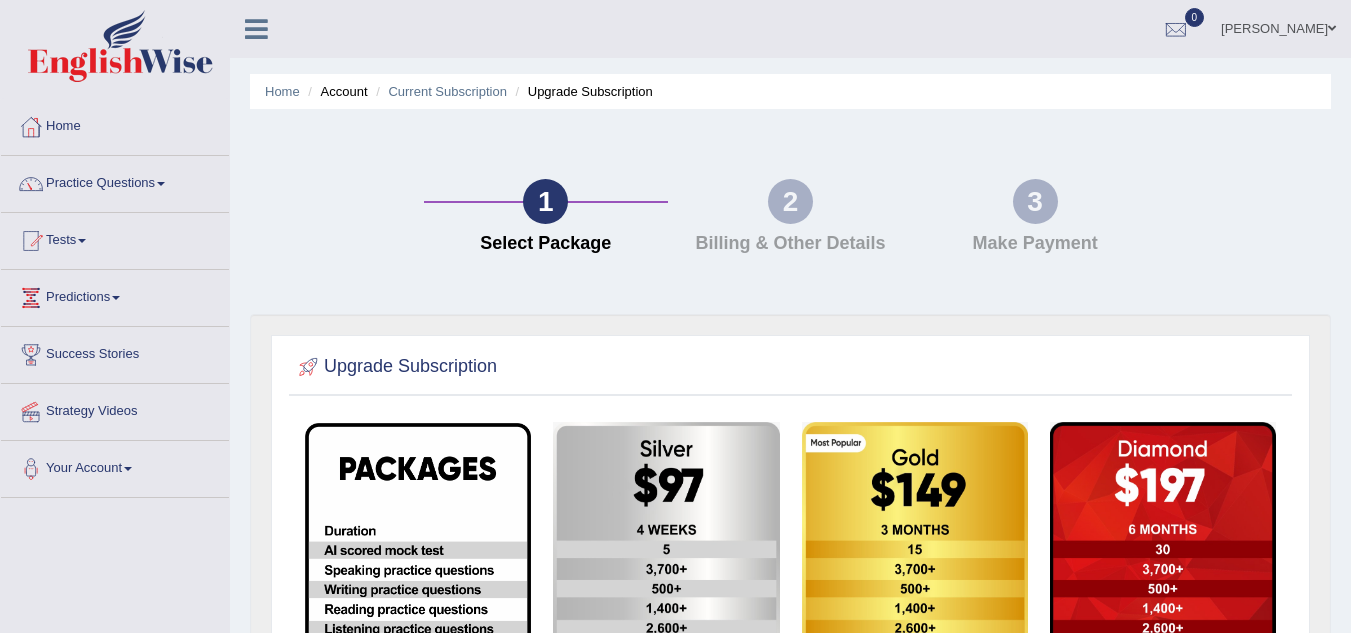 scroll, scrollTop: 0, scrollLeft: 0, axis: both 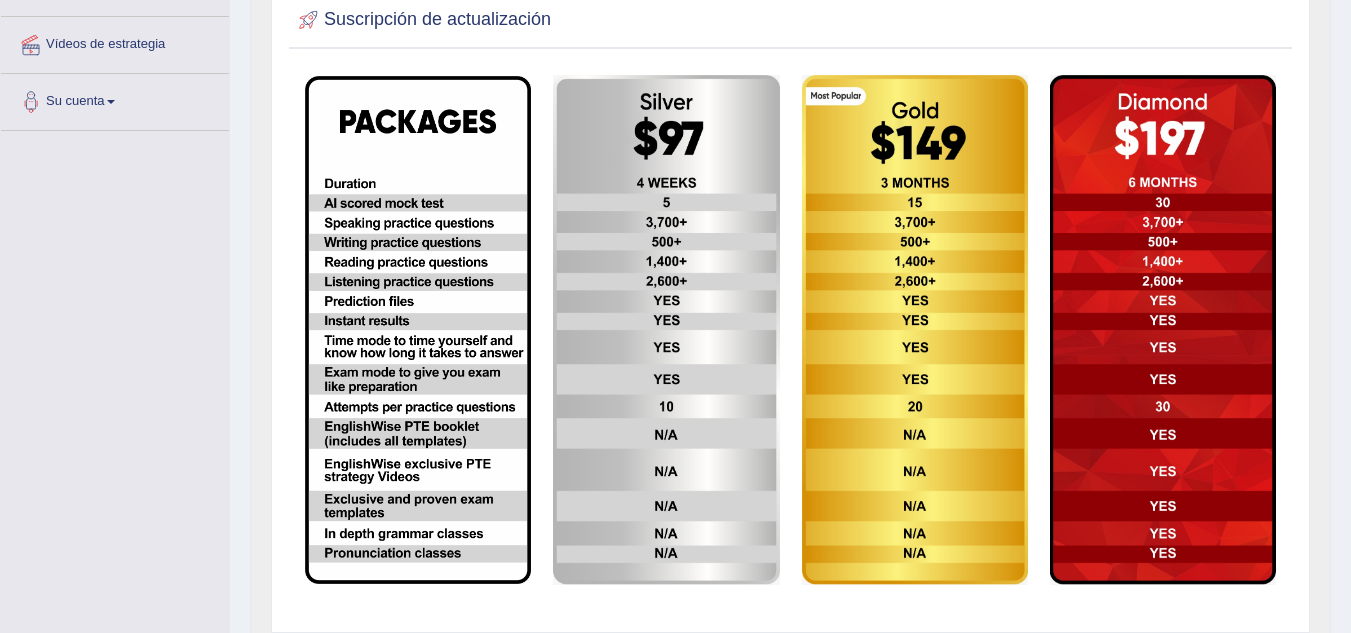 click at bounding box center (666, 330) 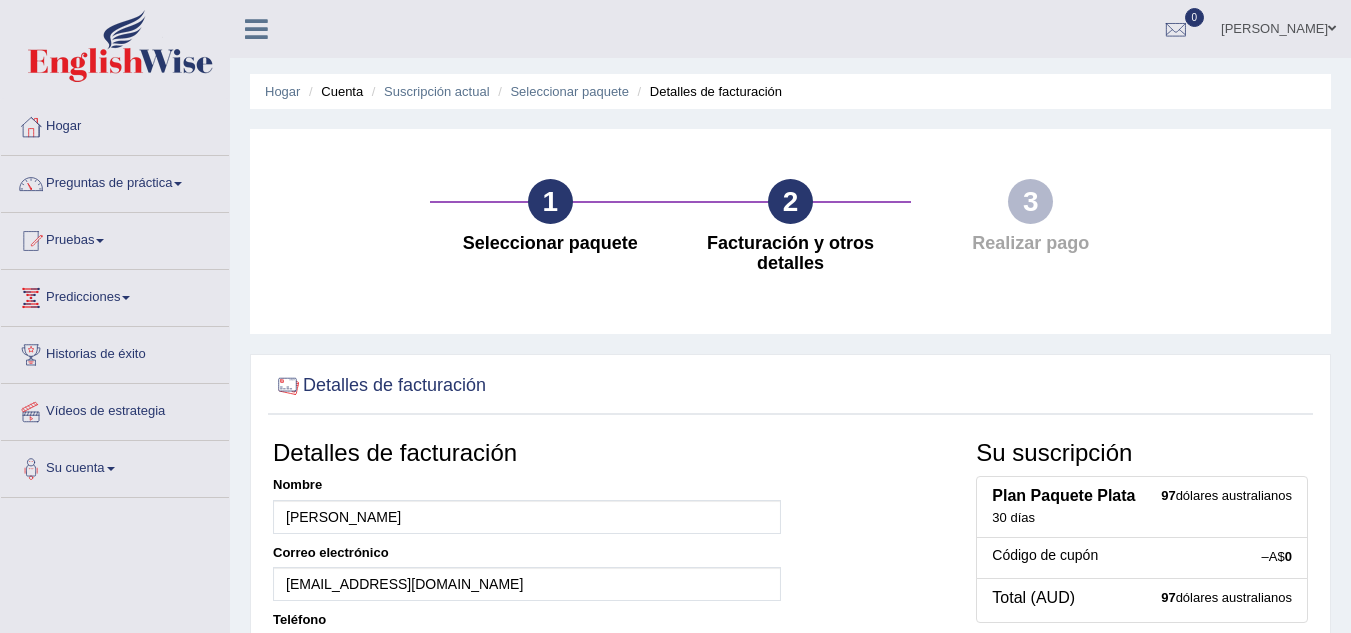 scroll, scrollTop: 0, scrollLeft: 0, axis: both 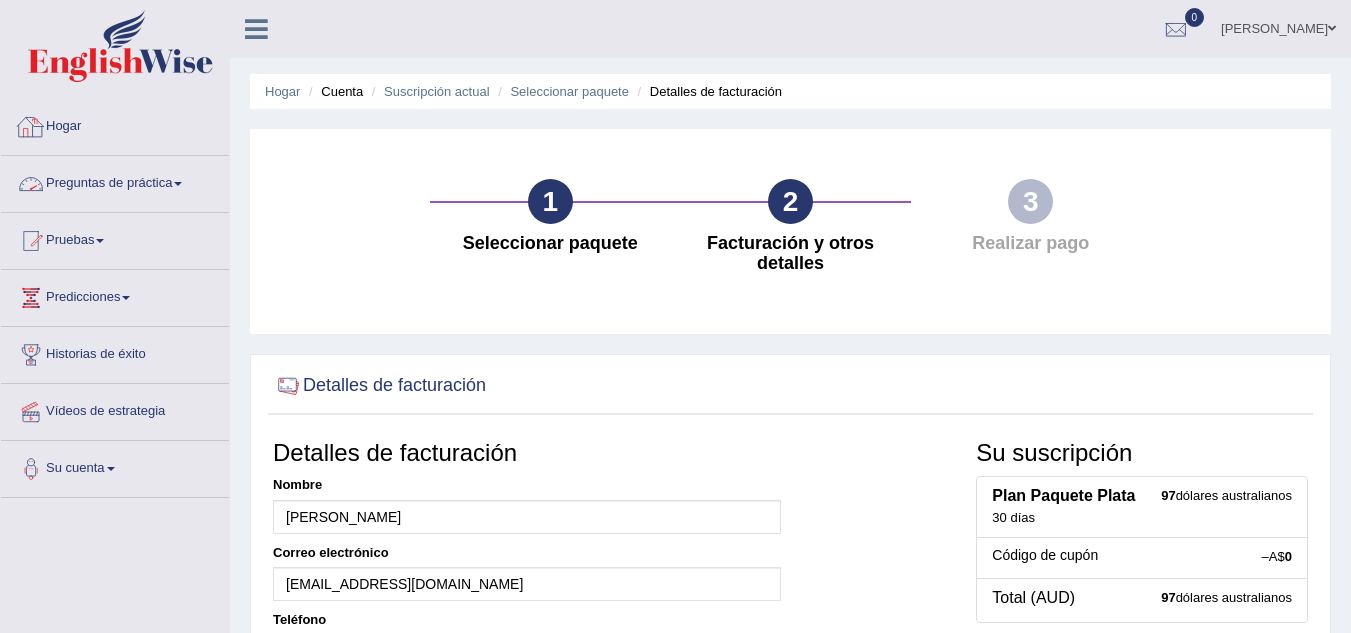 click on "Hogar" at bounding box center (63, 125) 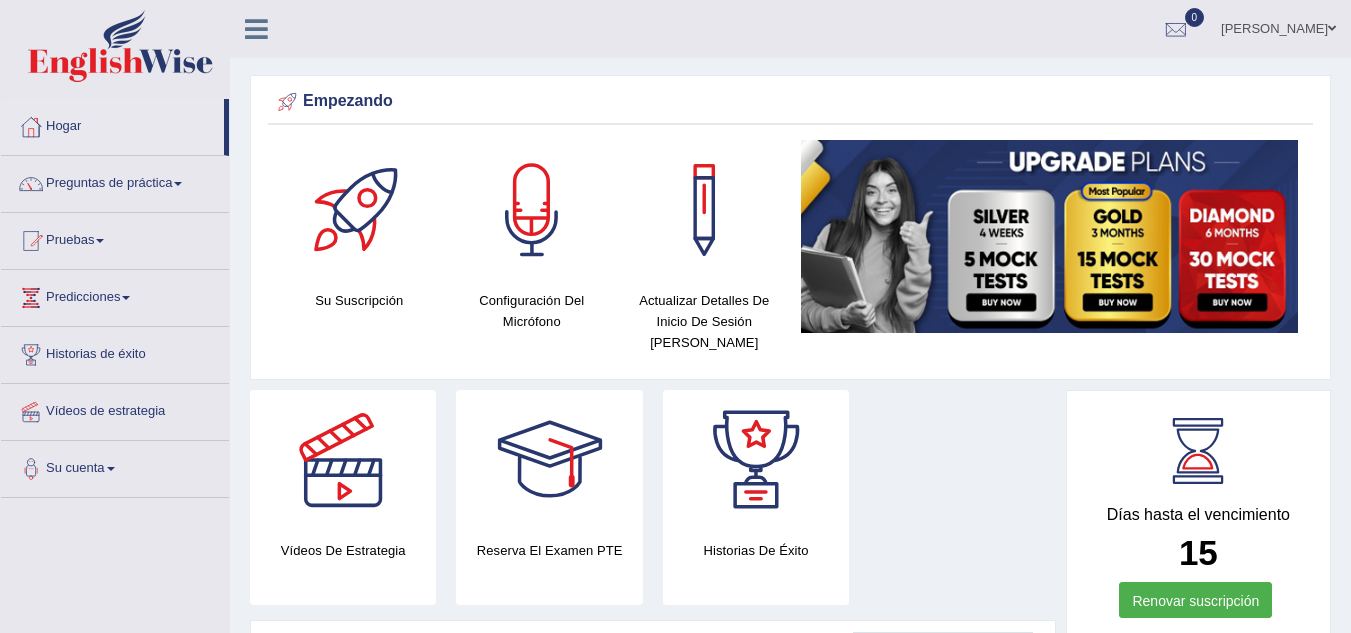 scroll, scrollTop: 0, scrollLeft: 0, axis: both 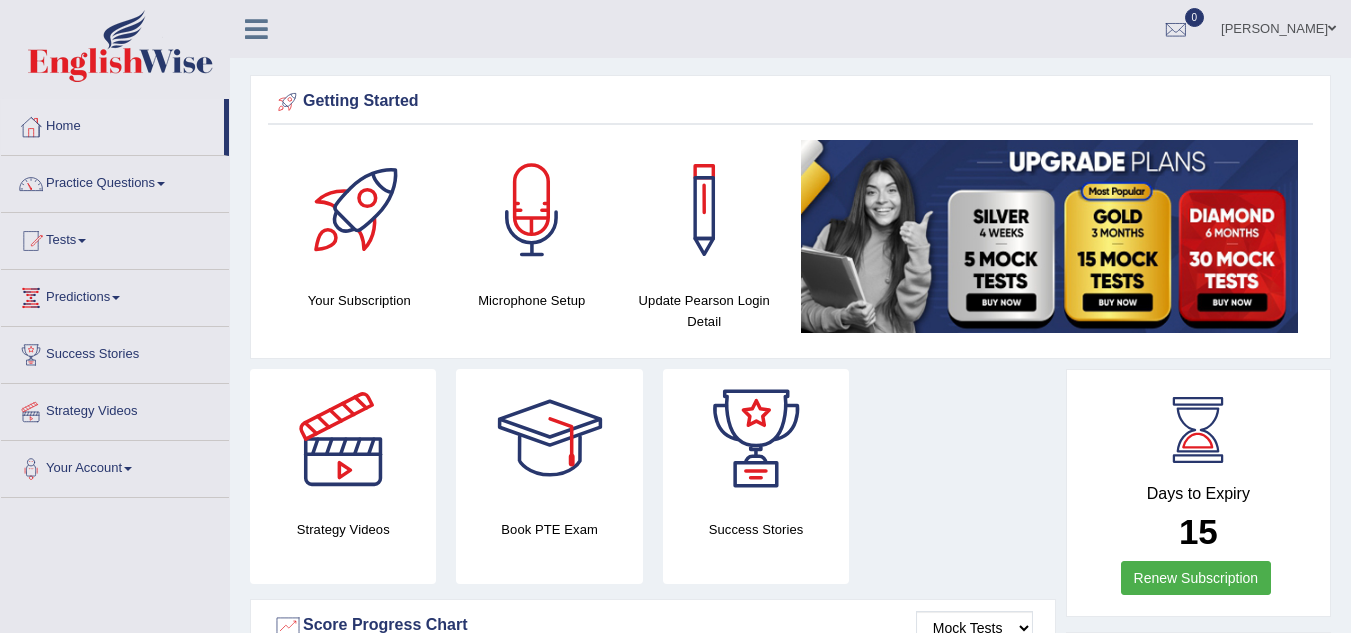 click on "Paula
Toggle navigation
Username: PaulaBernal
Access Type: Online
Subscription: Default
Log out
0
See All Alerts" at bounding box center [958, 28] 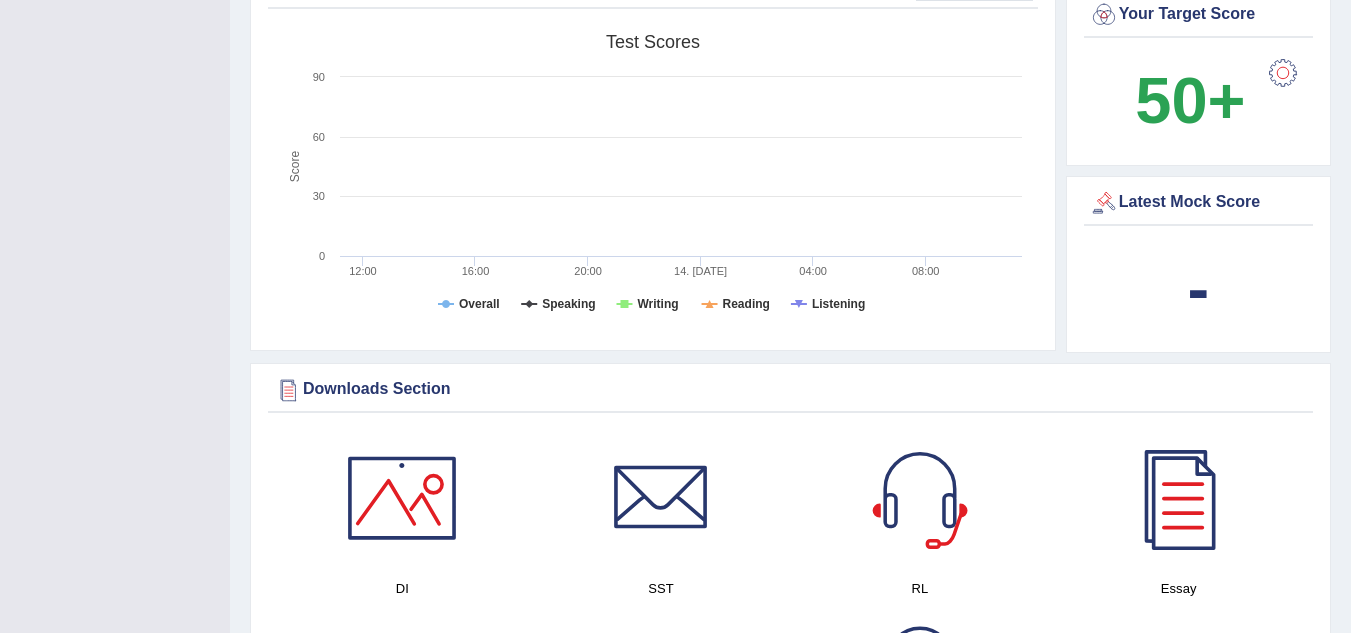 scroll, scrollTop: 0, scrollLeft: 0, axis: both 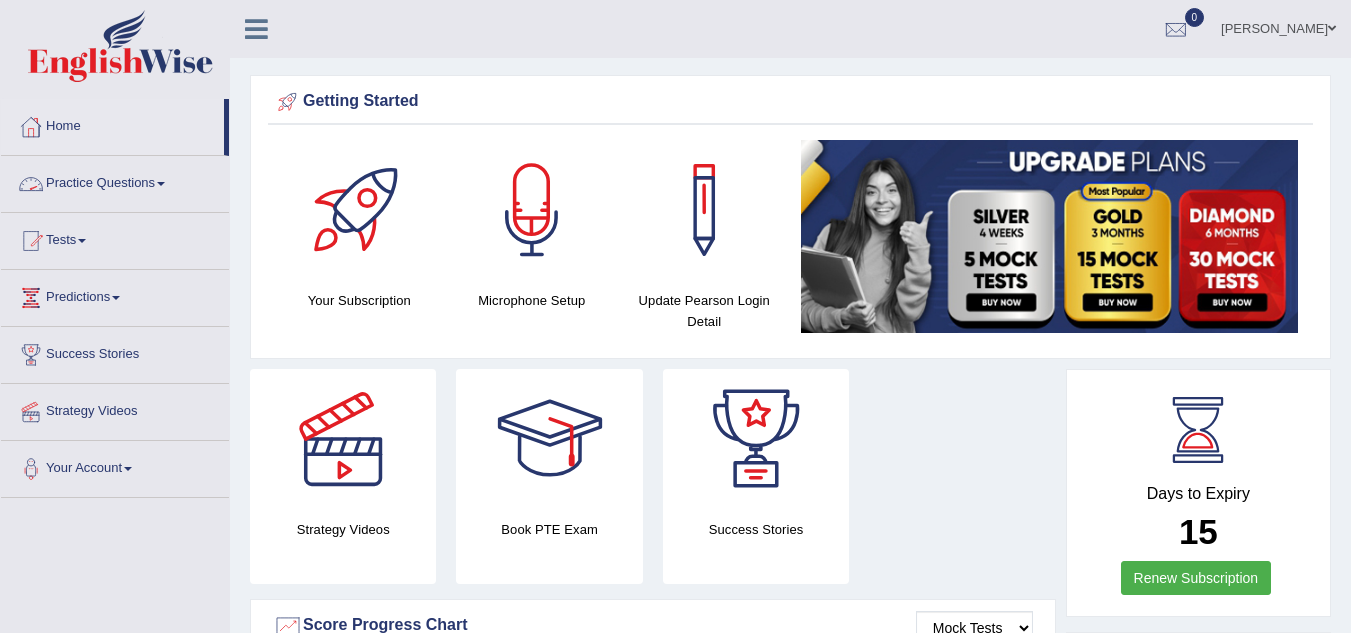 click on "Practice Questions" at bounding box center [115, 181] 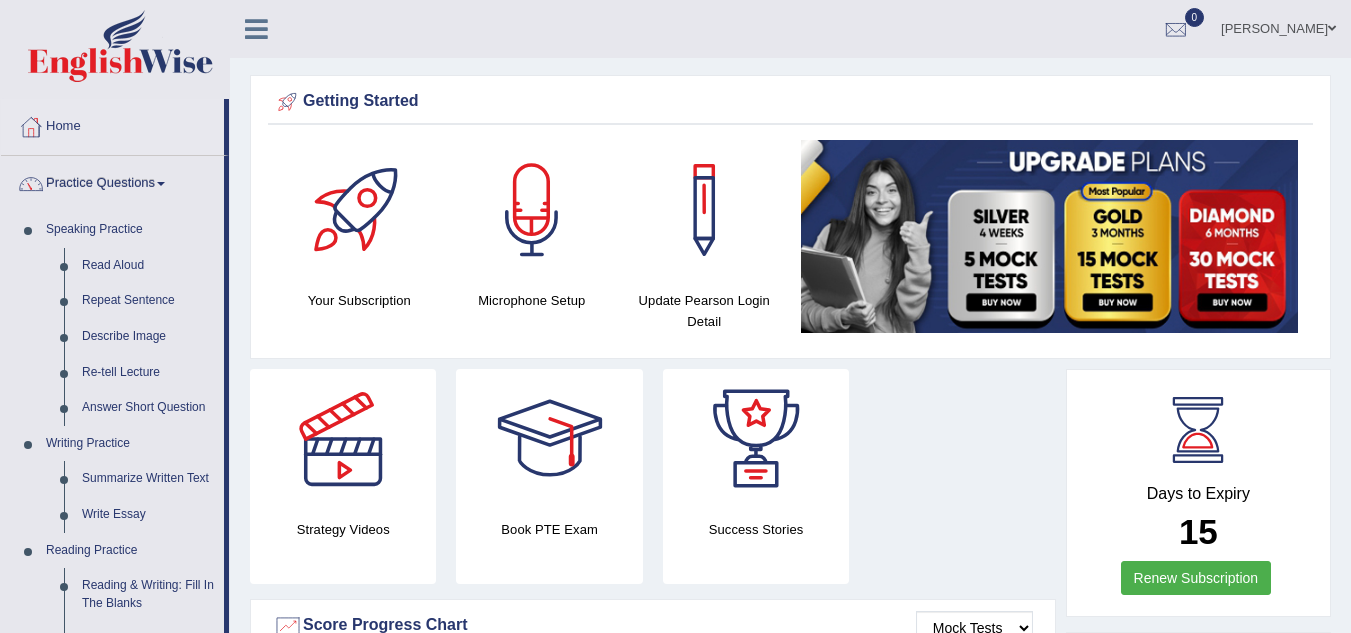 drag, startPoint x: 225, startPoint y: 267, endPoint x: 263, endPoint y: 363, distance: 103.24728 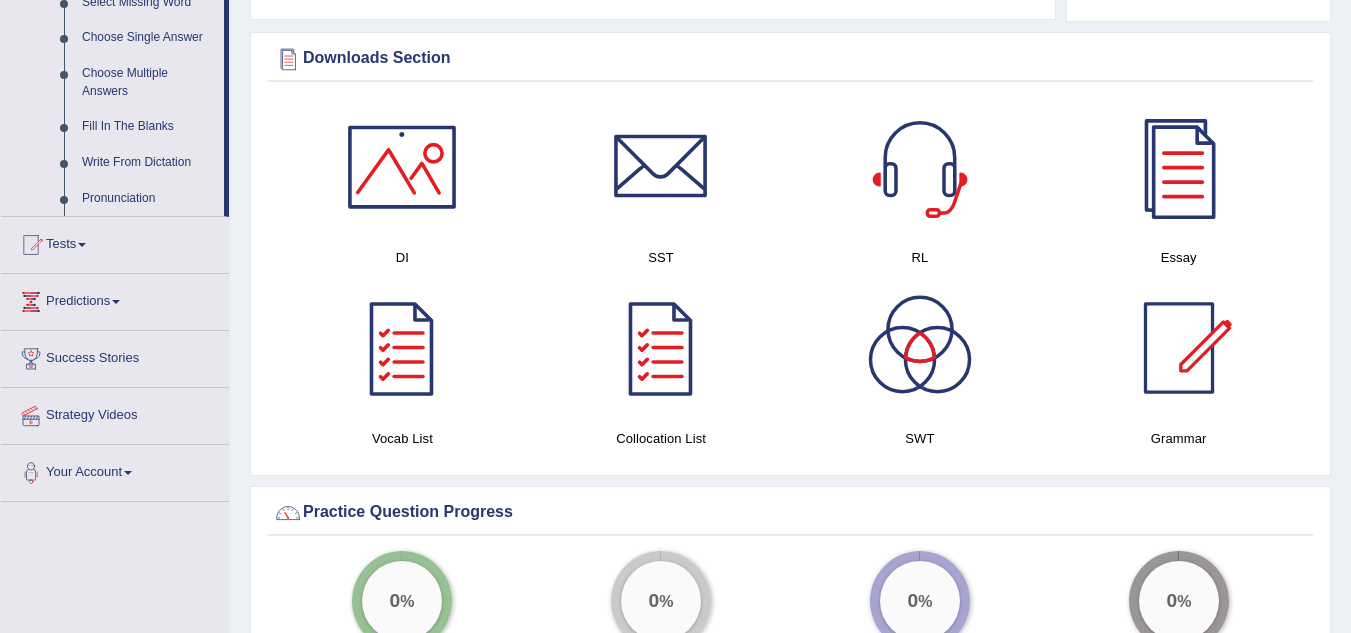 scroll, scrollTop: 1040, scrollLeft: 0, axis: vertical 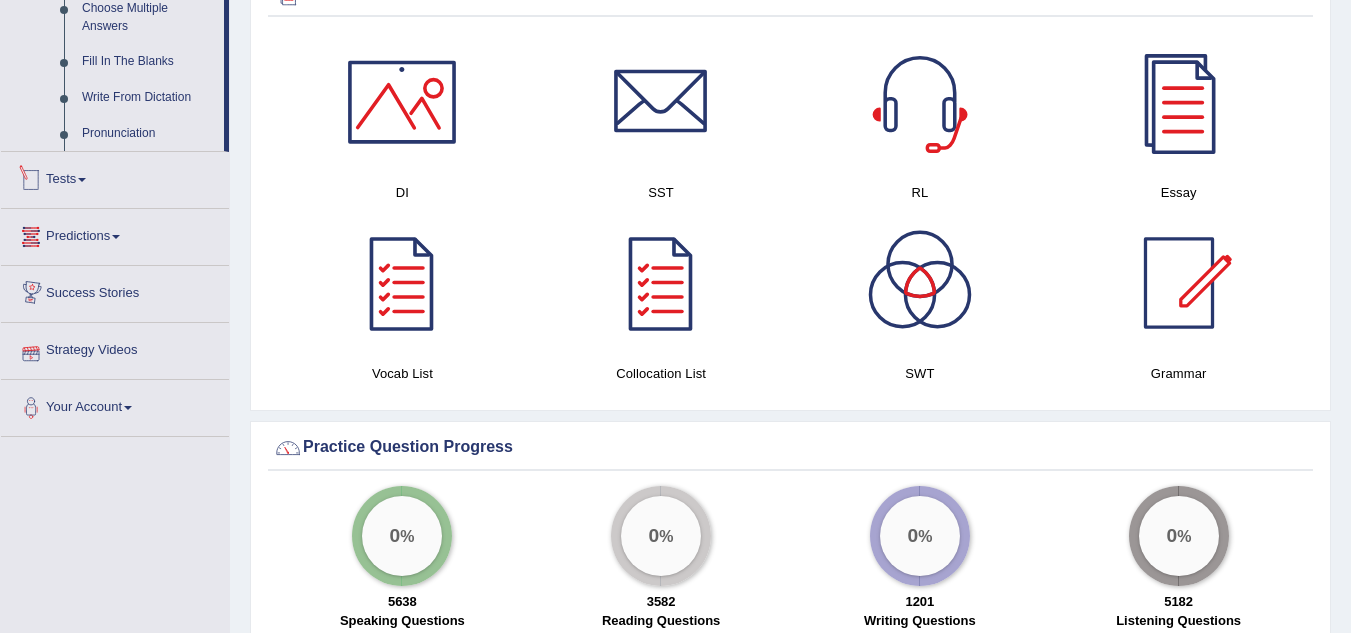 click on "Tests" at bounding box center [115, 177] 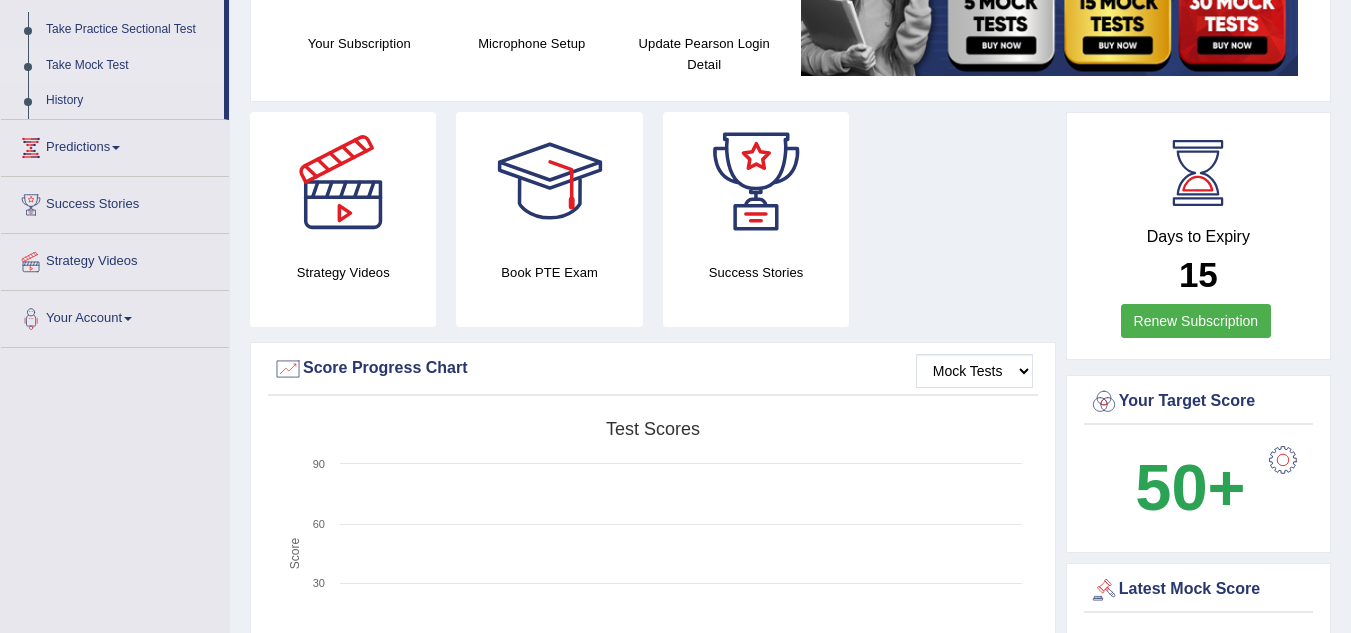 scroll, scrollTop: 261, scrollLeft: 0, axis: vertical 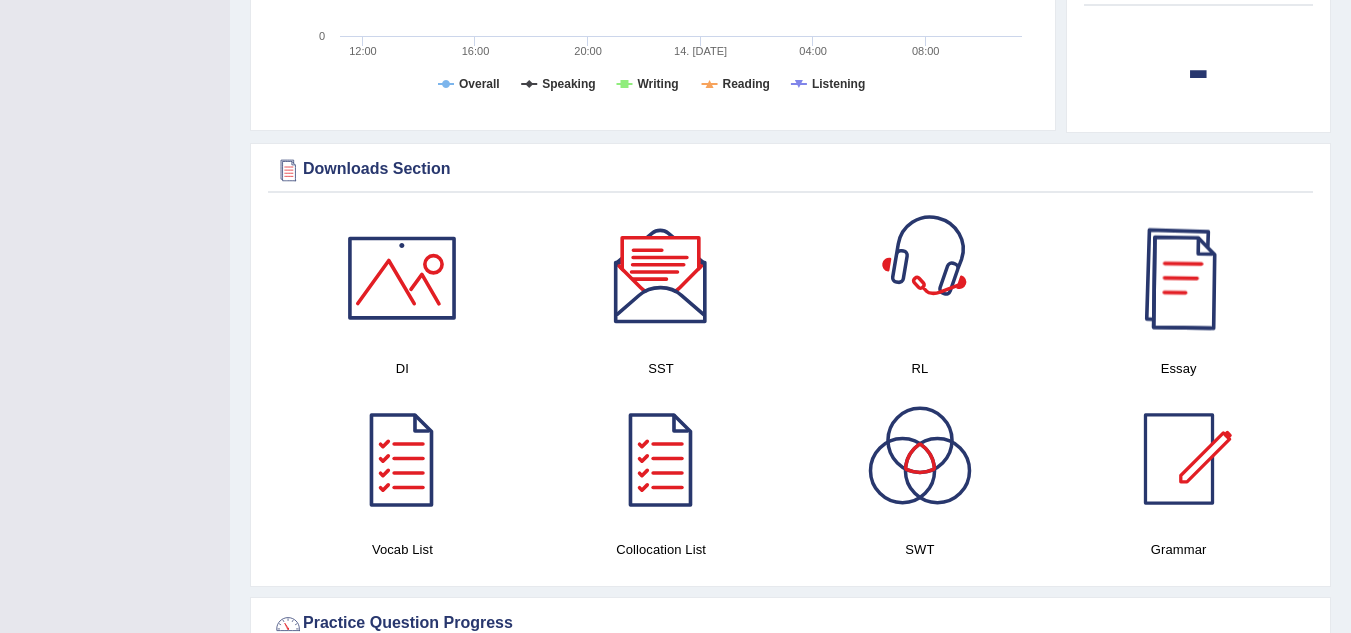 click at bounding box center (402, 278) 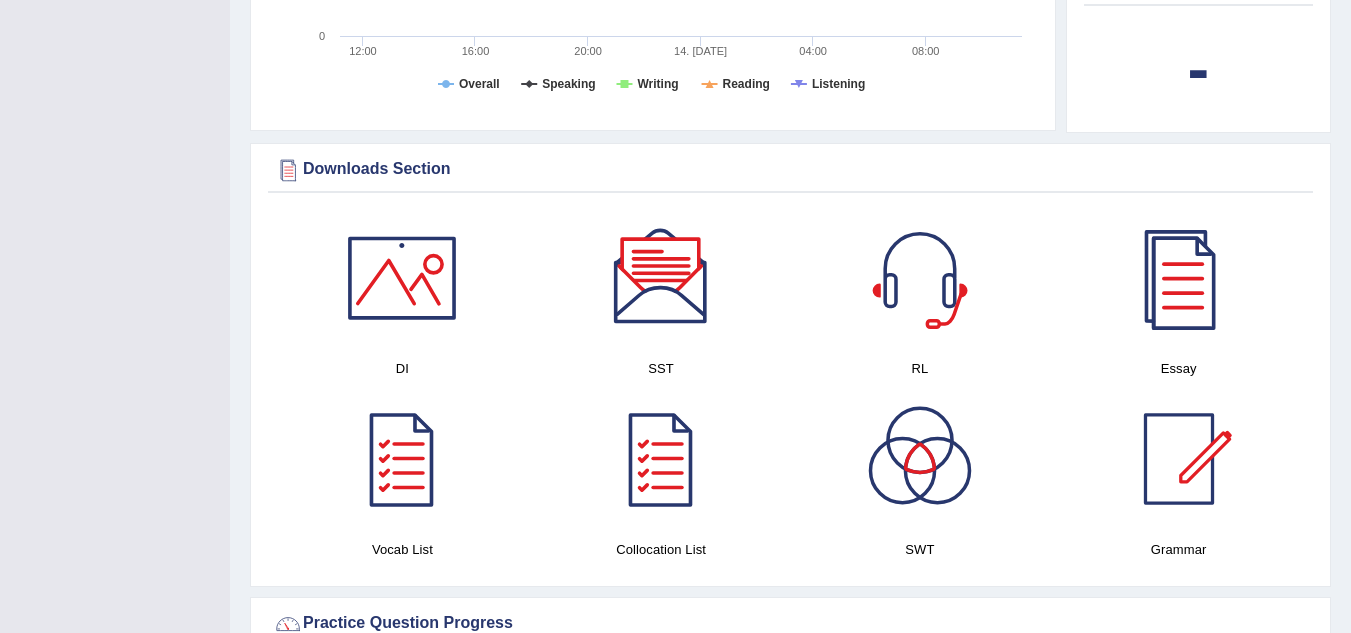 click at bounding box center [661, 278] 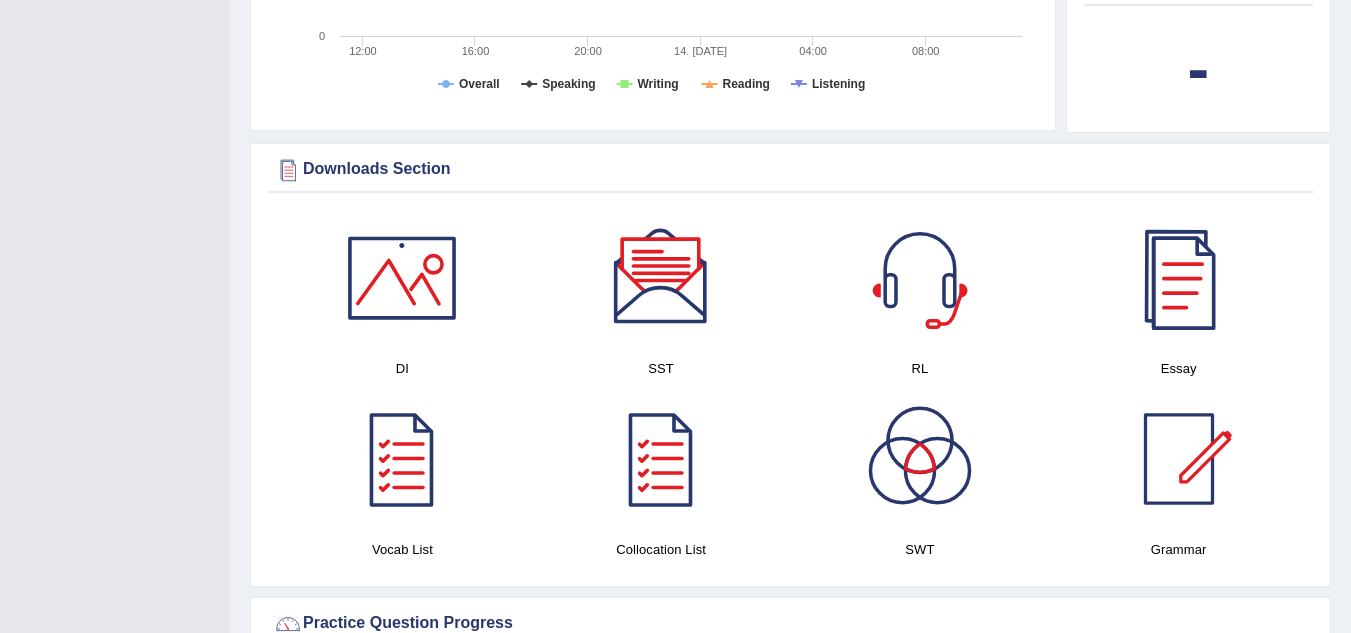 click at bounding box center (1179, 278) 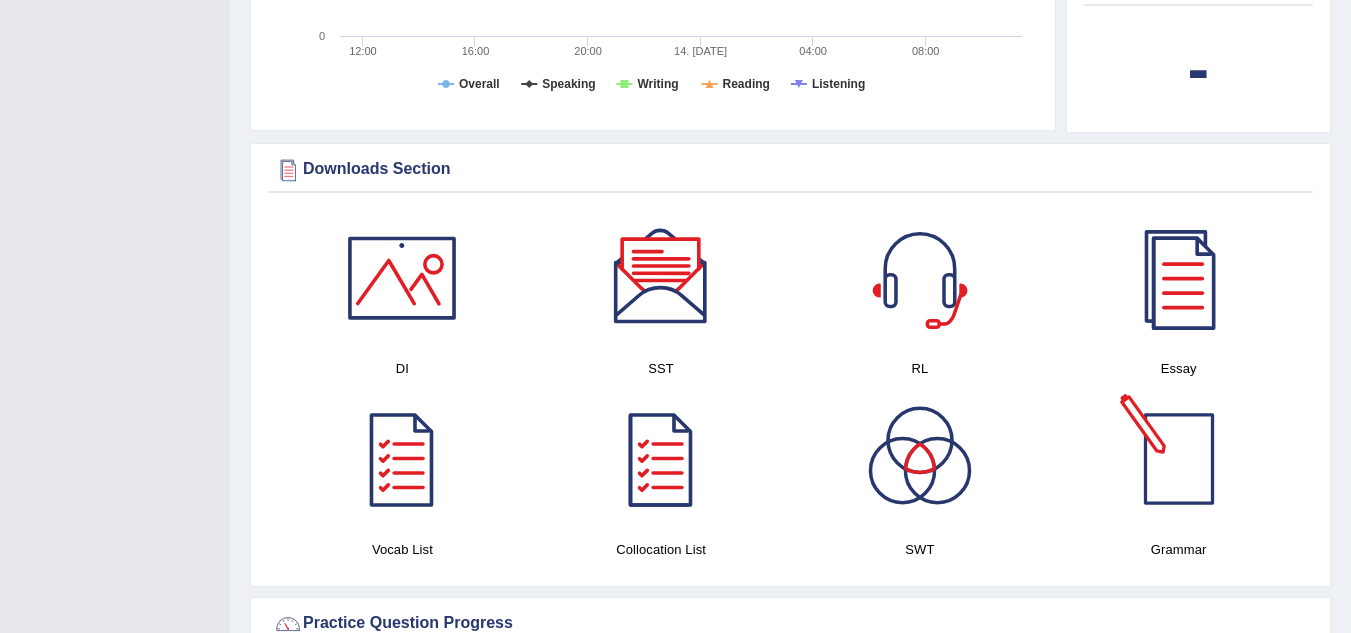 click at bounding box center [1179, 459] 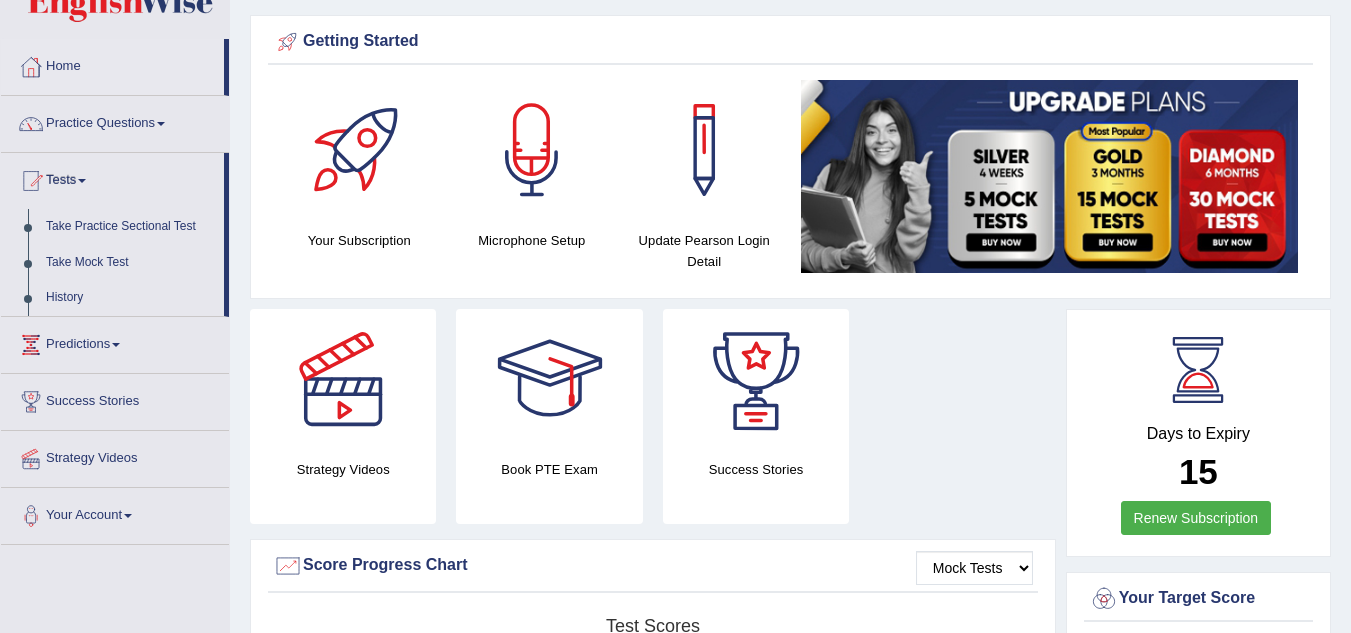 scroll, scrollTop: 0, scrollLeft: 0, axis: both 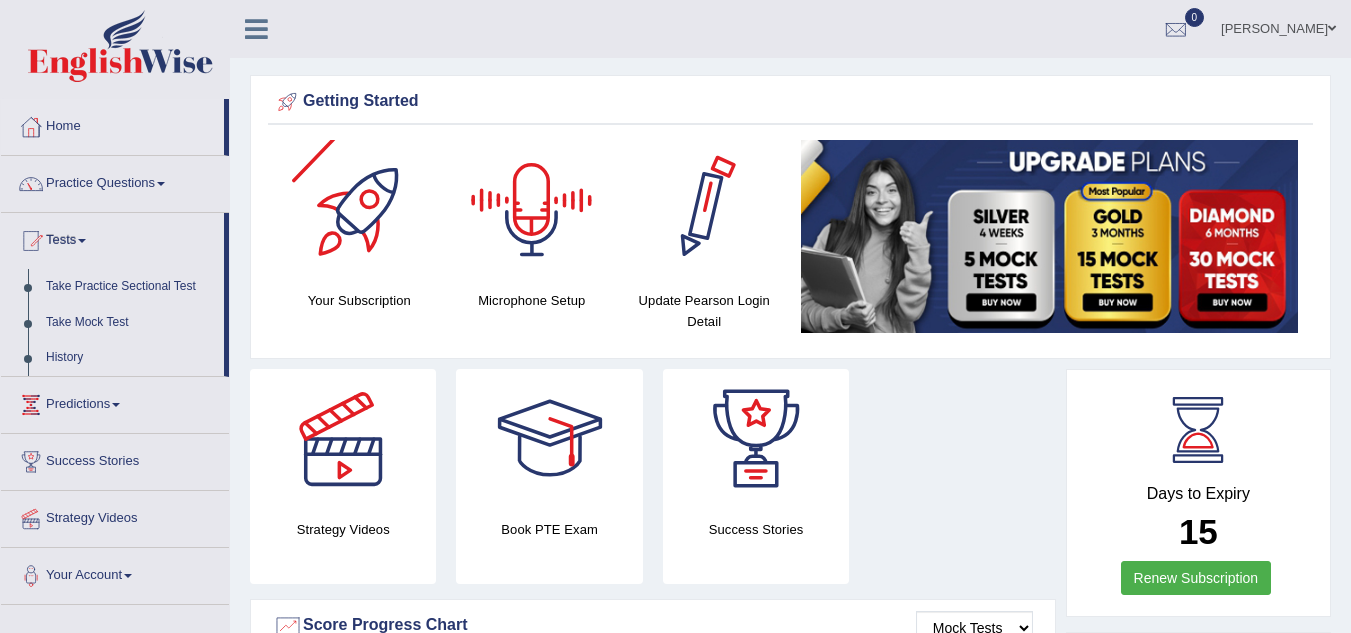 click at bounding box center (1050, 236) 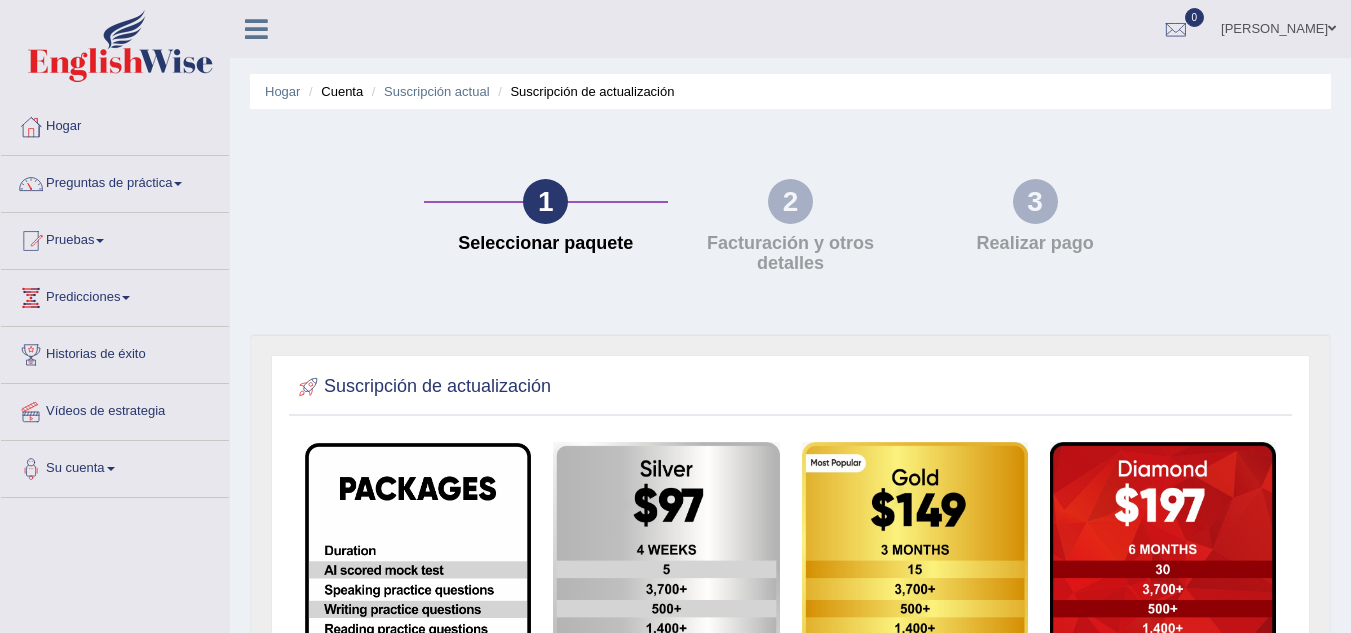 click at bounding box center (1163, 697) 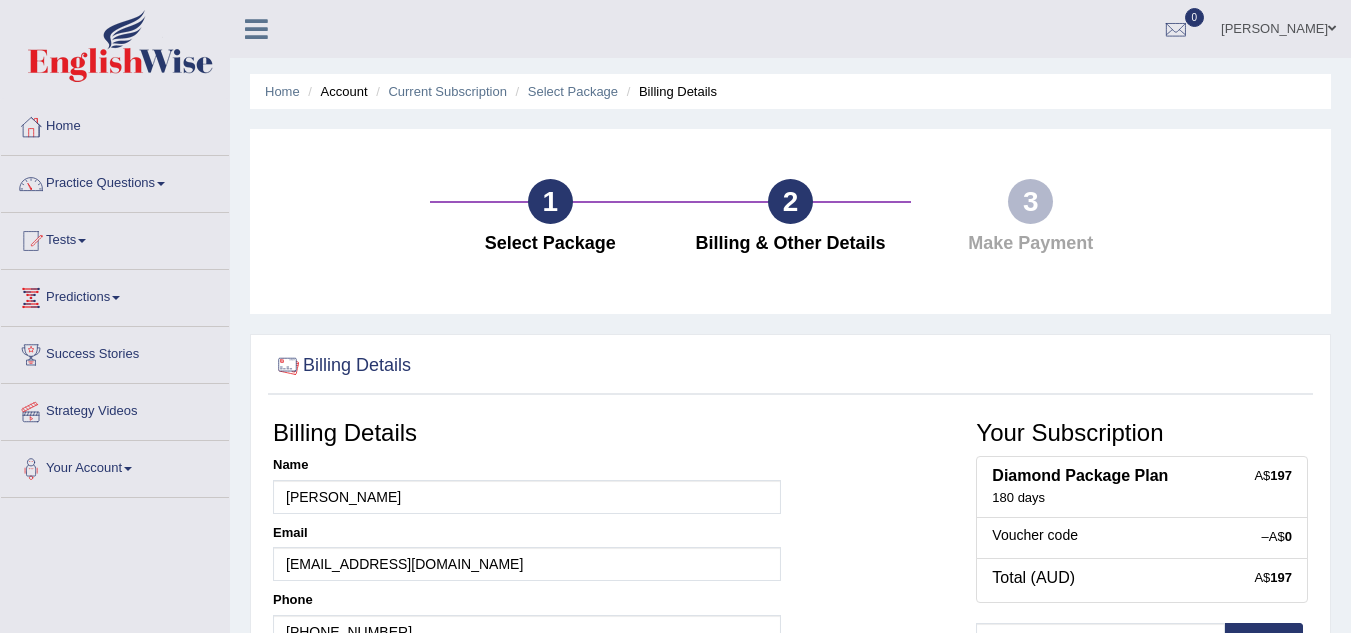 scroll, scrollTop: 0, scrollLeft: 0, axis: both 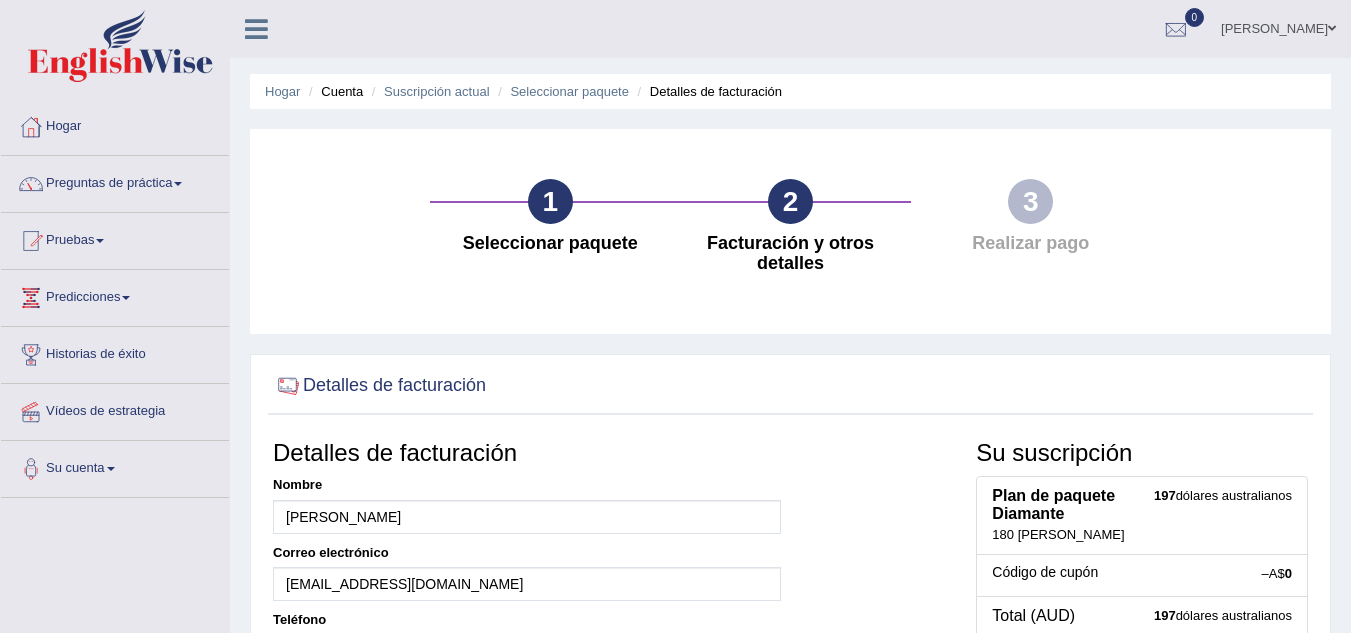 click on "1" at bounding box center (550, 201) 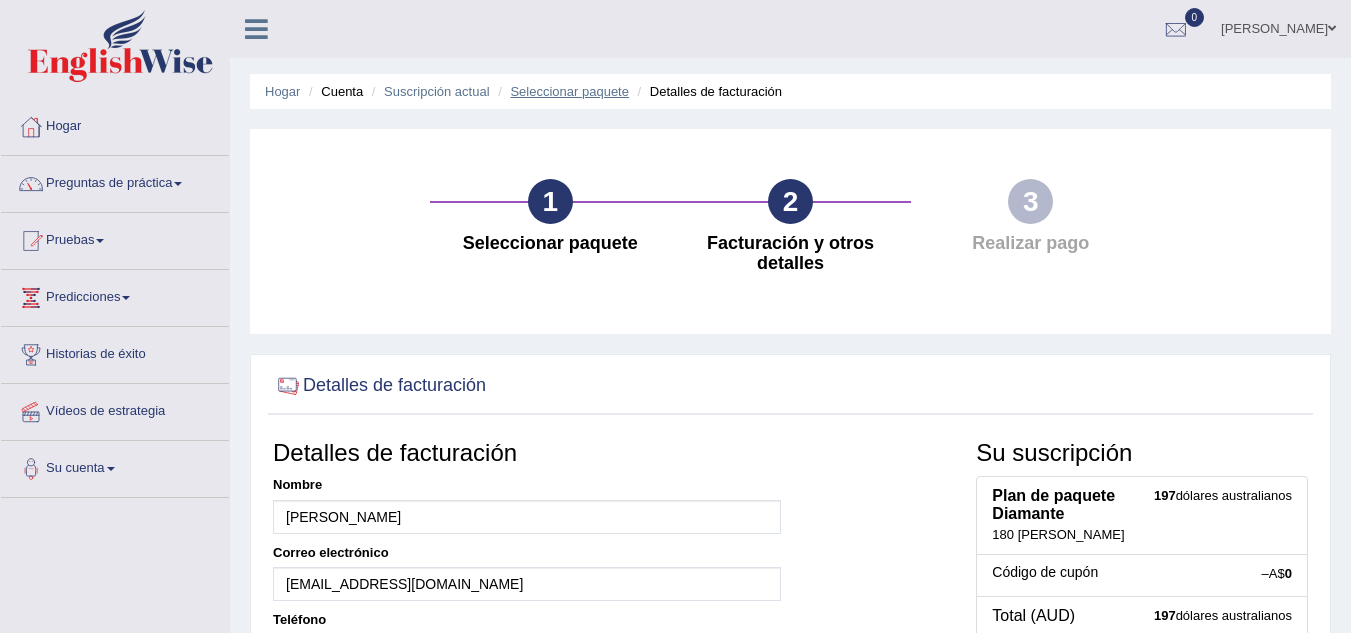 click on "Seleccionar paquete" at bounding box center [569, 91] 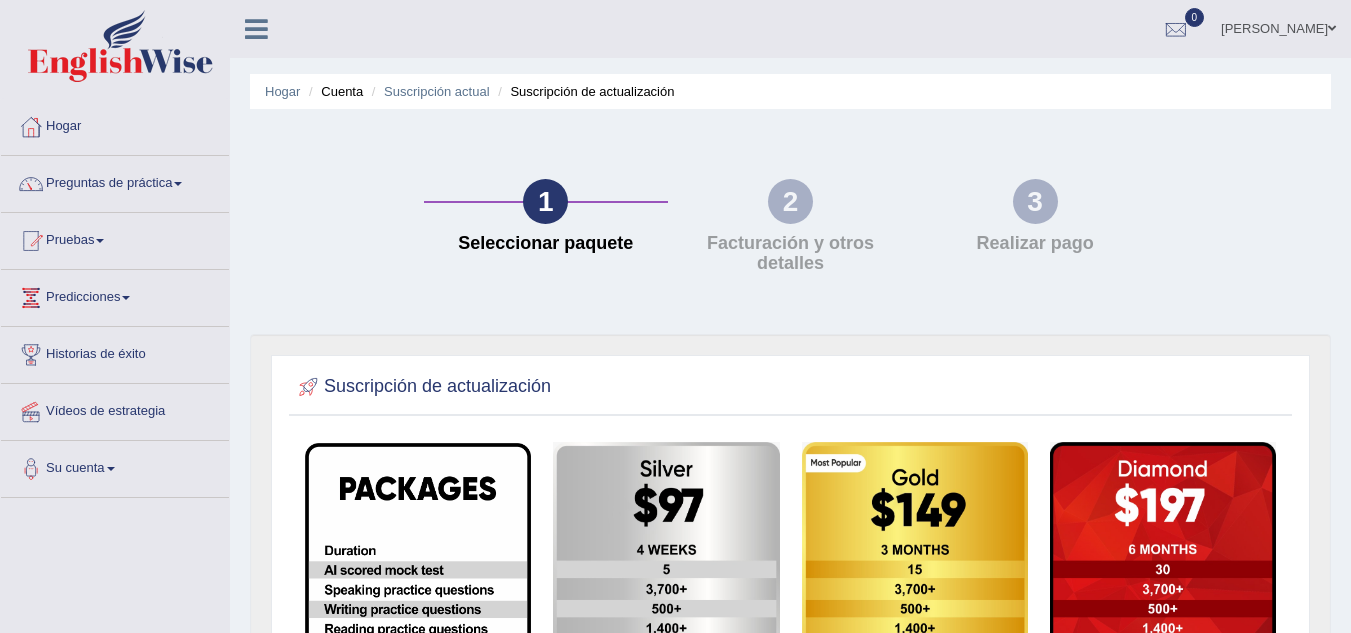 scroll, scrollTop: 0, scrollLeft: 0, axis: both 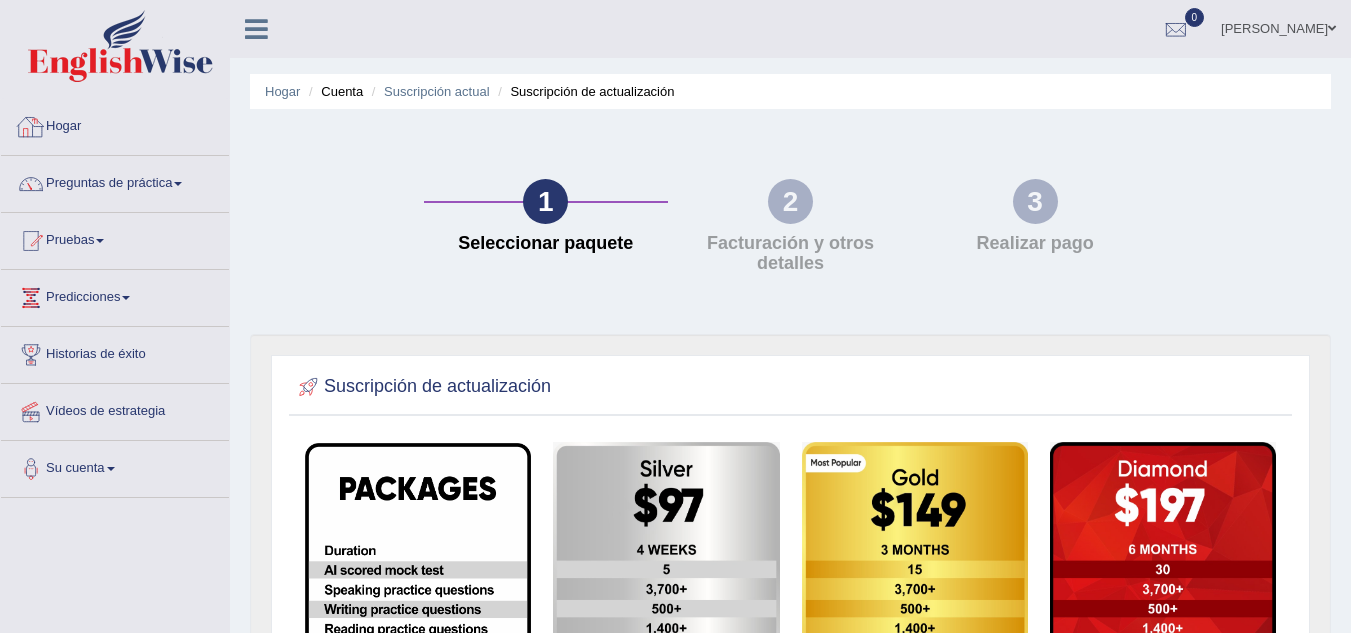 click on "Hogar" at bounding box center (115, 124) 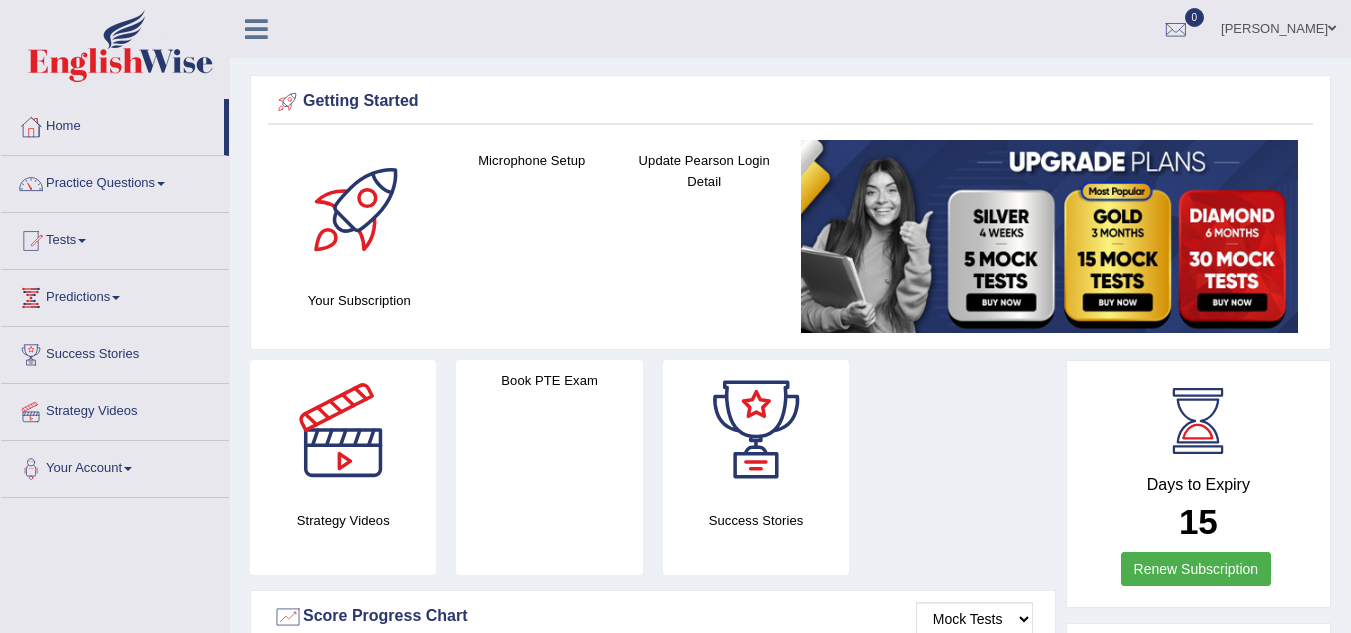 scroll, scrollTop: 0, scrollLeft: 0, axis: both 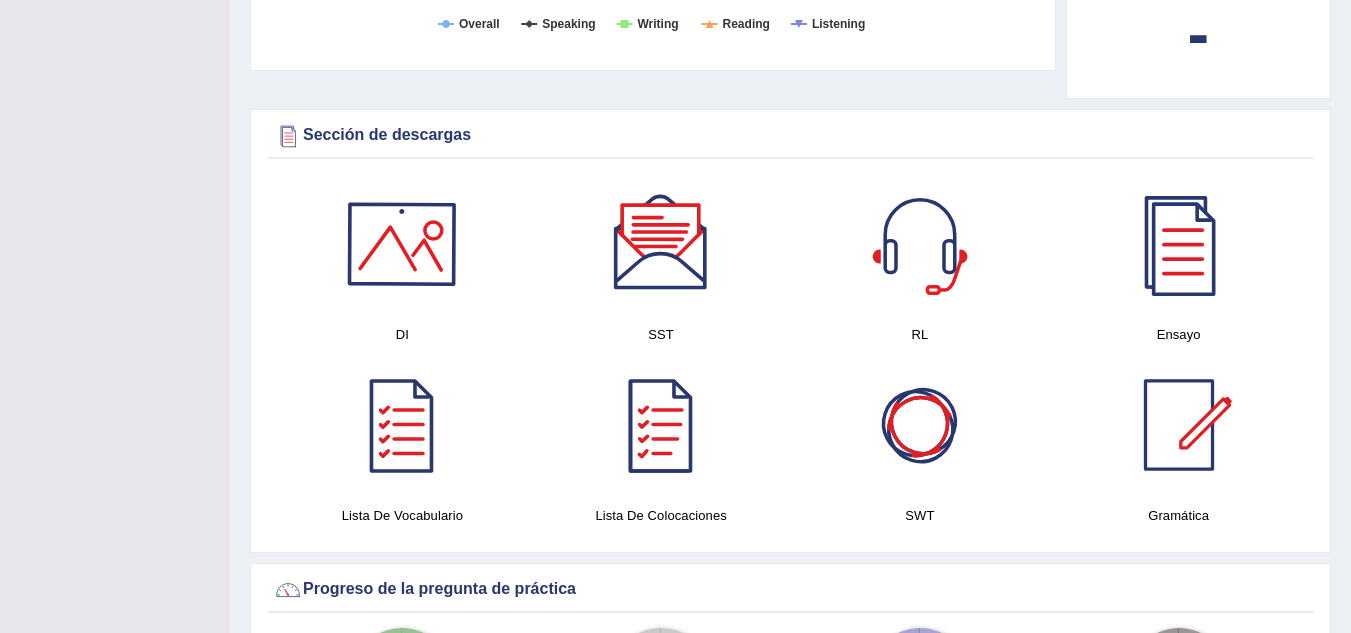 click at bounding box center (402, 244) 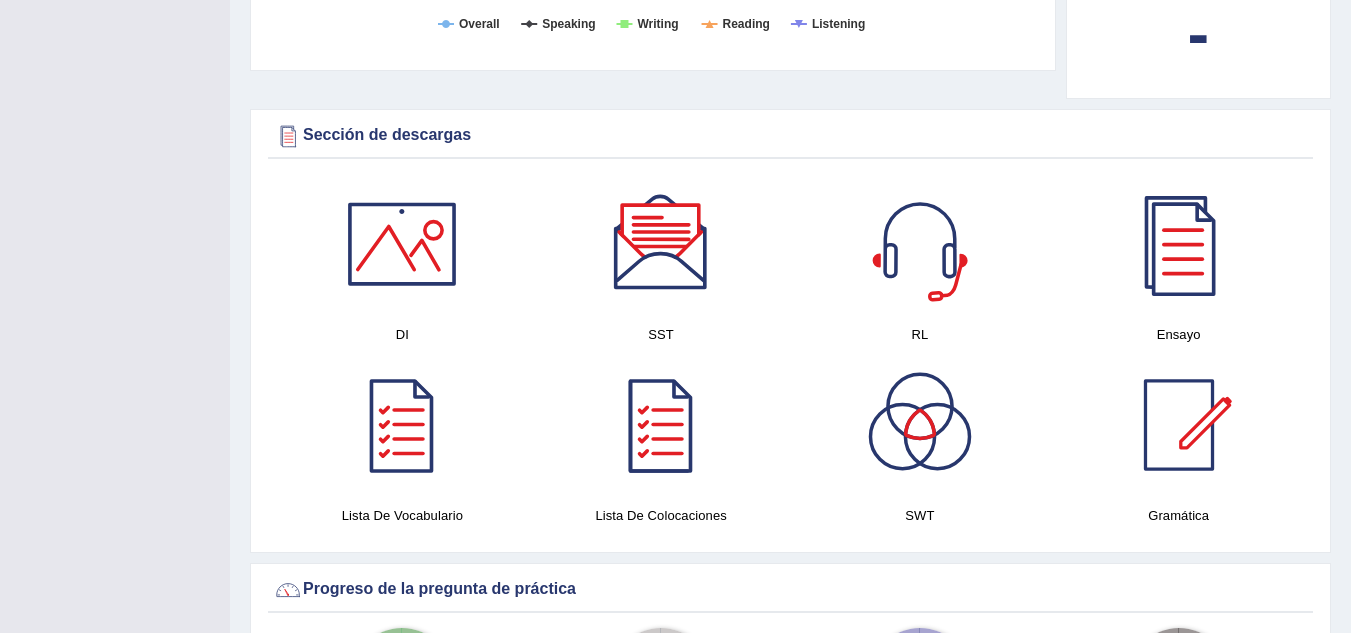 click at bounding box center (920, 244) 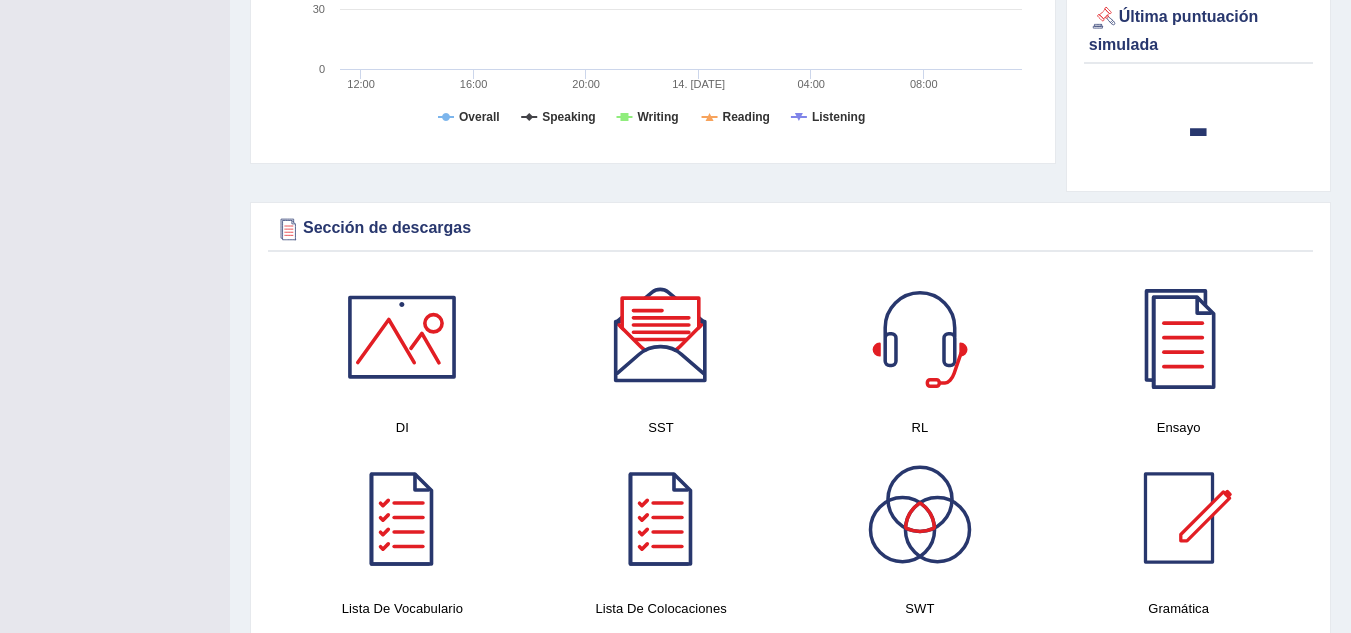 scroll, scrollTop: 0, scrollLeft: 0, axis: both 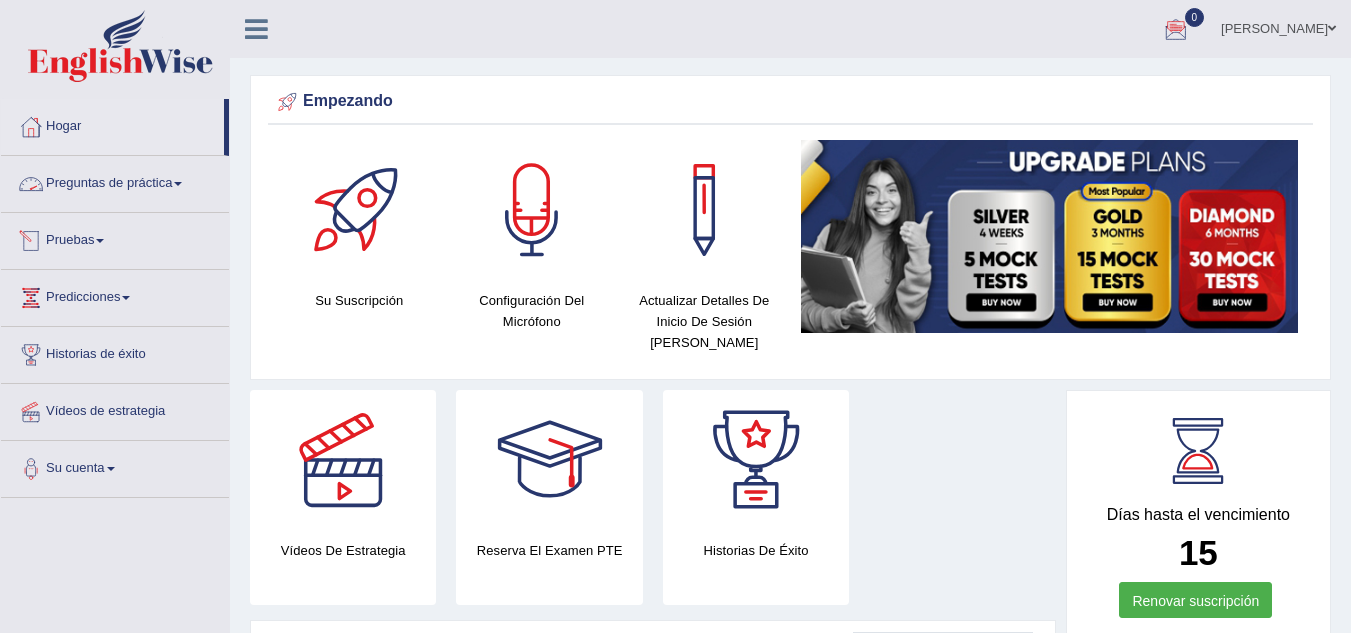click on "Preguntas de práctica" at bounding box center [115, 181] 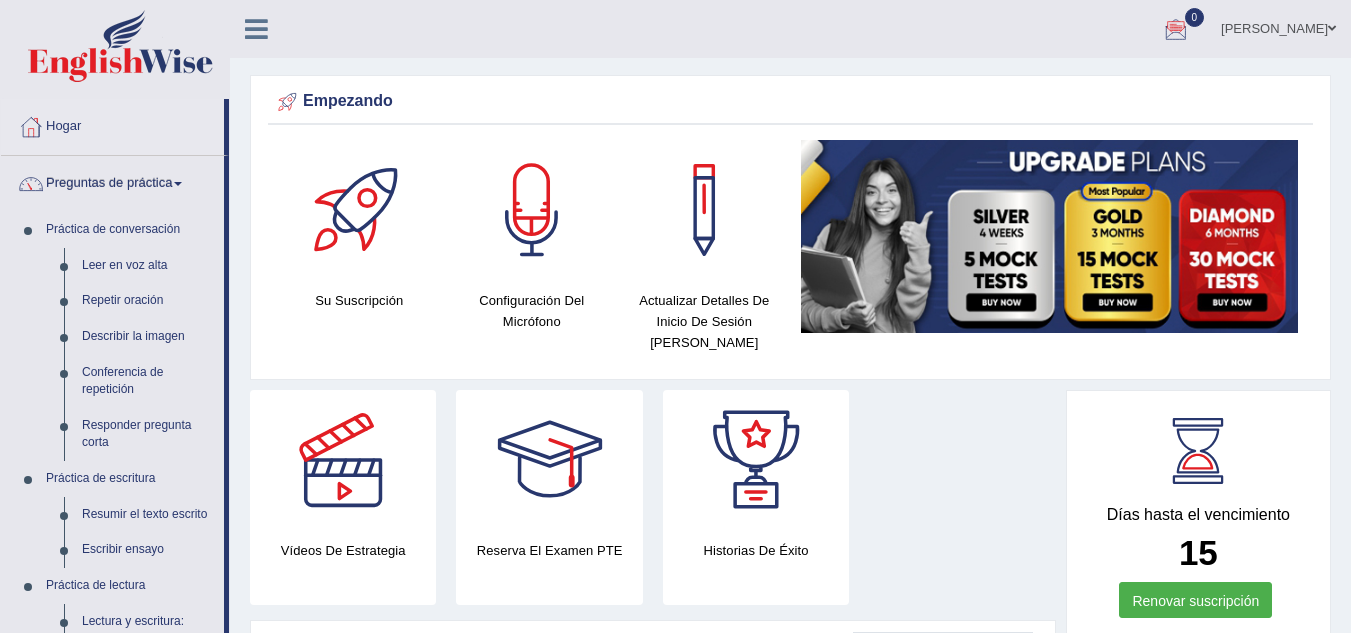drag, startPoint x: 225, startPoint y: 197, endPoint x: 254, endPoint y: 327, distance: 133.19534 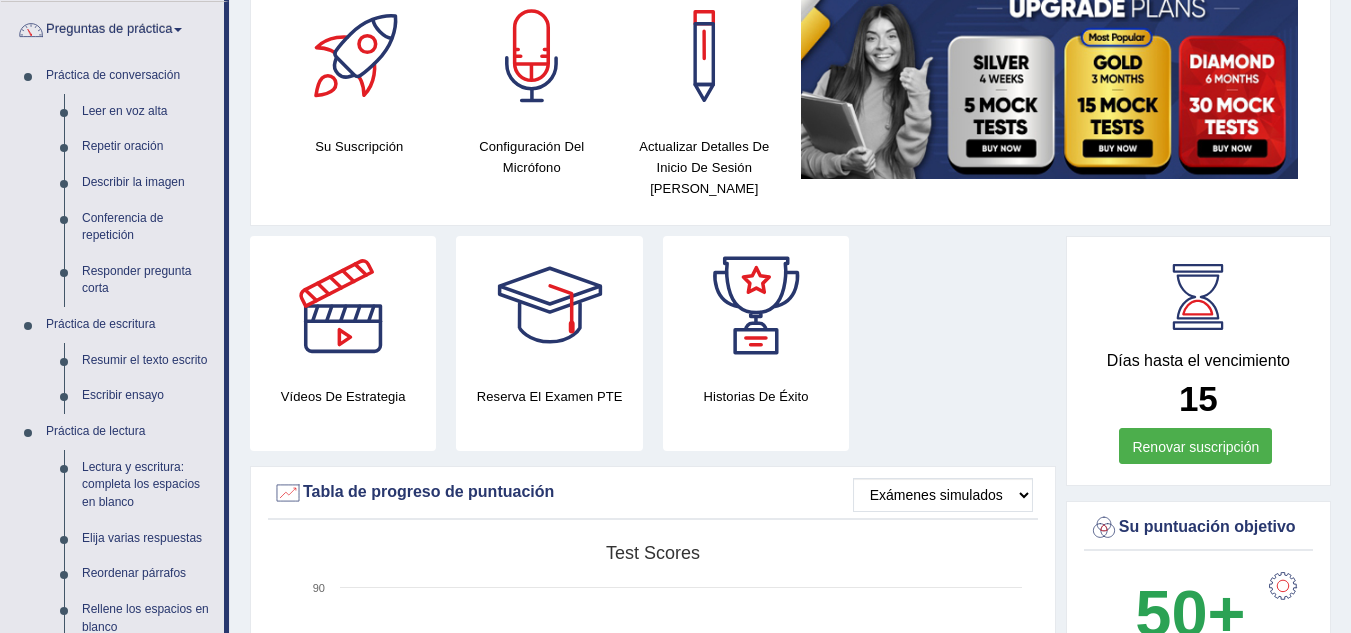scroll, scrollTop: 130, scrollLeft: 0, axis: vertical 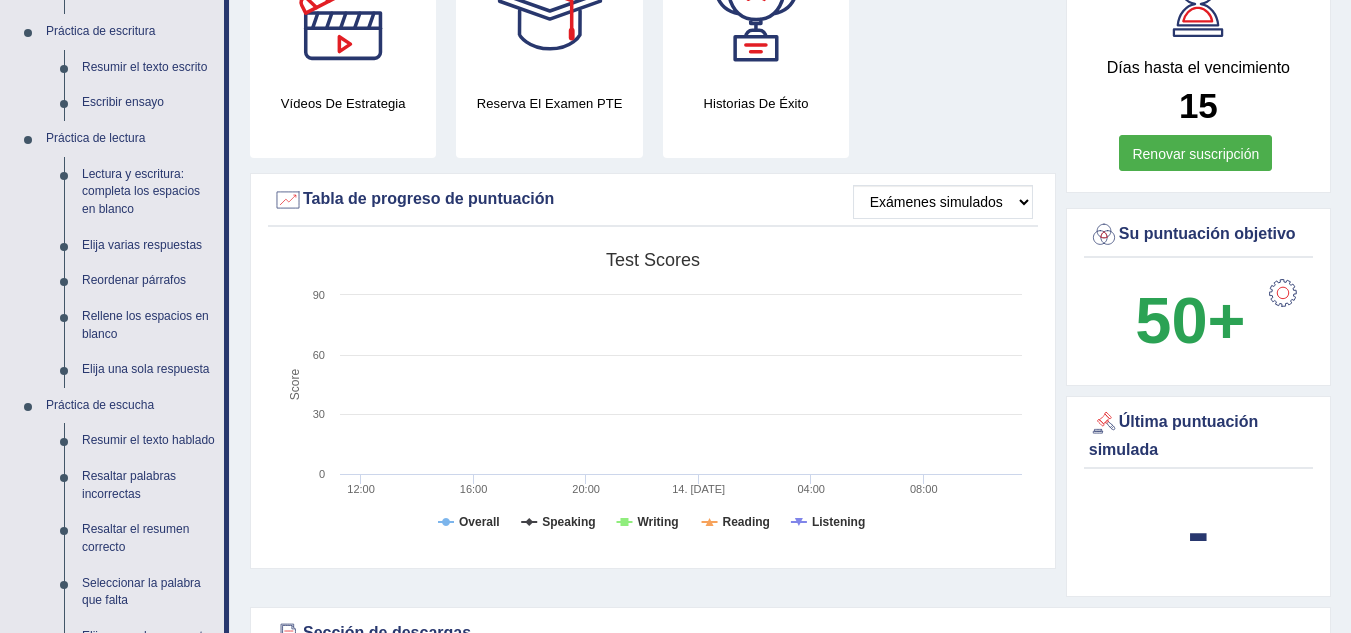 click on "50+" at bounding box center [1190, 320] 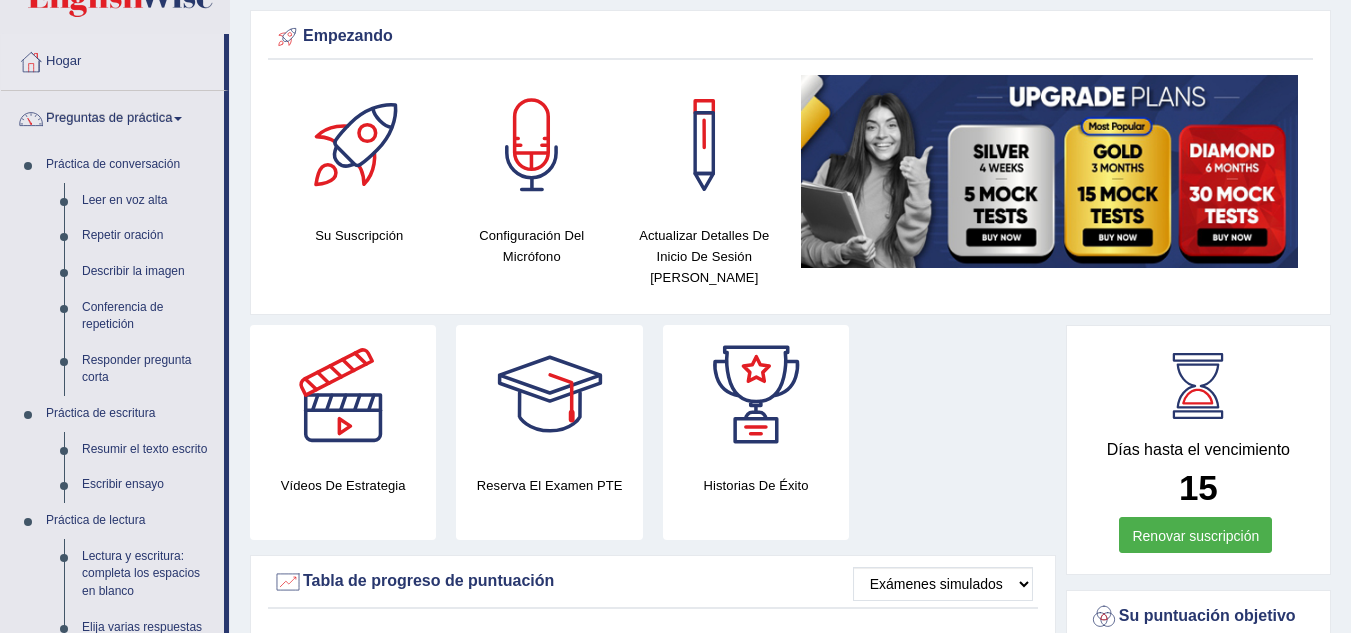 scroll, scrollTop: 0, scrollLeft: 0, axis: both 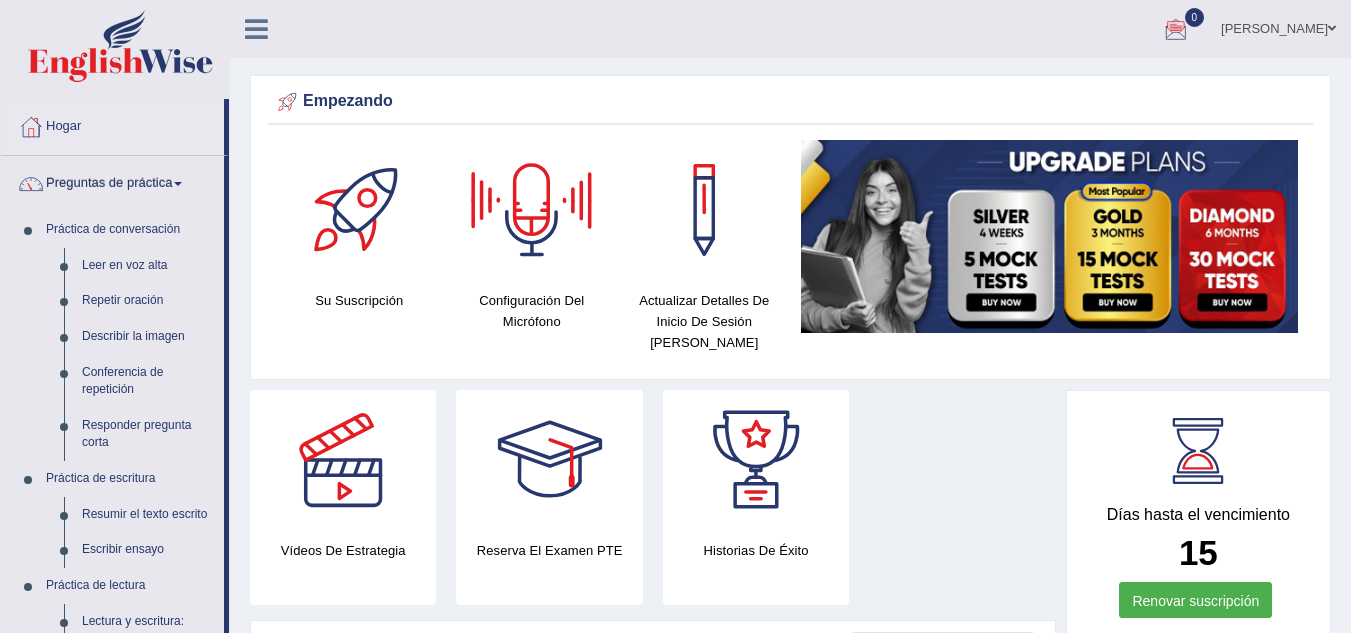 click at bounding box center [265, 22] 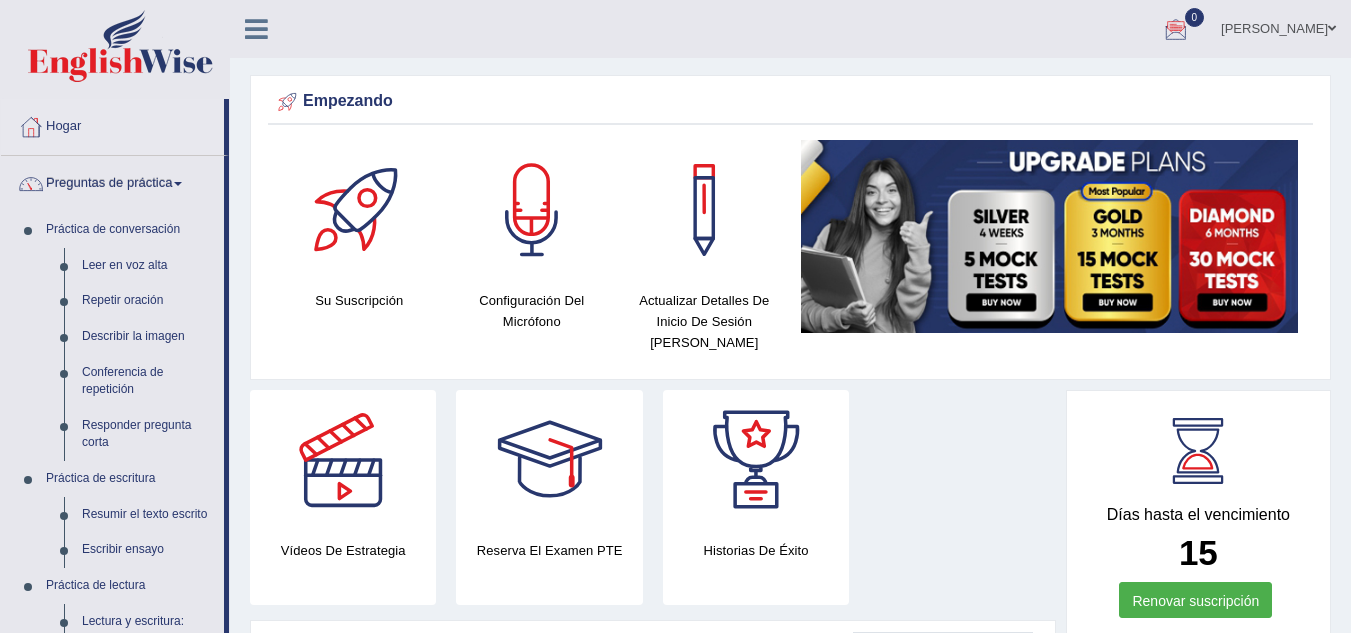 click at bounding box center [256, 29] 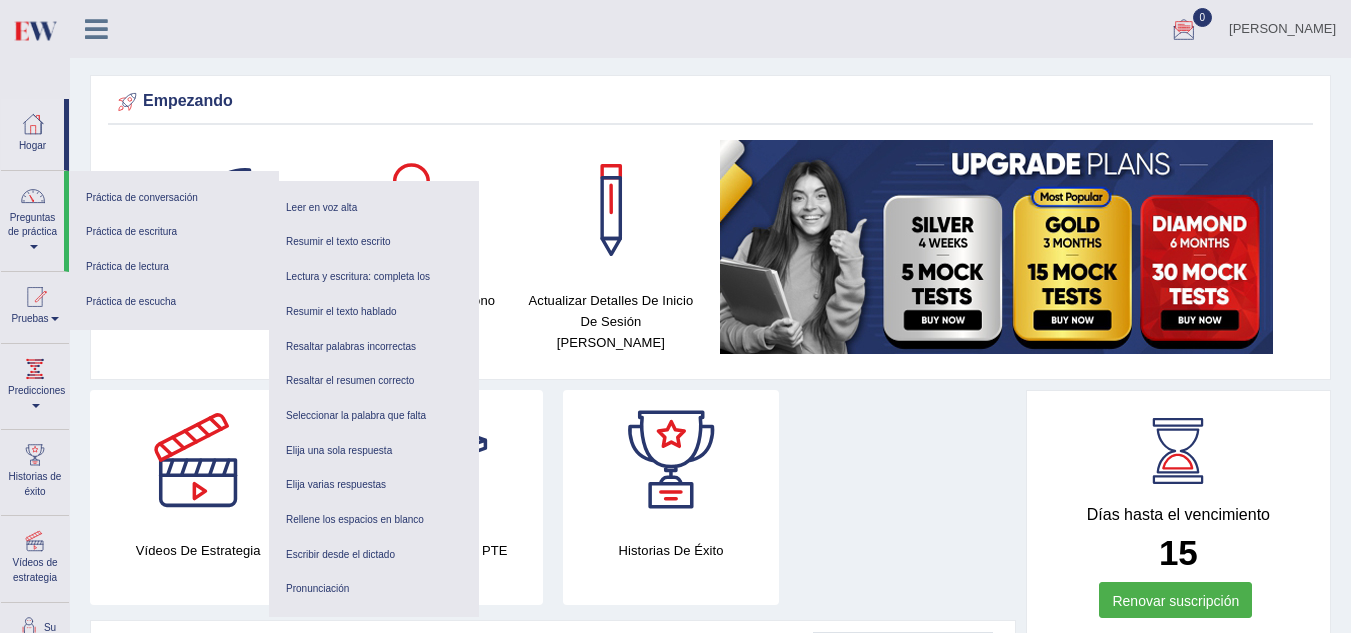 click at bounding box center [33, 124] 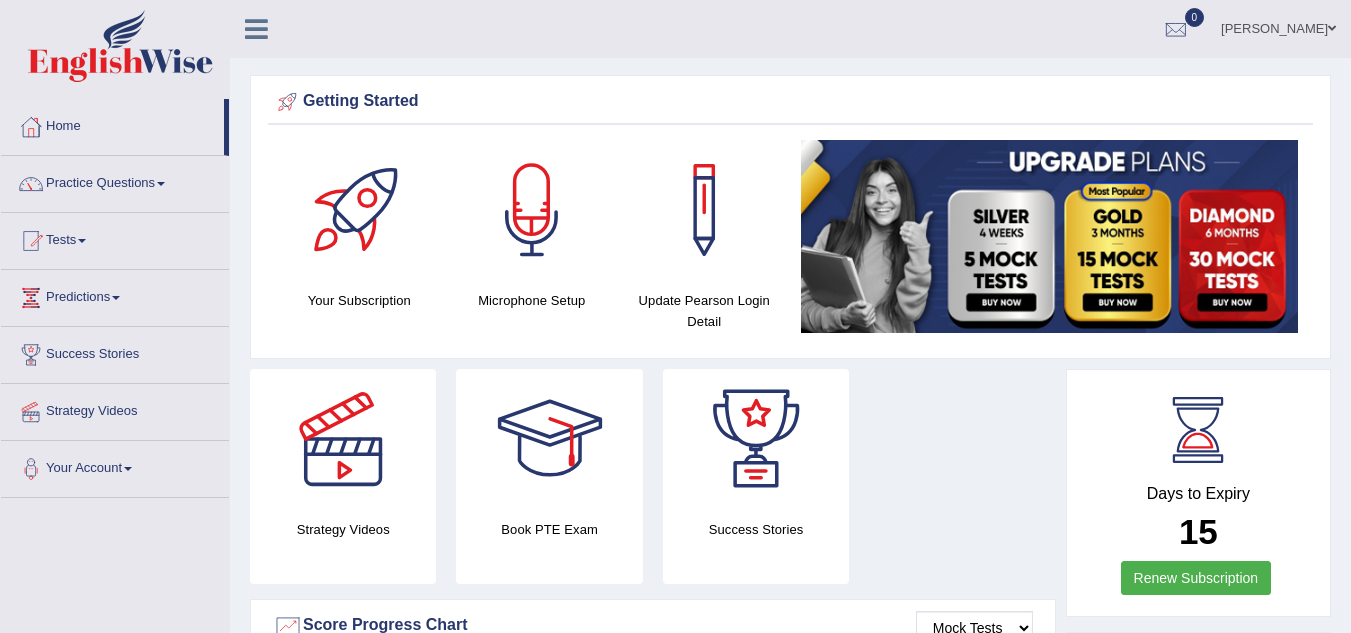 scroll, scrollTop: 0, scrollLeft: 0, axis: both 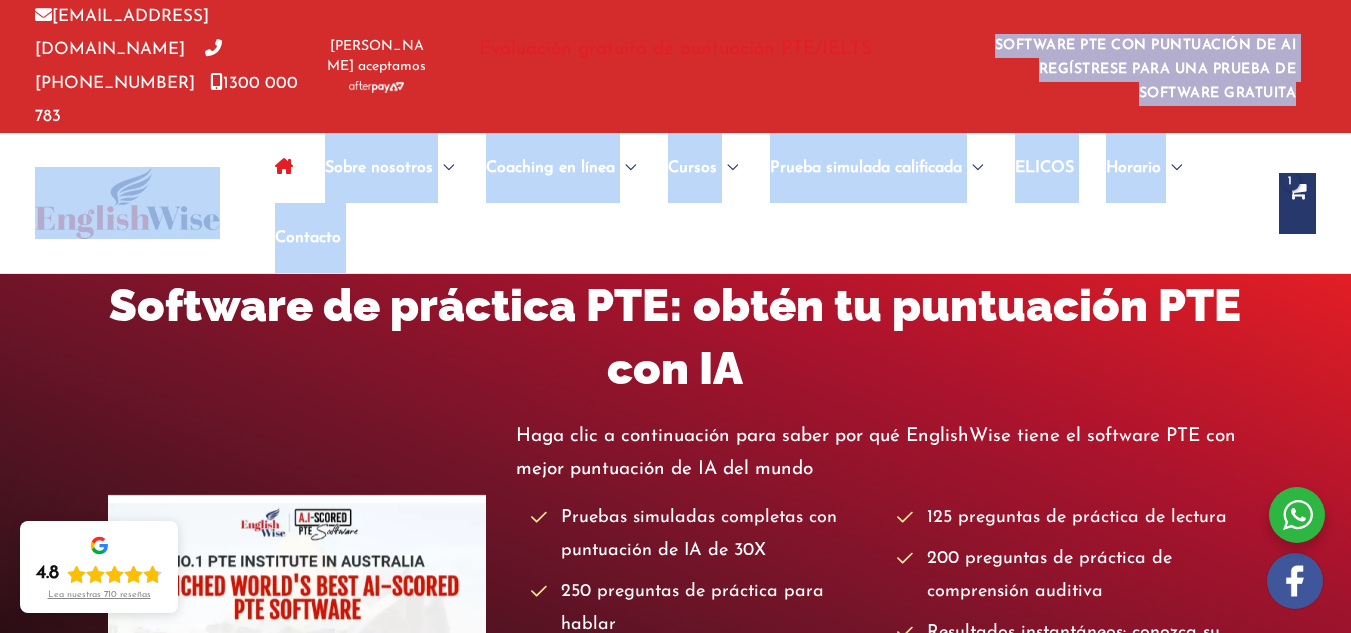 drag, startPoint x: 1308, startPoint y: 53, endPoint x: 1290, endPoint y: -29, distance: 83.95237 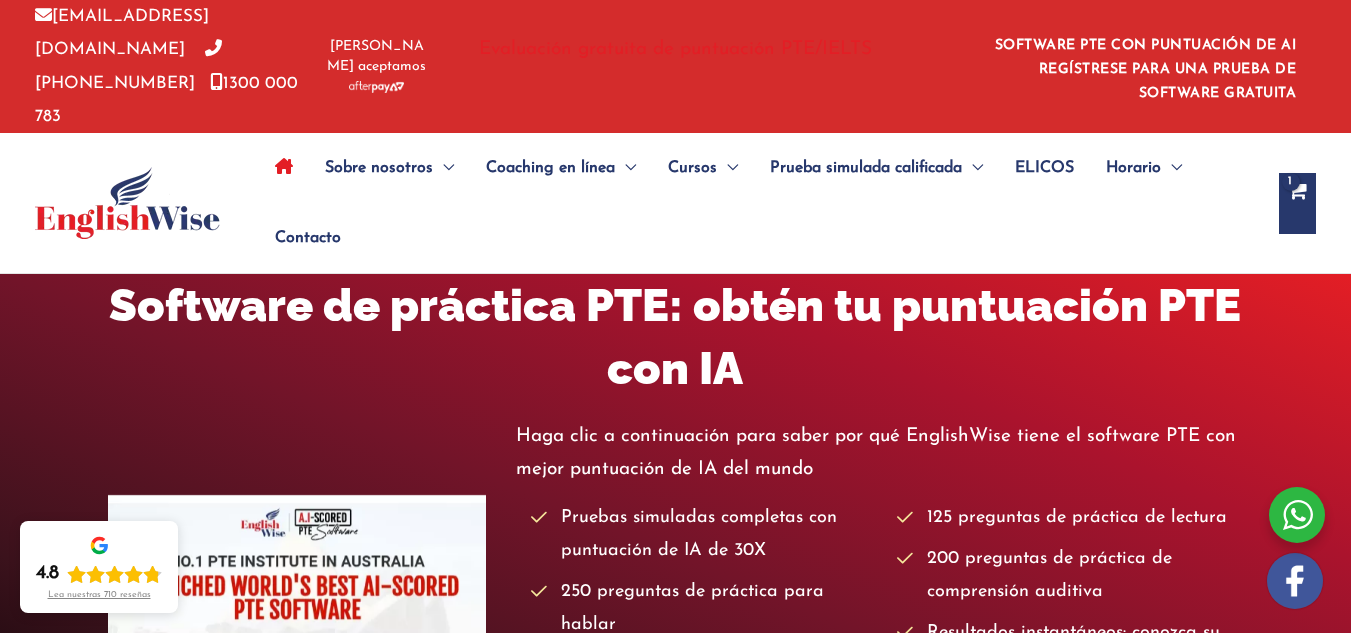 click at bounding box center (284, 166) 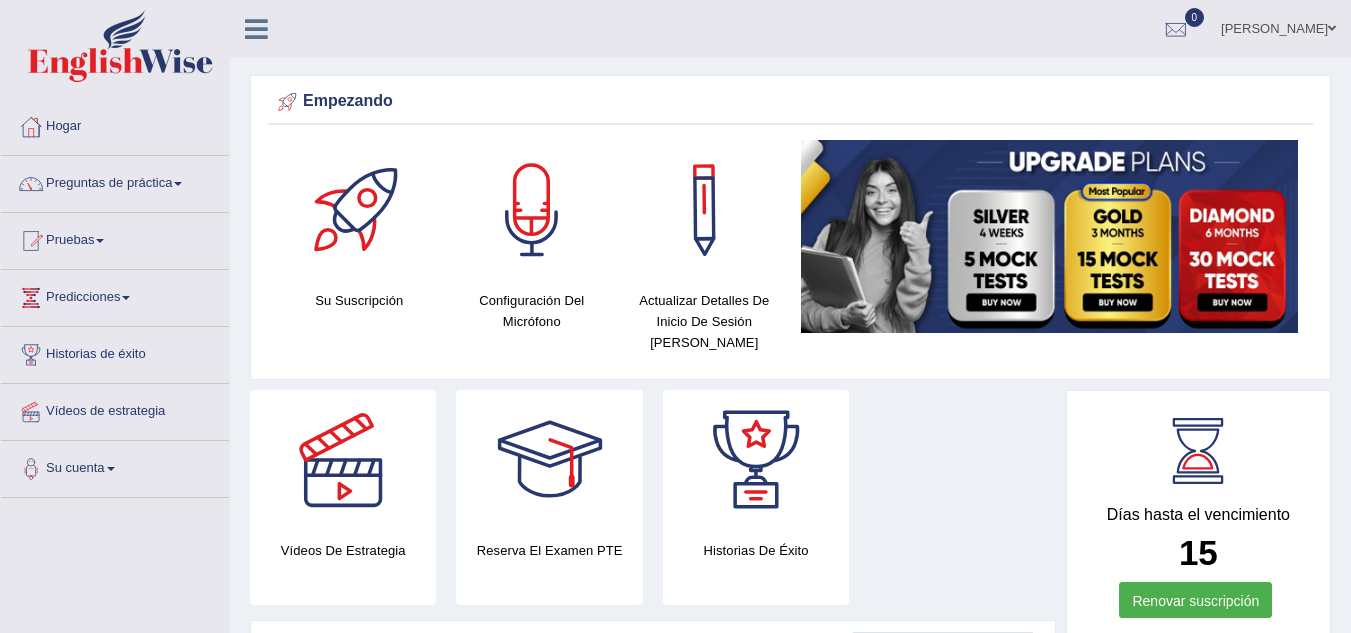 scroll, scrollTop: 0, scrollLeft: 0, axis: both 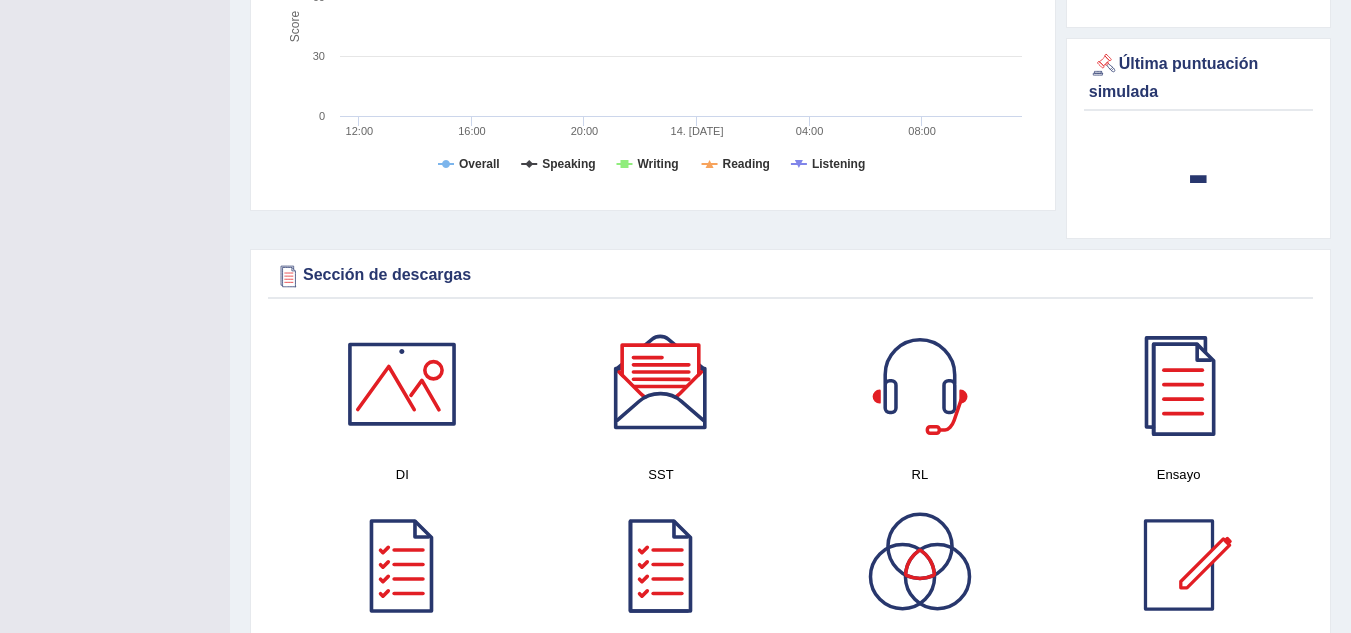 click at bounding box center [402, 384] 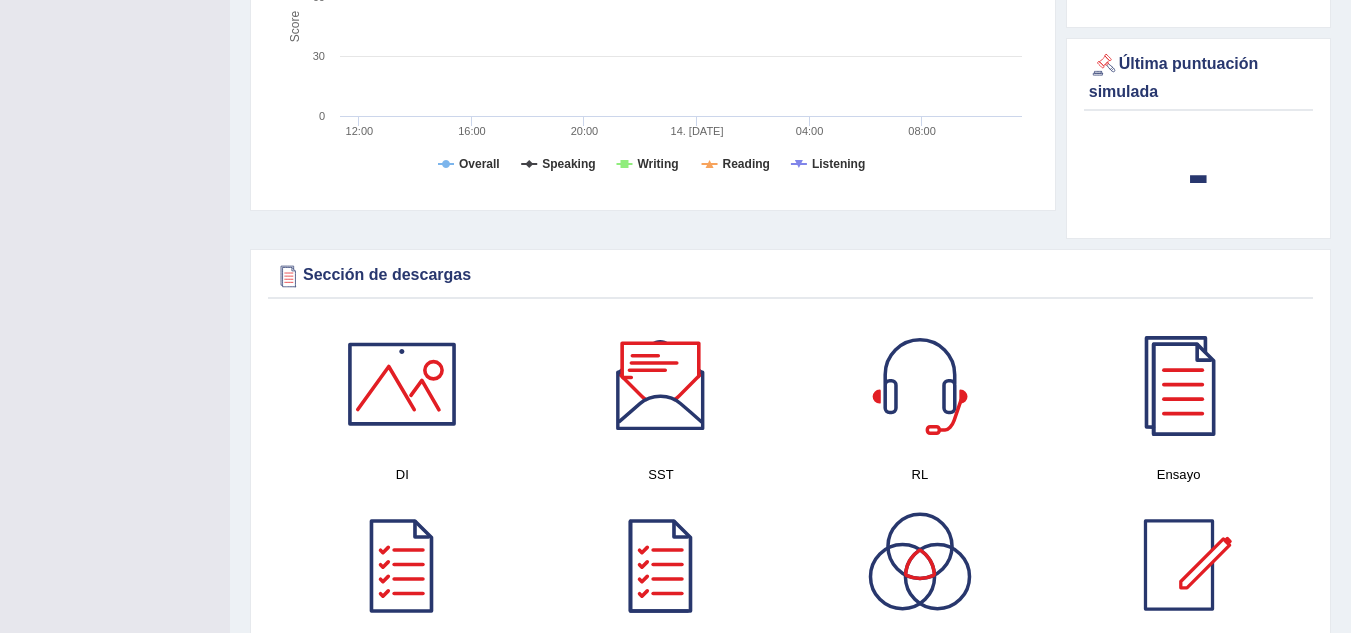 click at bounding box center (661, 384) 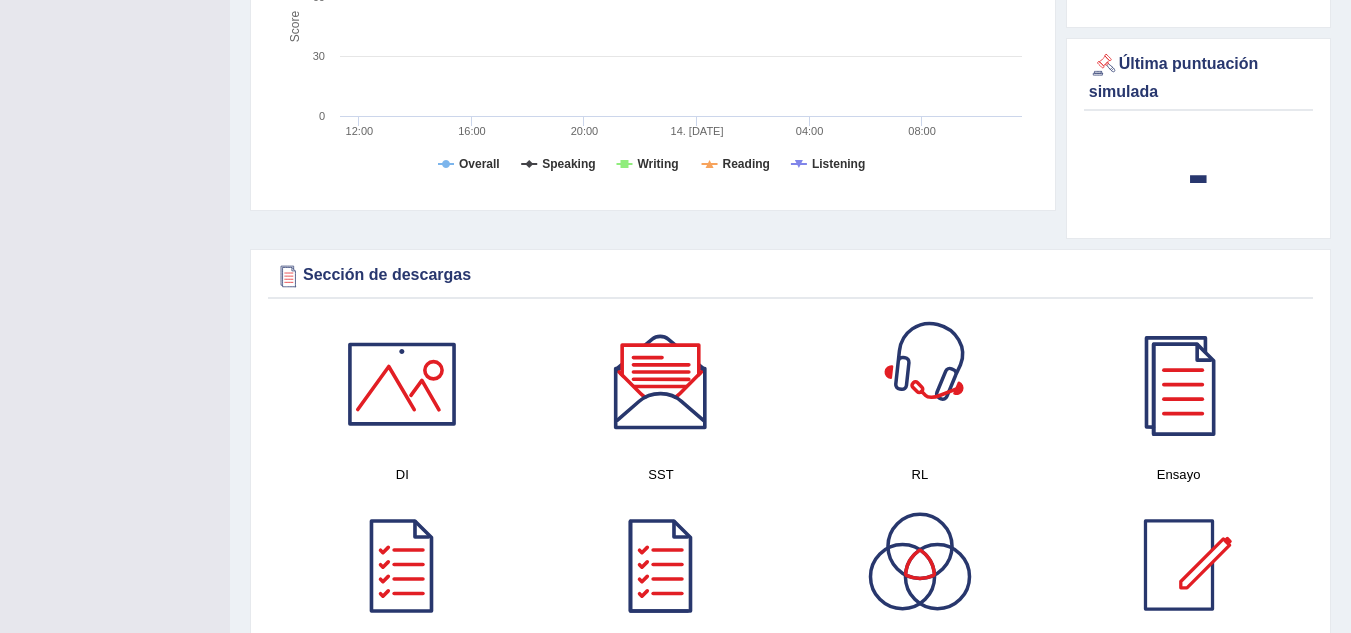 click at bounding box center [920, 384] 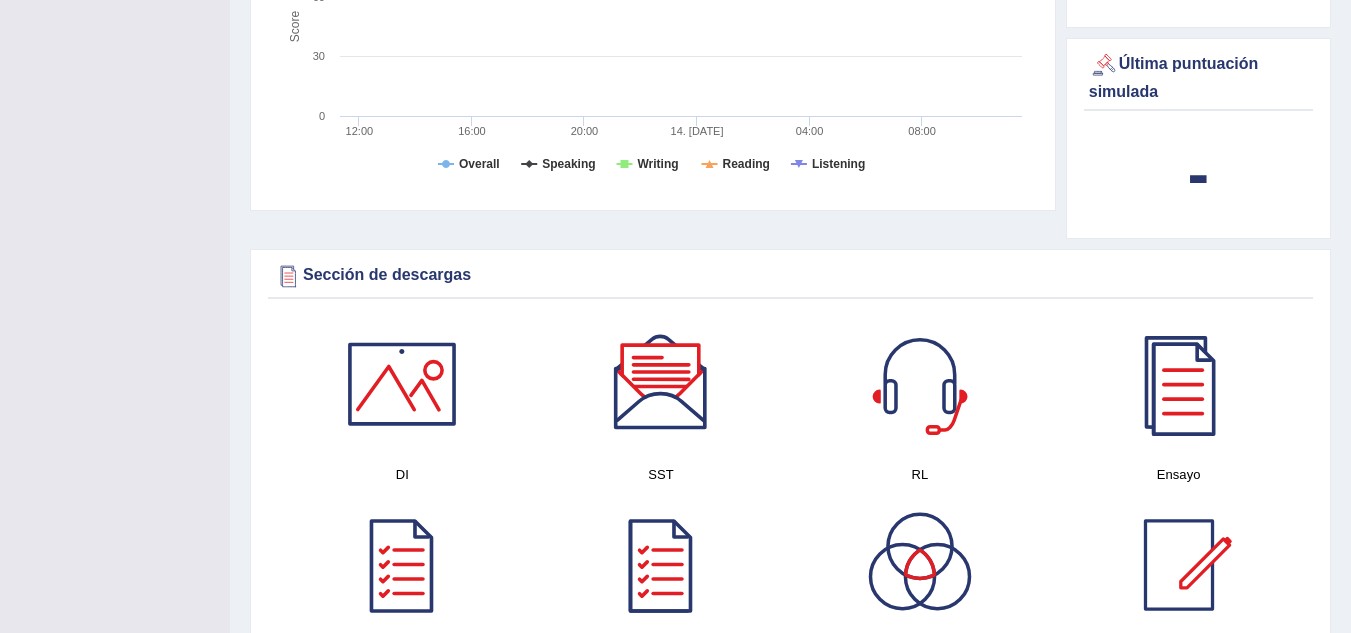 click at bounding box center (1178, 384) 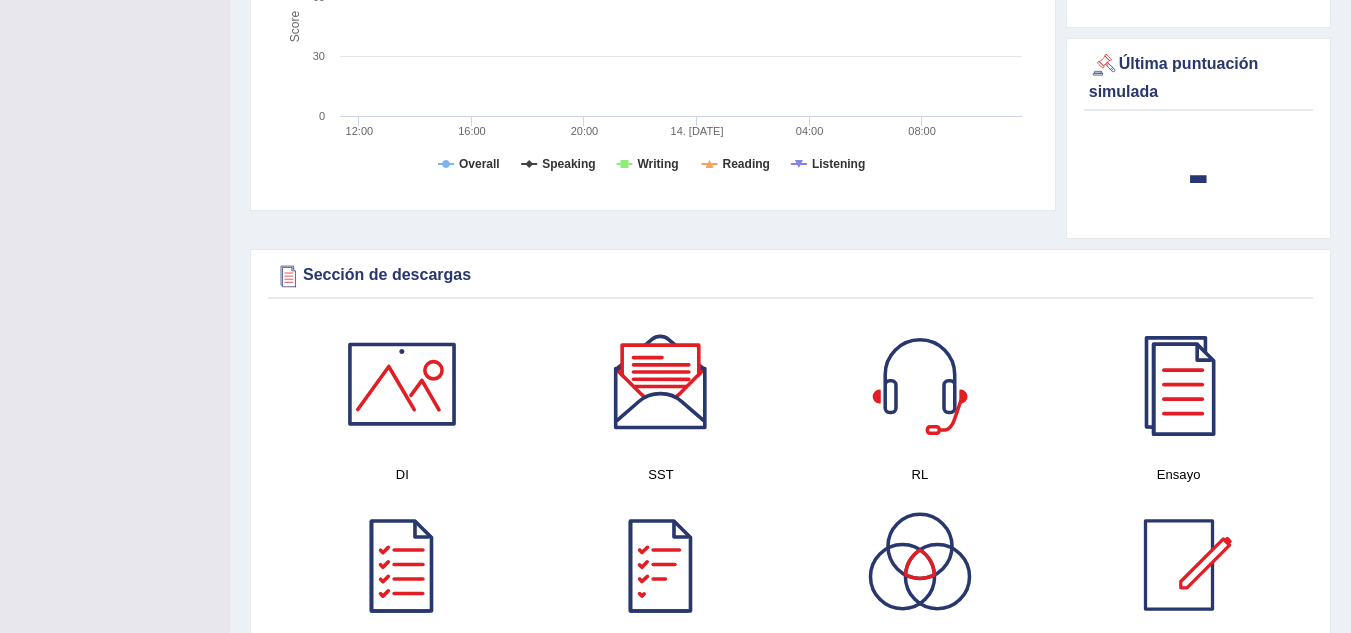 click at bounding box center (402, 565) 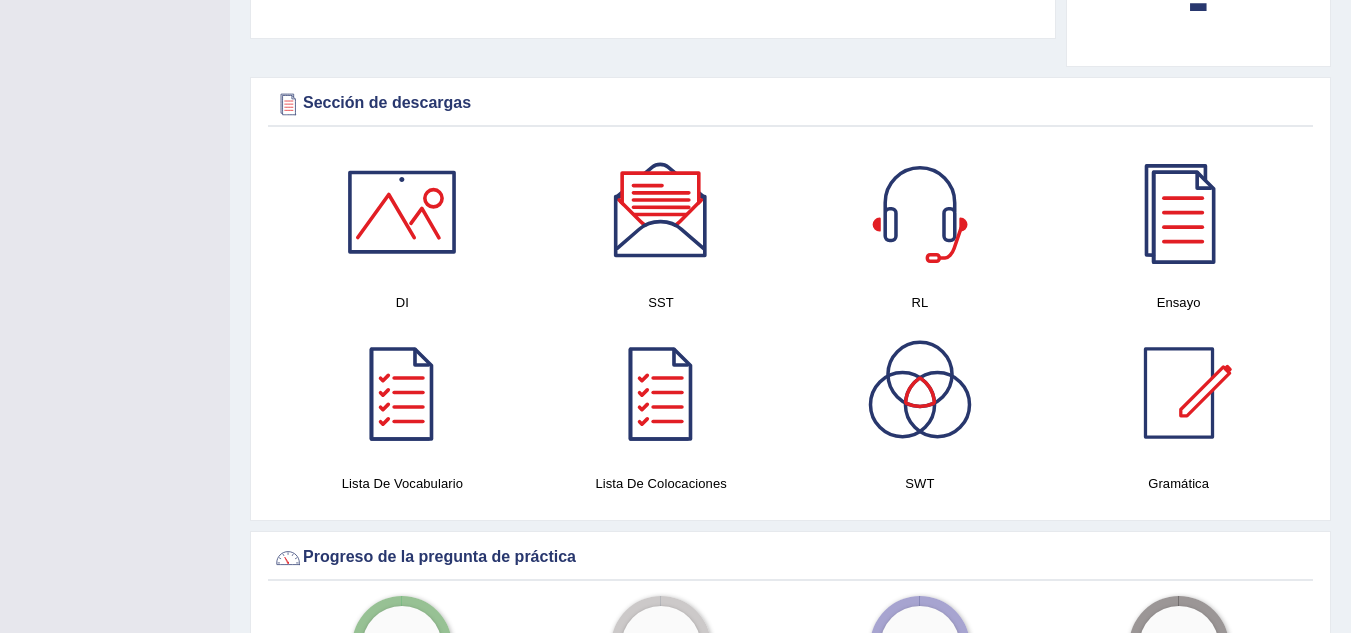 scroll, scrollTop: 991, scrollLeft: 0, axis: vertical 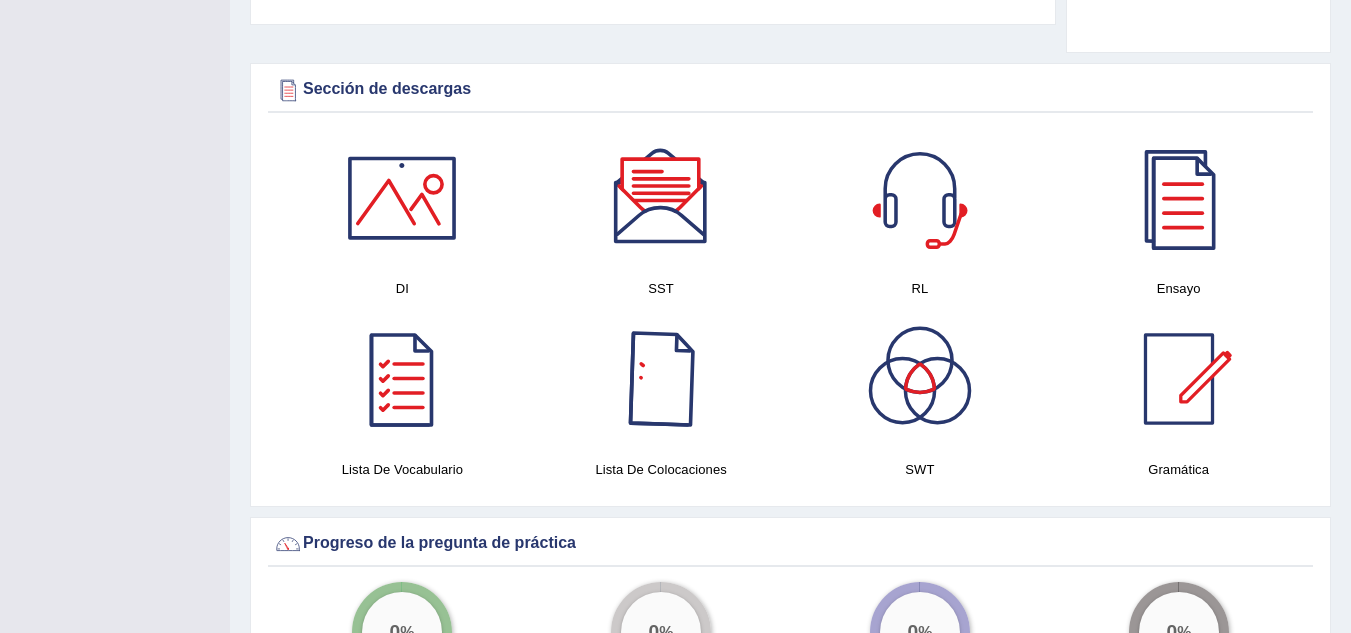 click at bounding box center [661, 379] 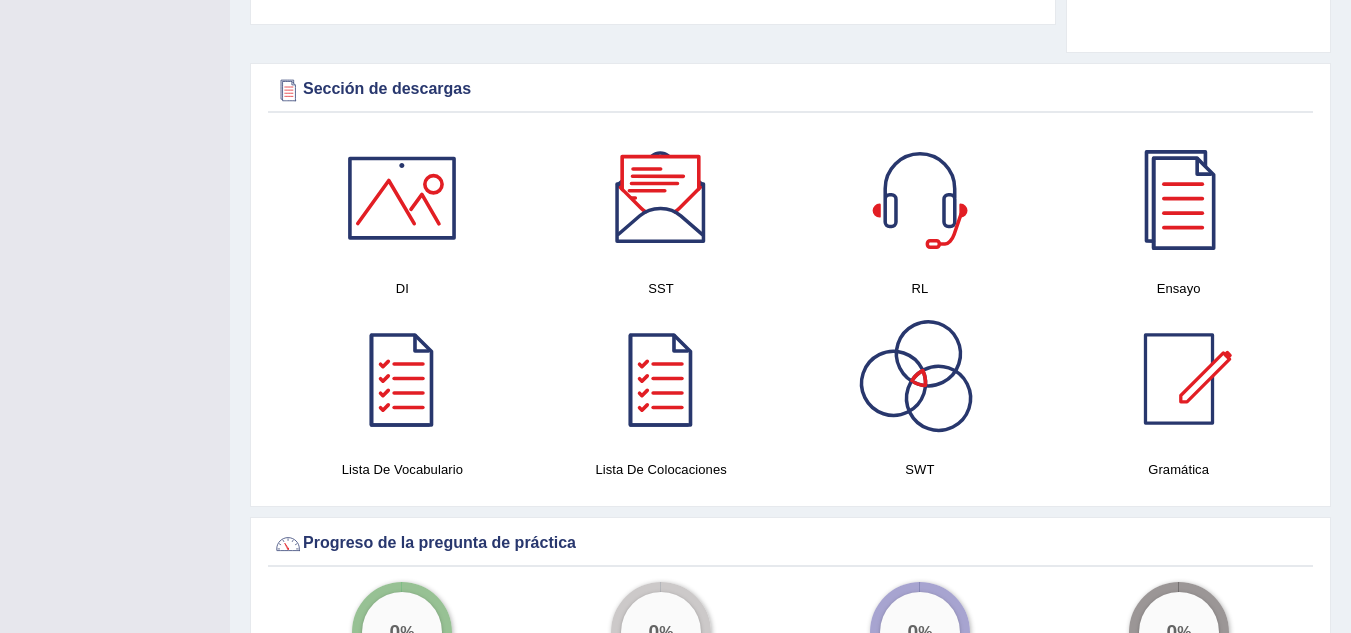 click at bounding box center [920, 379] 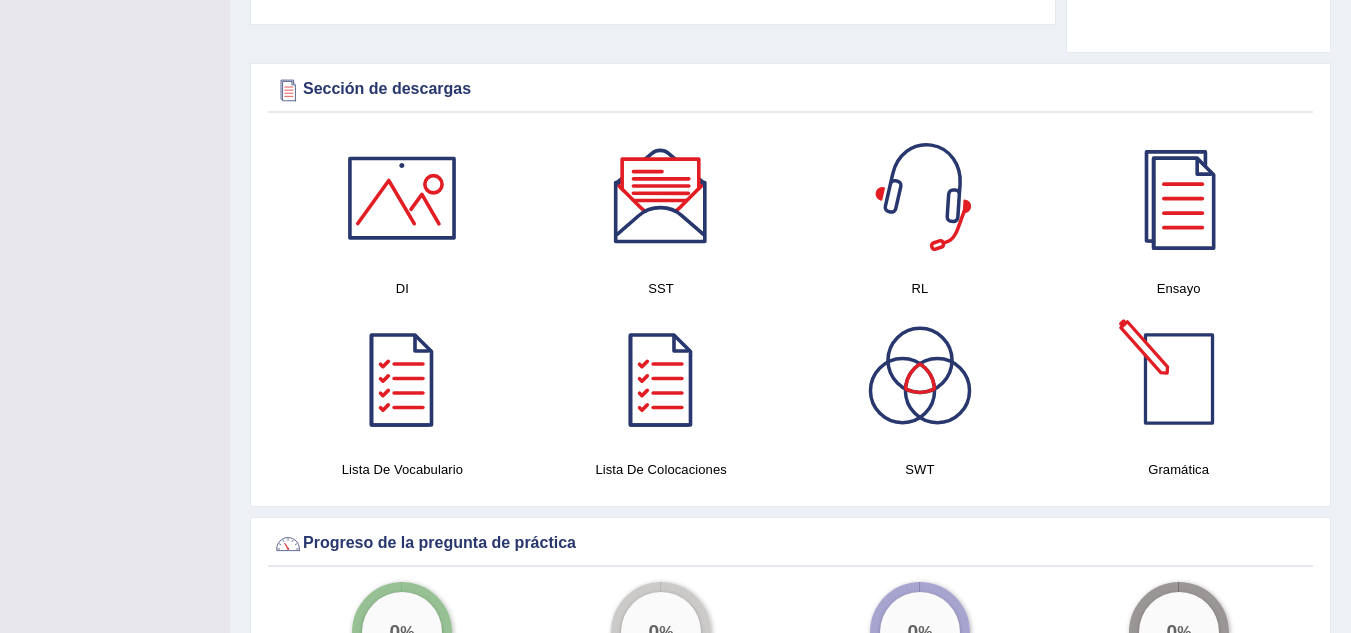 click at bounding box center (1179, 379) 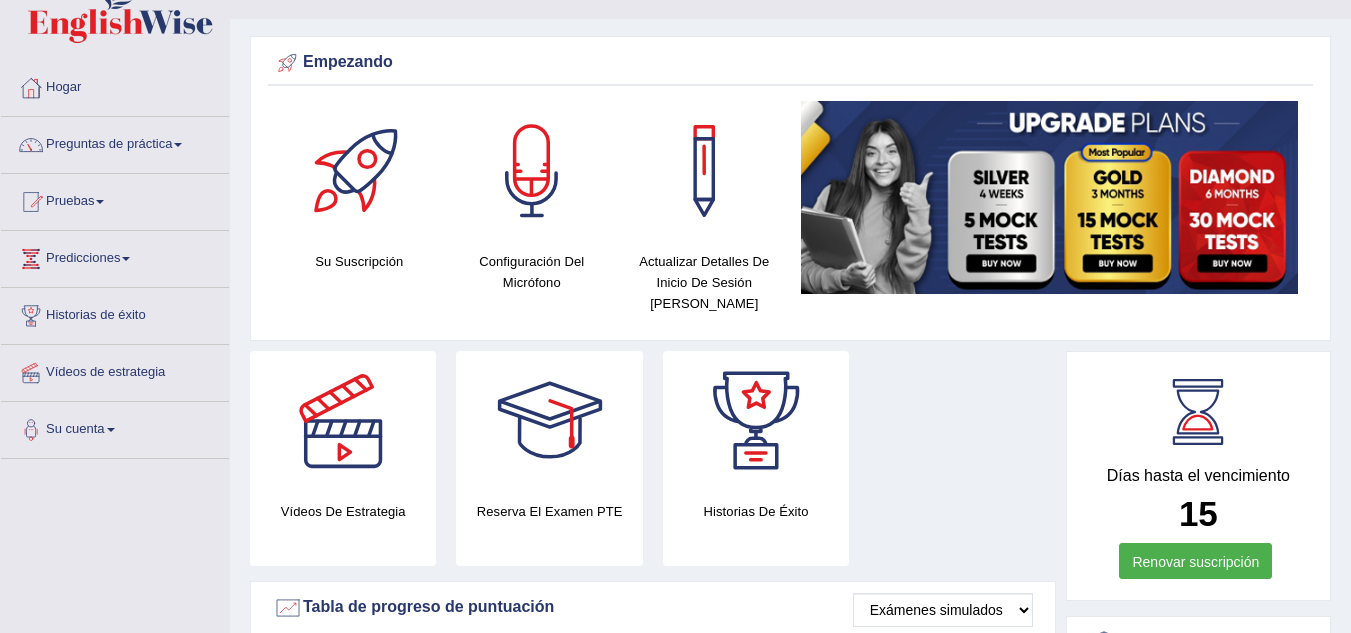 scroll, scrollTop: 40, scrollLeft: 0, axis: vertical 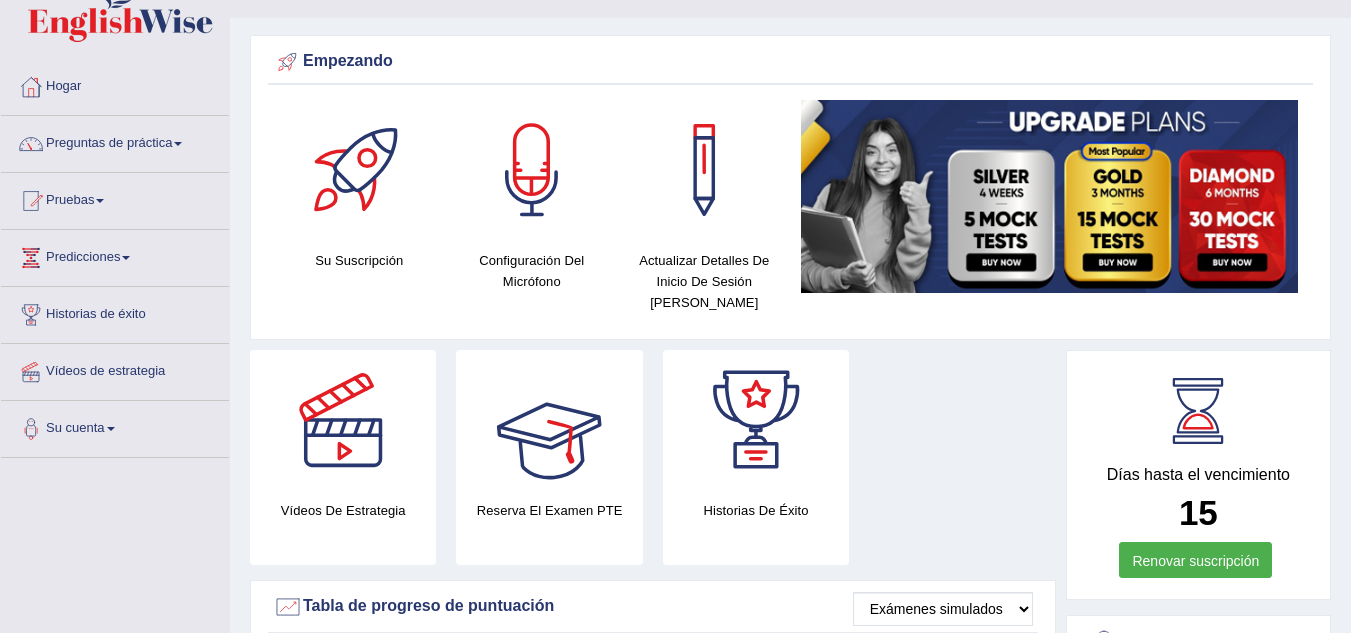click at bounding box center [550, 420] 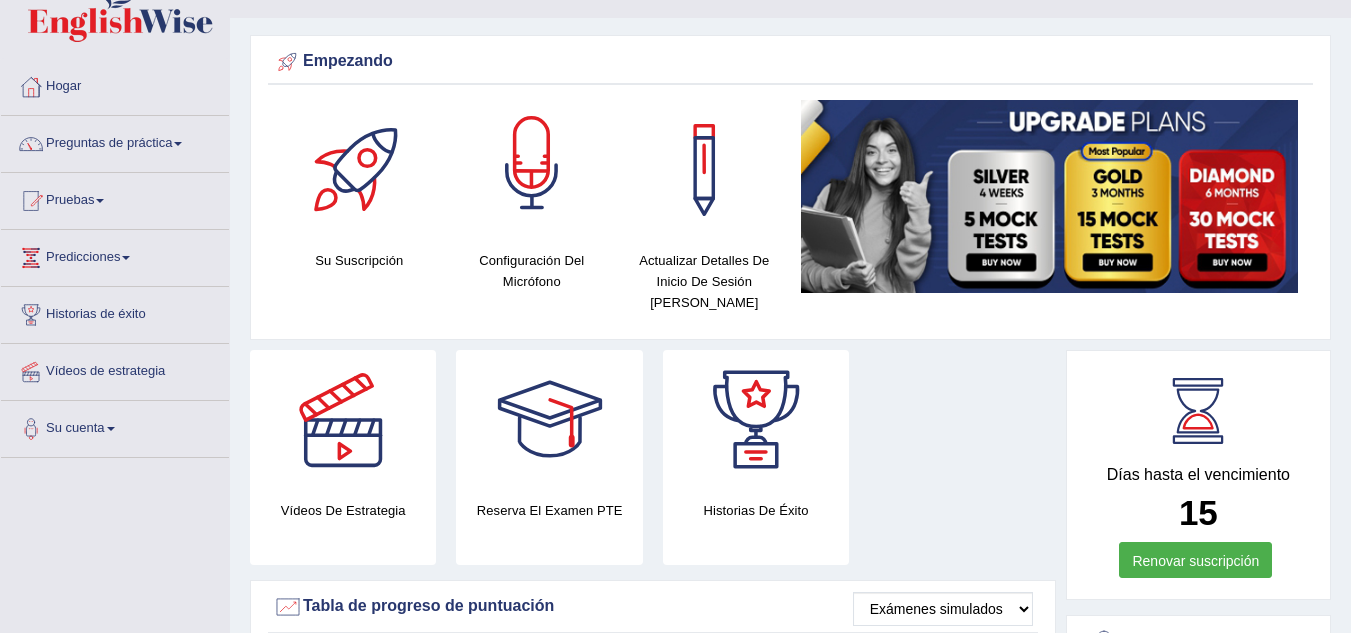 click at bounding box center (532, 170) 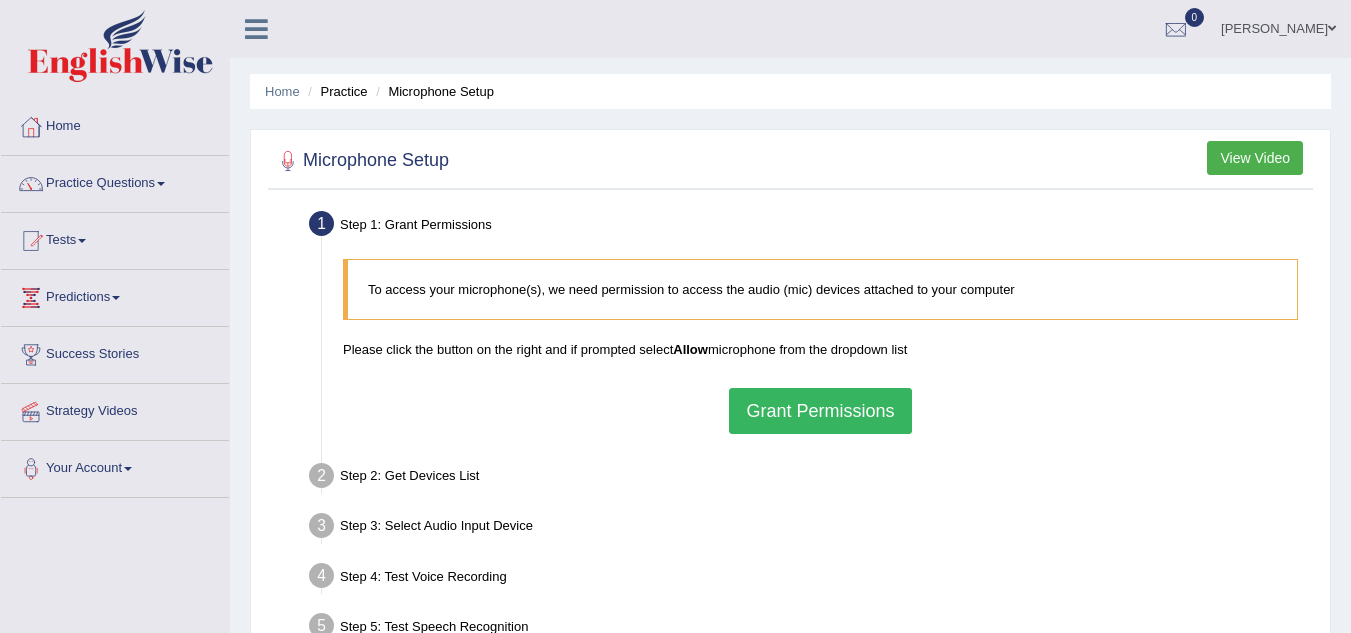 scroll, scrollTop: 0, scrollLeft: 0, axis: both 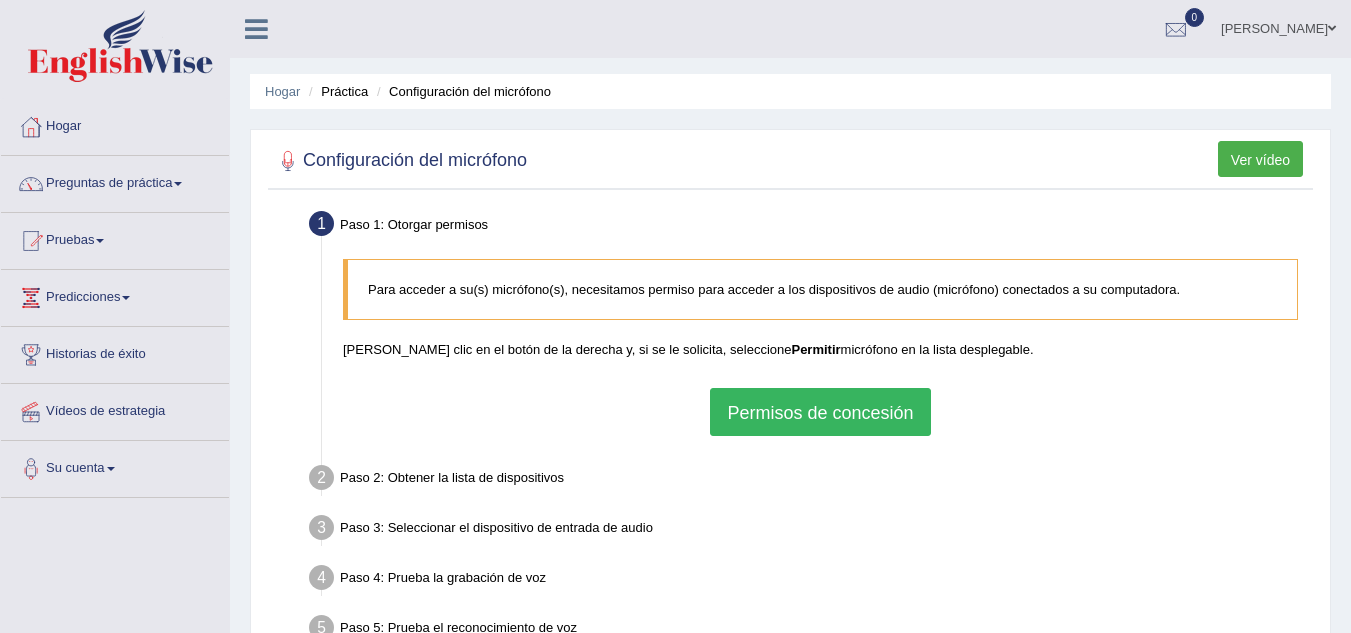 click on "Permisos de concesión" at bounding box center [820, 413] 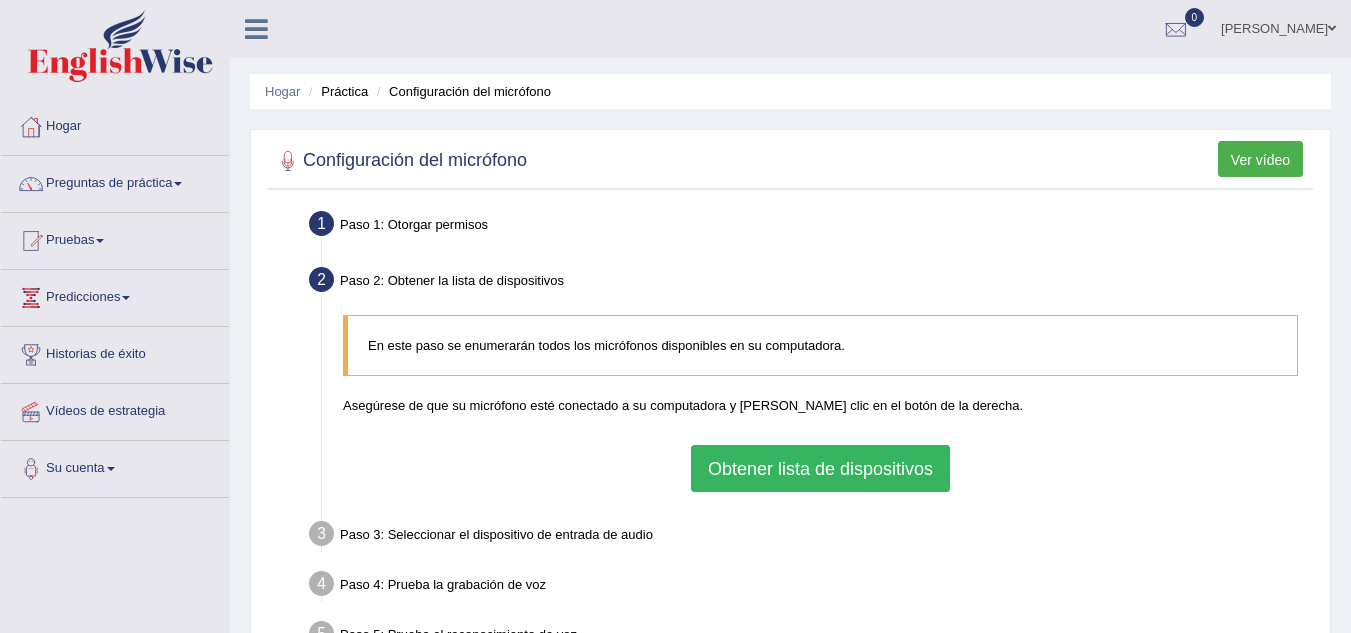 click on "Obtener lista de dispositivos" at bounding box center [820, 469] 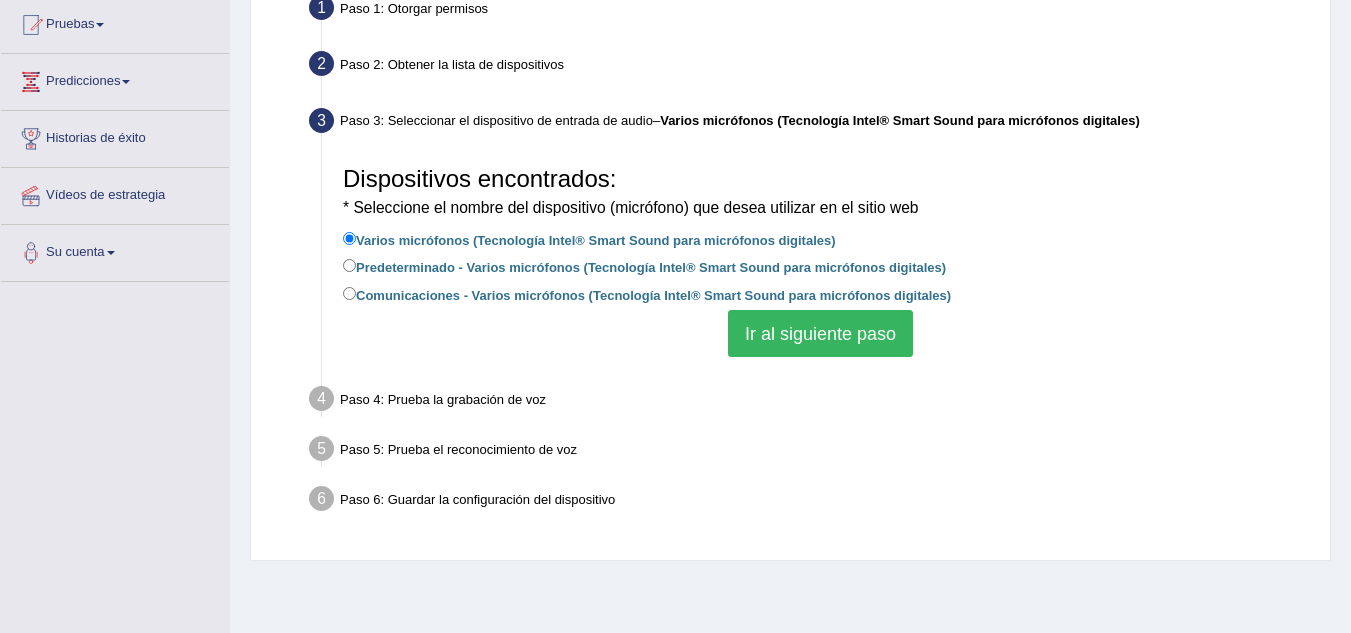 scroll, scrollTop: 280, scrollLeft: 0, axis: vertical 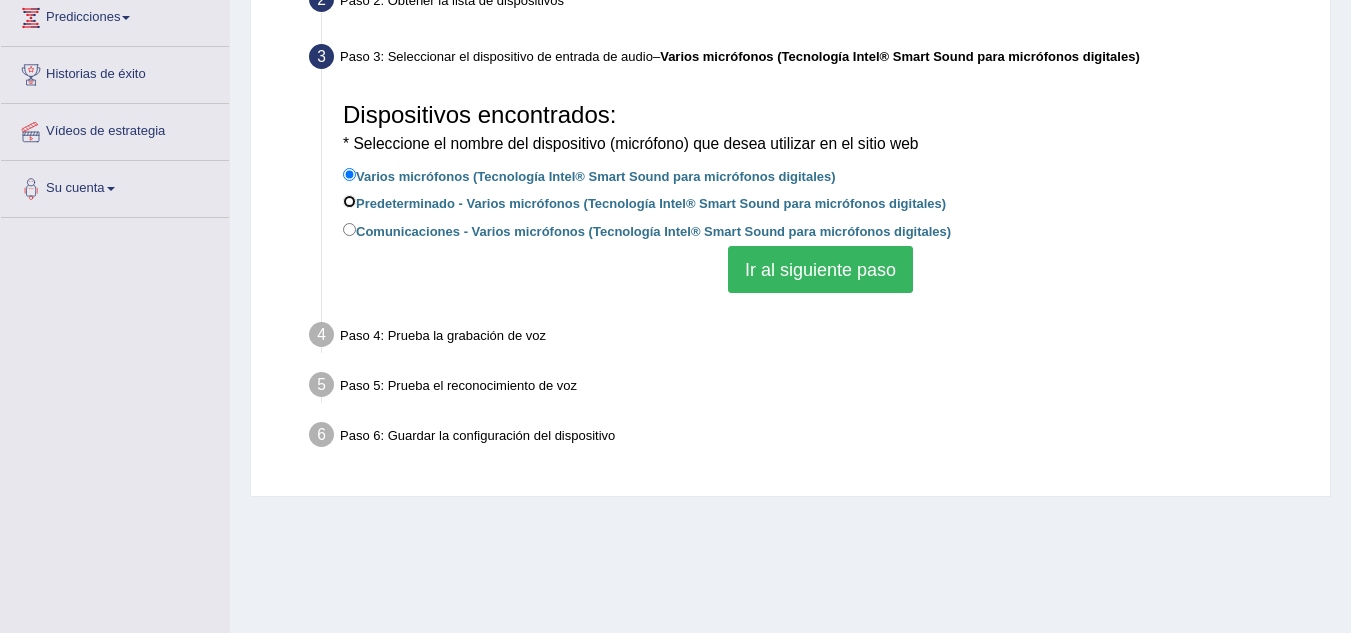 click on "Predeterminado - Varios micrófonos (Tecnología Intel® Smart Sound para micrófonos digitales)" at bounding box center (349, 201) 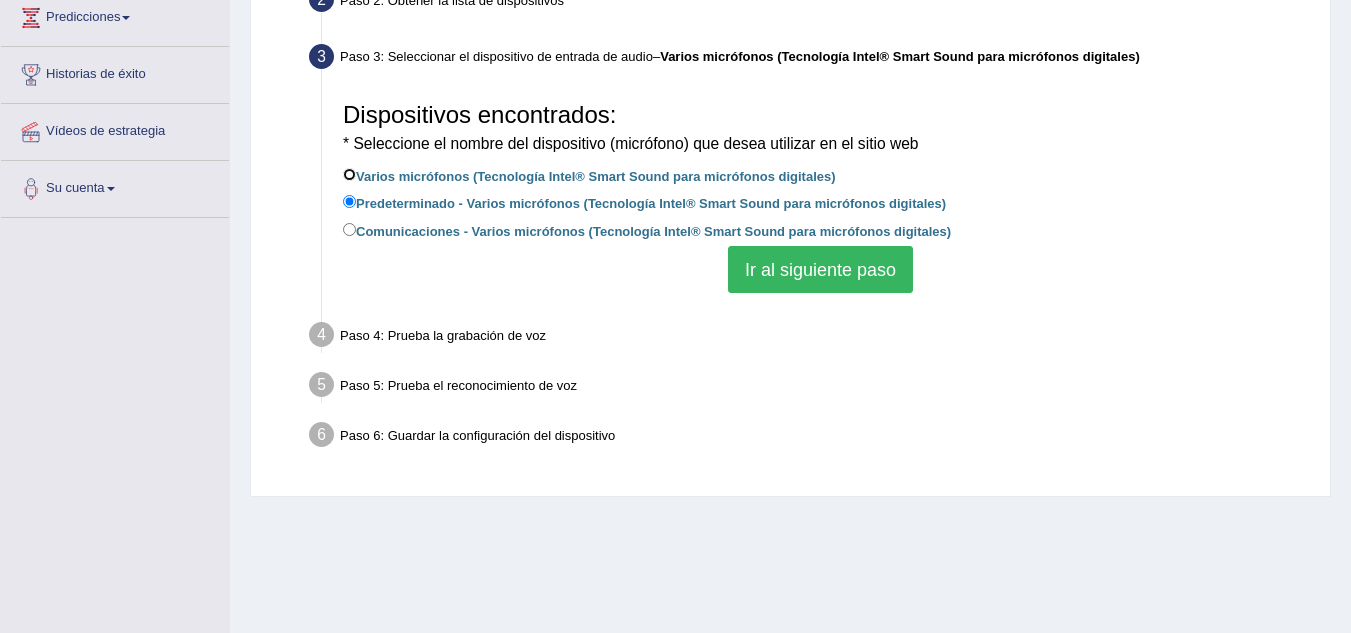 click on "Varios micrófonos (Tecnología Intel® Smart Sound para micrófonos digitales)" at bounding box center (349, 174) 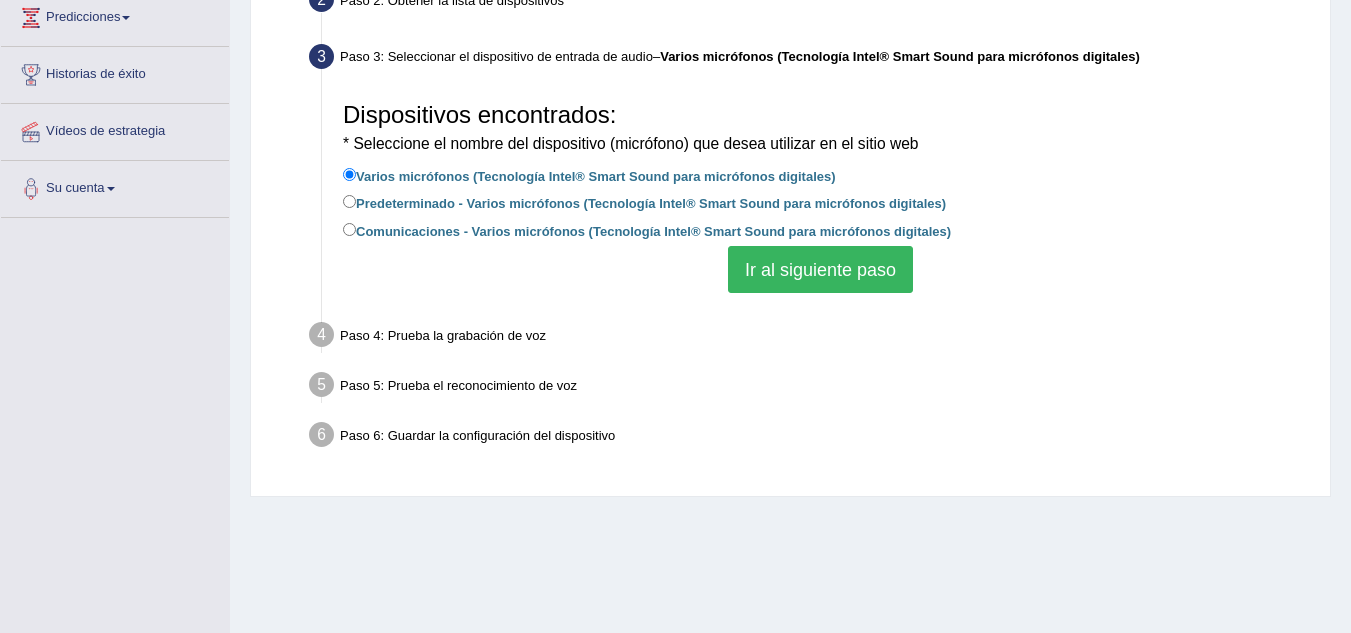 click on "Ir al siguiente paso" at bounding box center (820, 270) 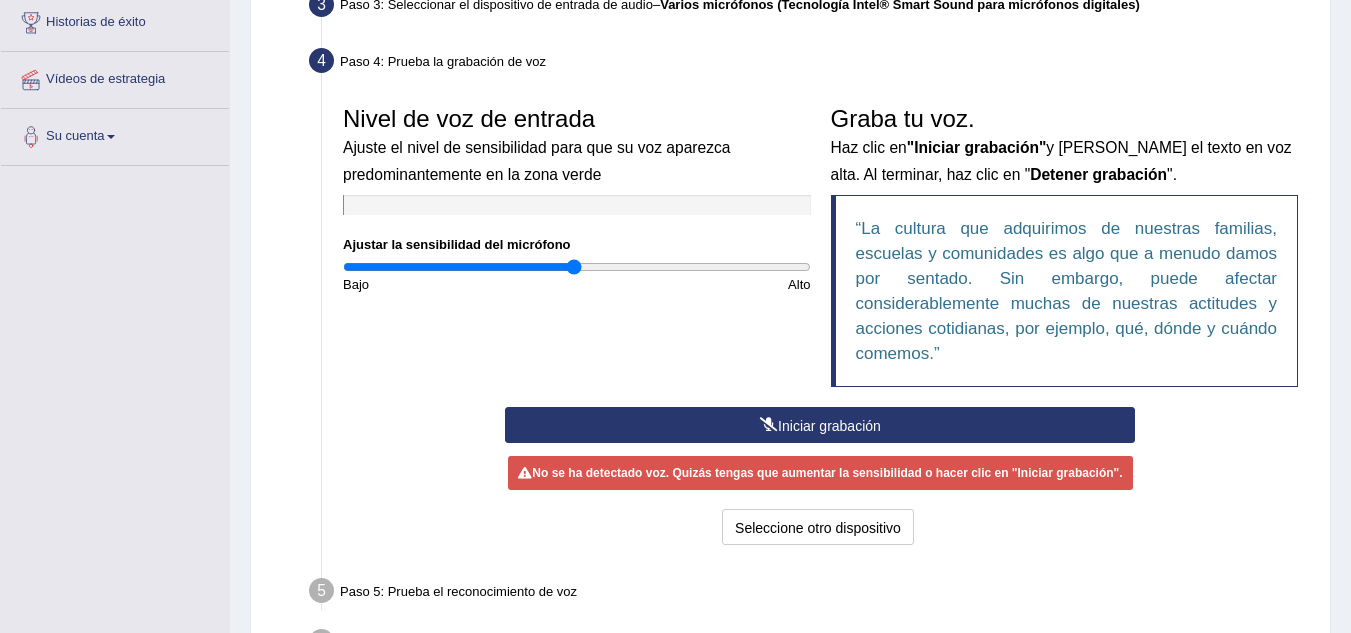 scroll, scrollTop: 333, scrollLeft: 0, axis: vertical 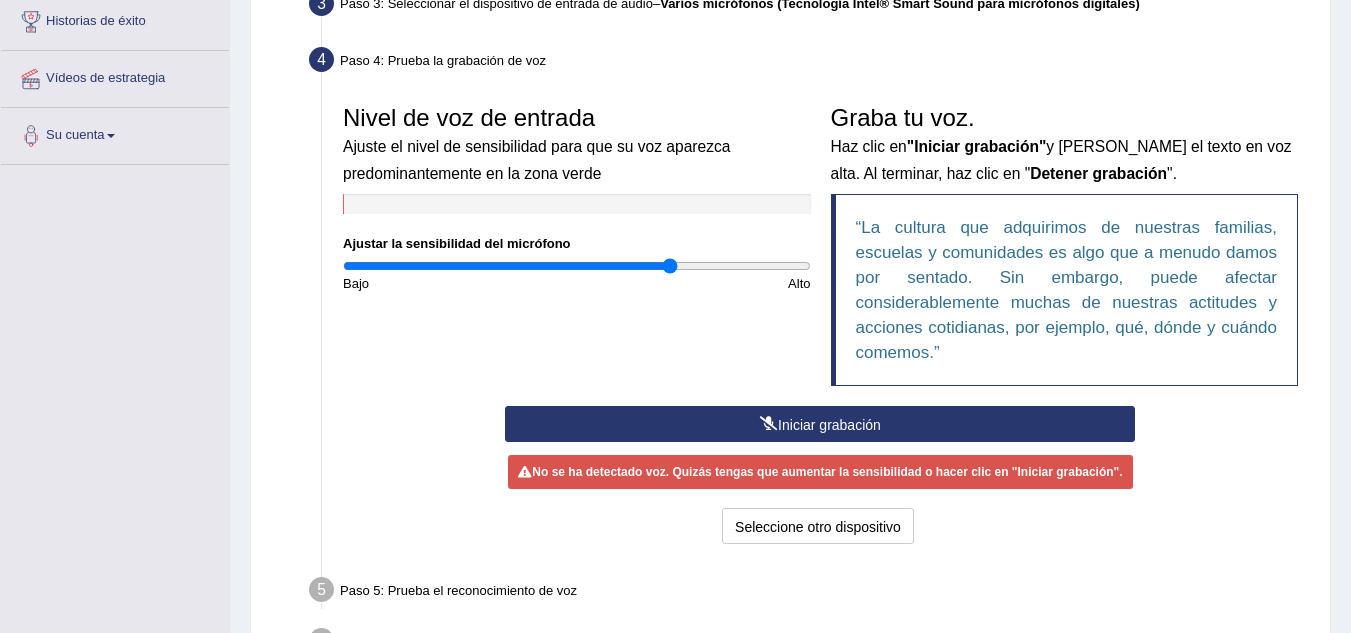 drag, startPoint x: 577, startPoint y: 265, endPoint x: 672, endPoint y: 282, distance: 96.50906 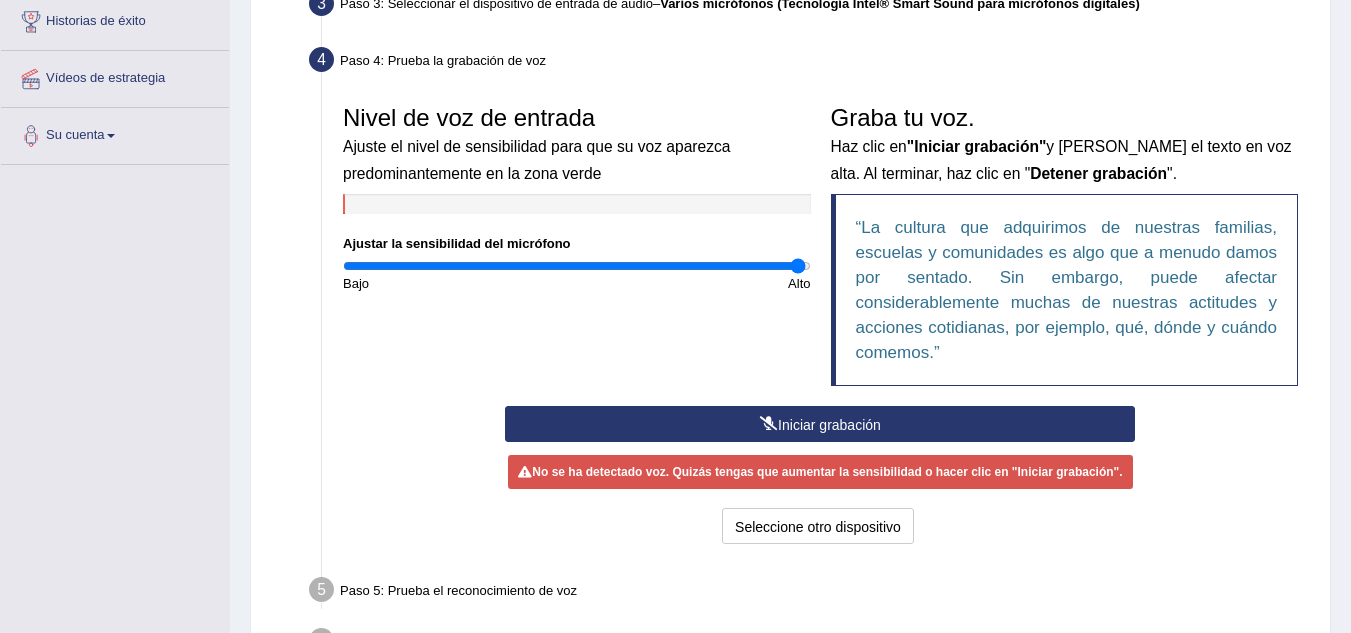 drag, startPoint x: 672, startPoint y: 262, endPoint x: 800, endPoint y: 293, distance: 131.70042 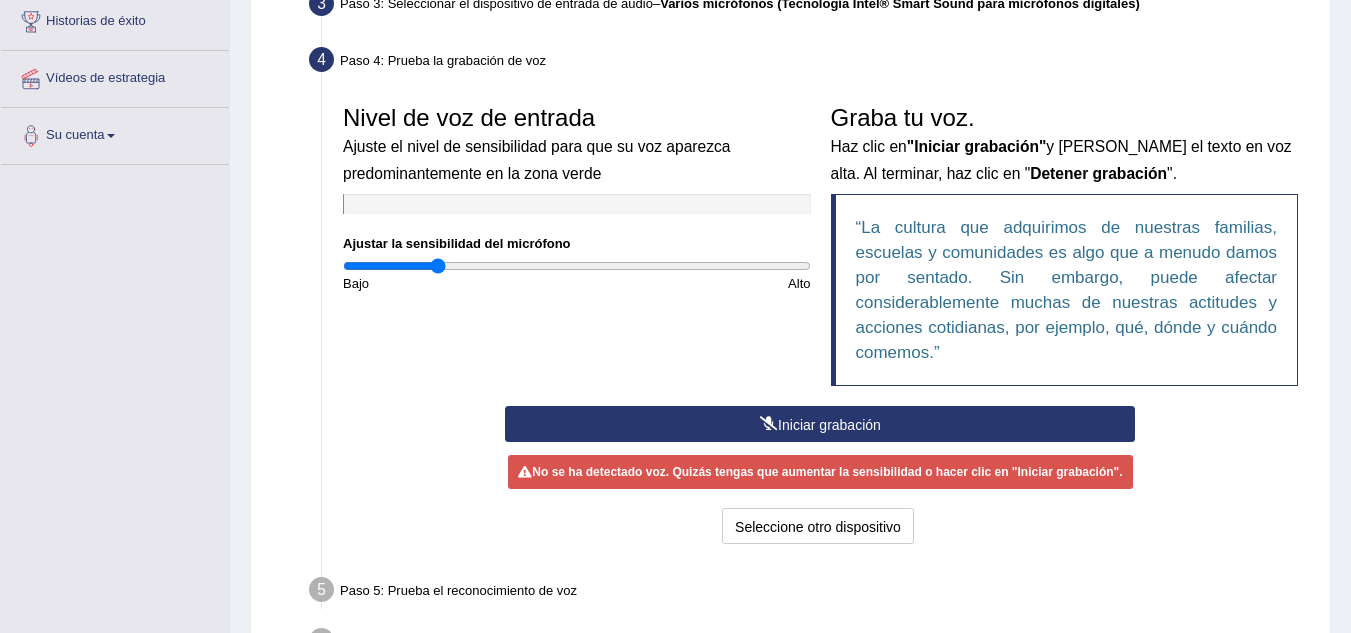 drag, startPoint x: 800, startPoint y: 273, endPoint x: 439, endPoint y: 238, distance: 362.69272 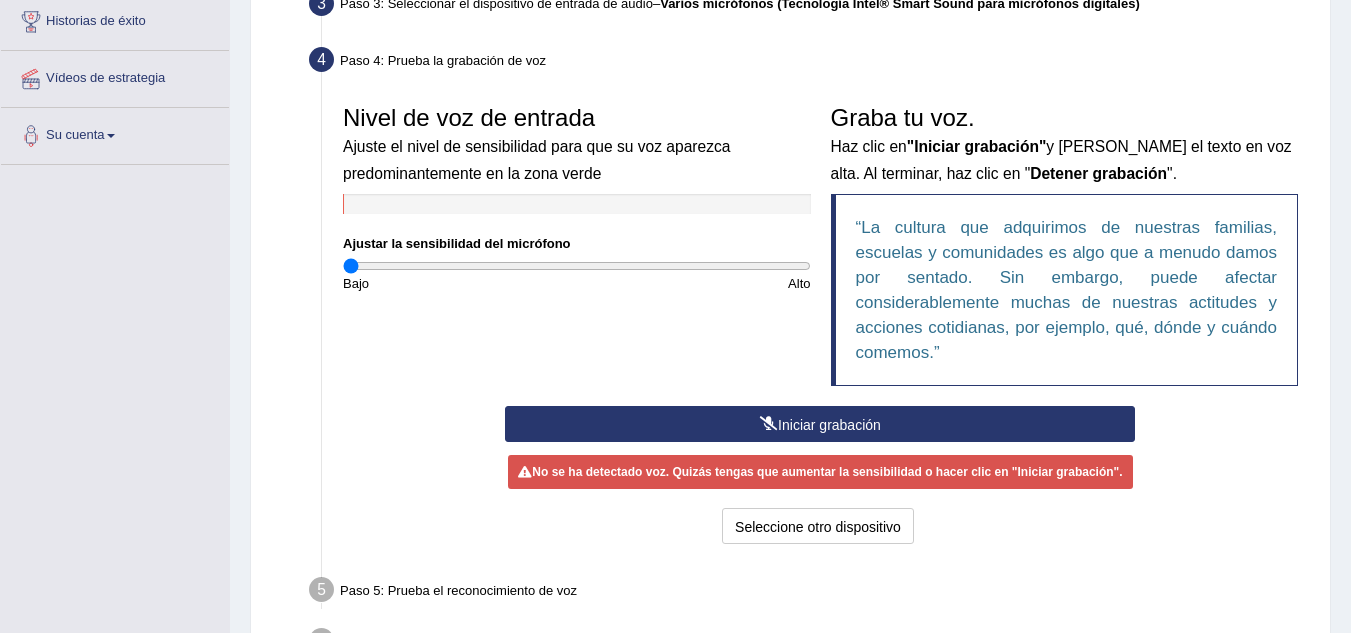drag, startPoint x: 439, startPoint y: 268, endPoint x: 342, endPoint y: 269, distance: 97.00516 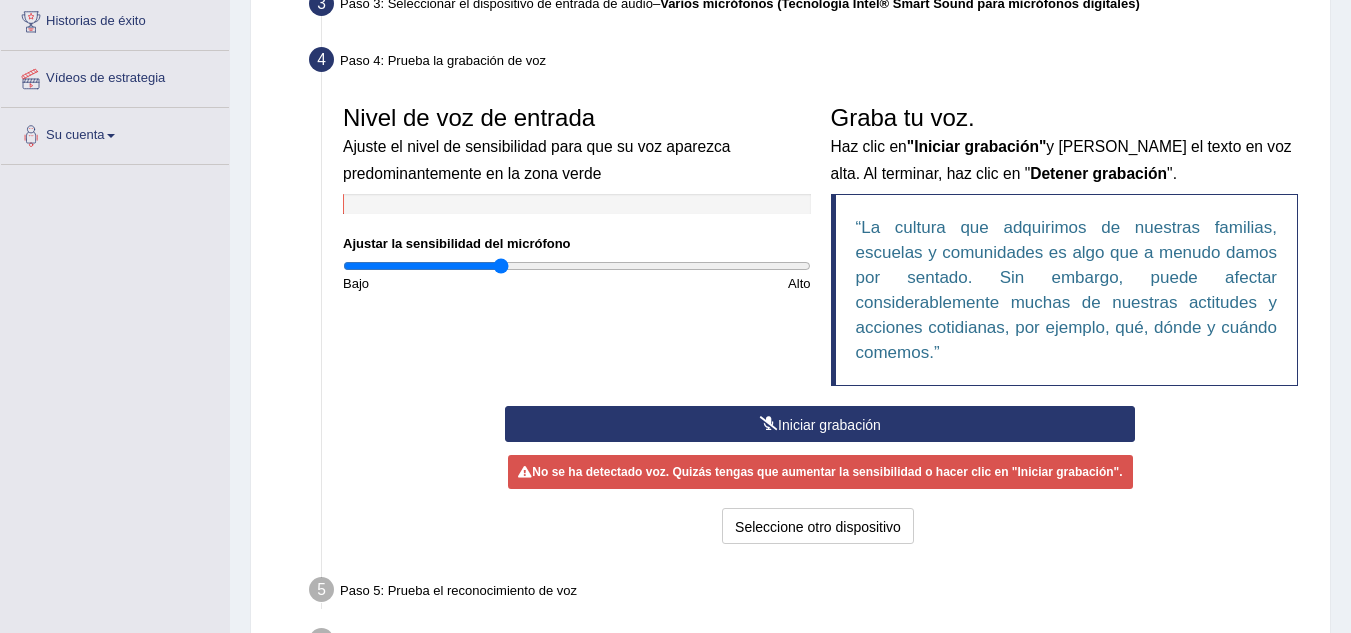 drag, startPoint x: 353, startPoint y: 262, endPoint x: 511, endPoint y: 310, distance: 165.13025 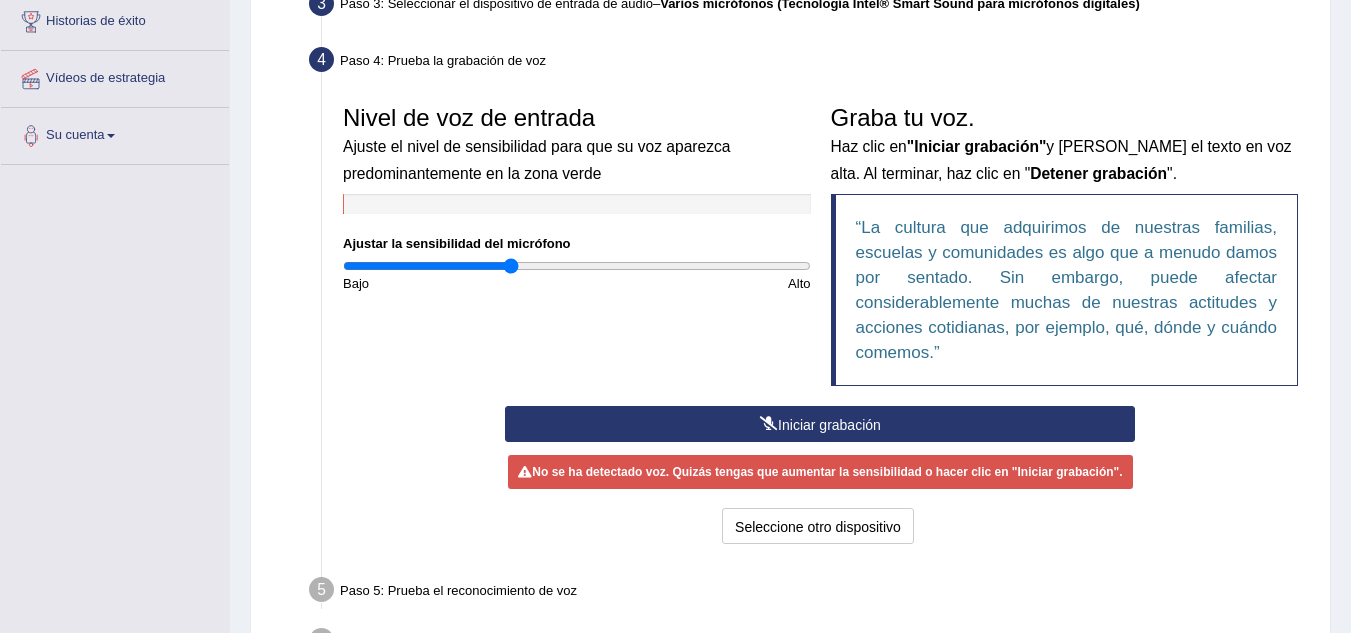 click at bounding box center [577, 266] 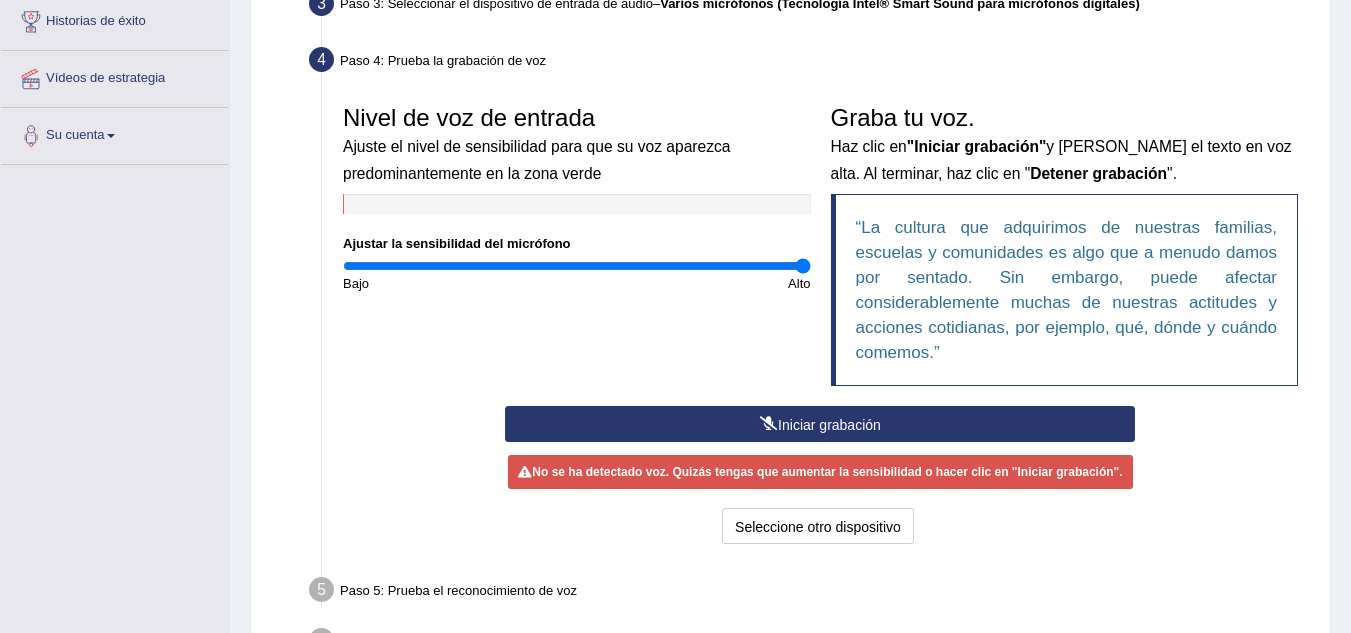 drag, startPoint x: 513, startPoint y: 271, endPoint x: 851, endPoint y: 381, distance: 355.449 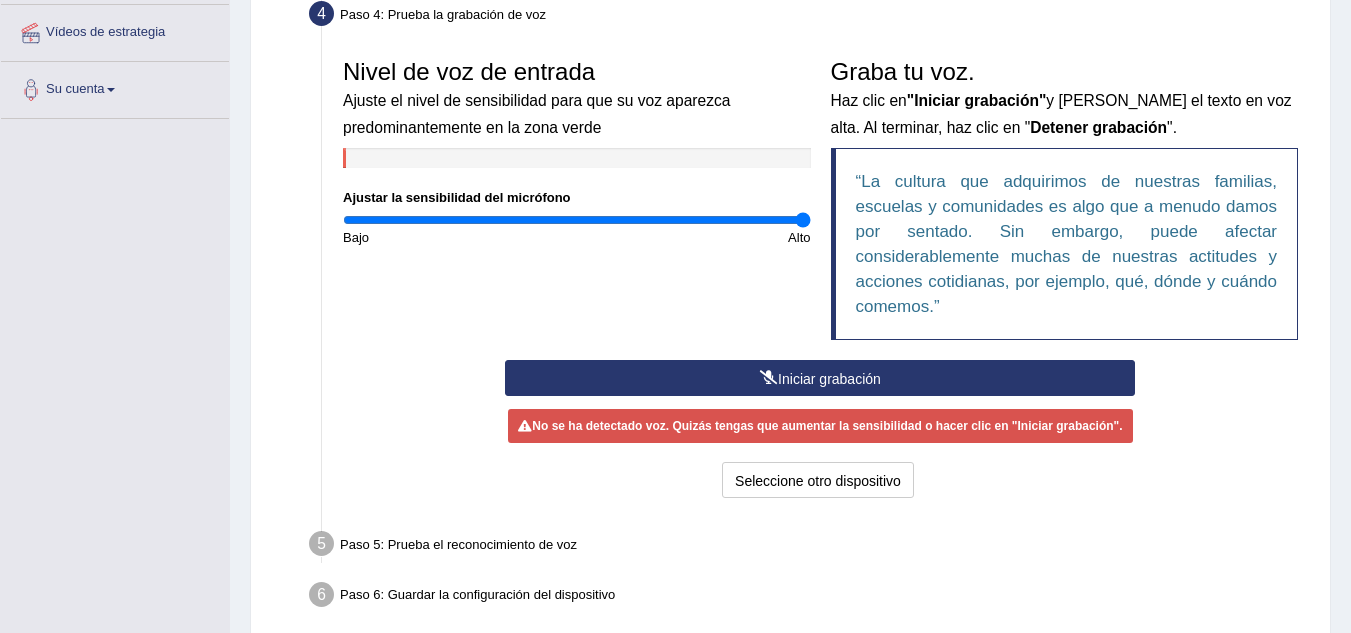 scroll, scrollTop: 330, scrollLeft: 0, axis: vertical 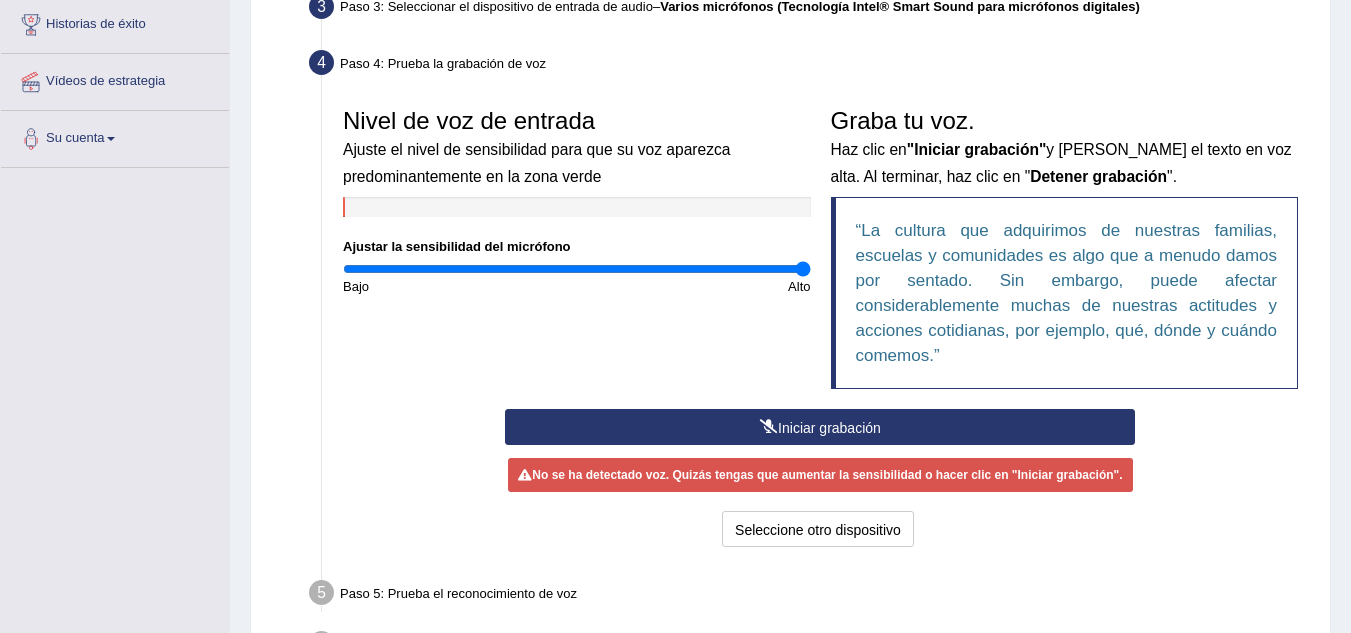 click on "Iniciar grabación" at bounding box center (829, 428) 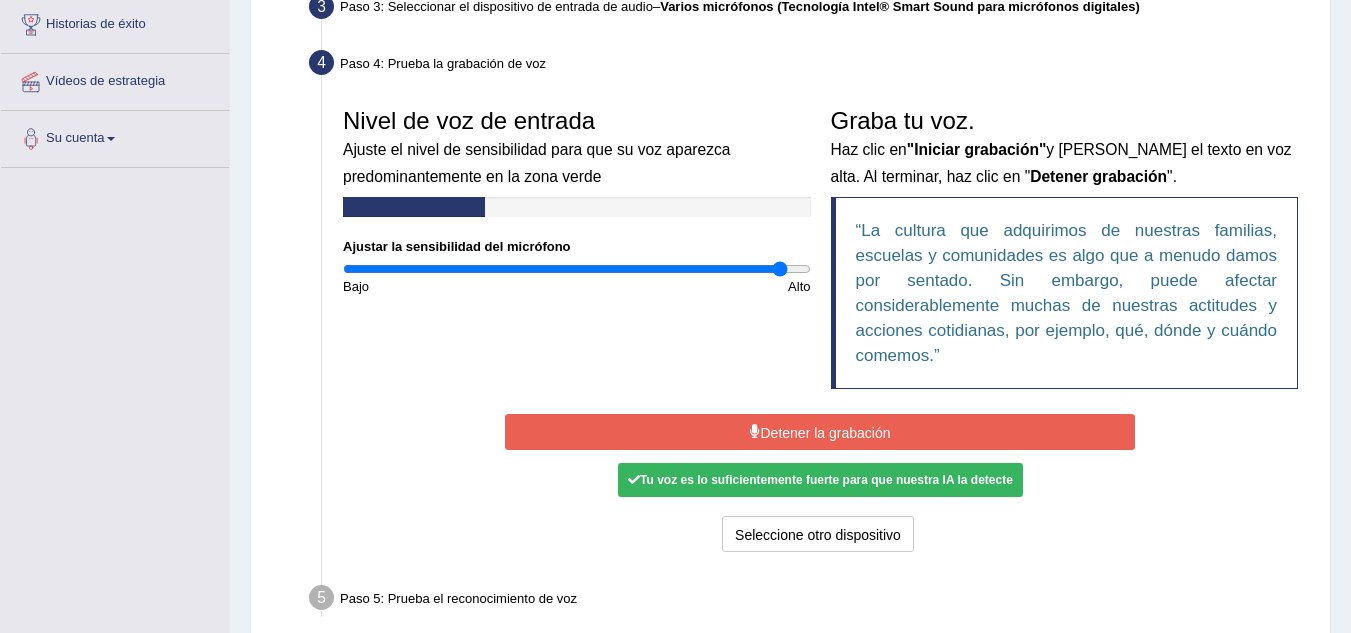 drag, startPoint x: 805, startPoint y: 274, endPoint x: 778, endPoint y: 286, distance: 29.546574 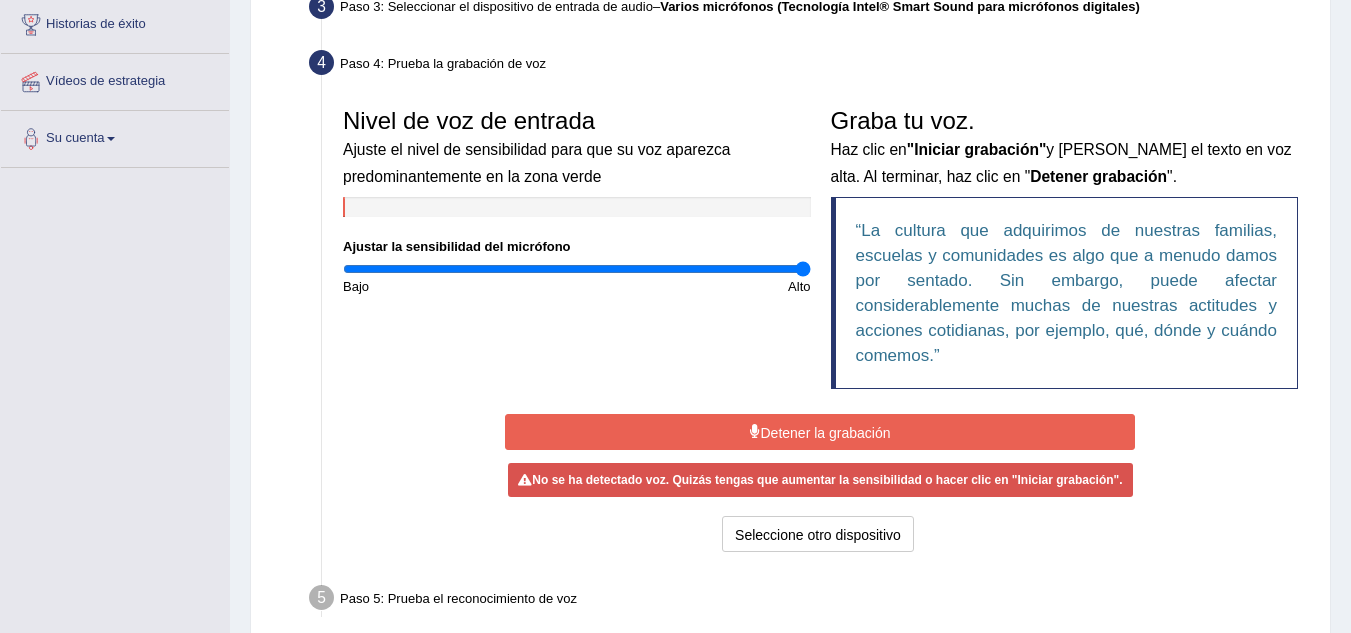 drag, startPoint x: 783, startPoint y: 271, endPoint x: 839, endPoint y: 282, distance: 57.070133 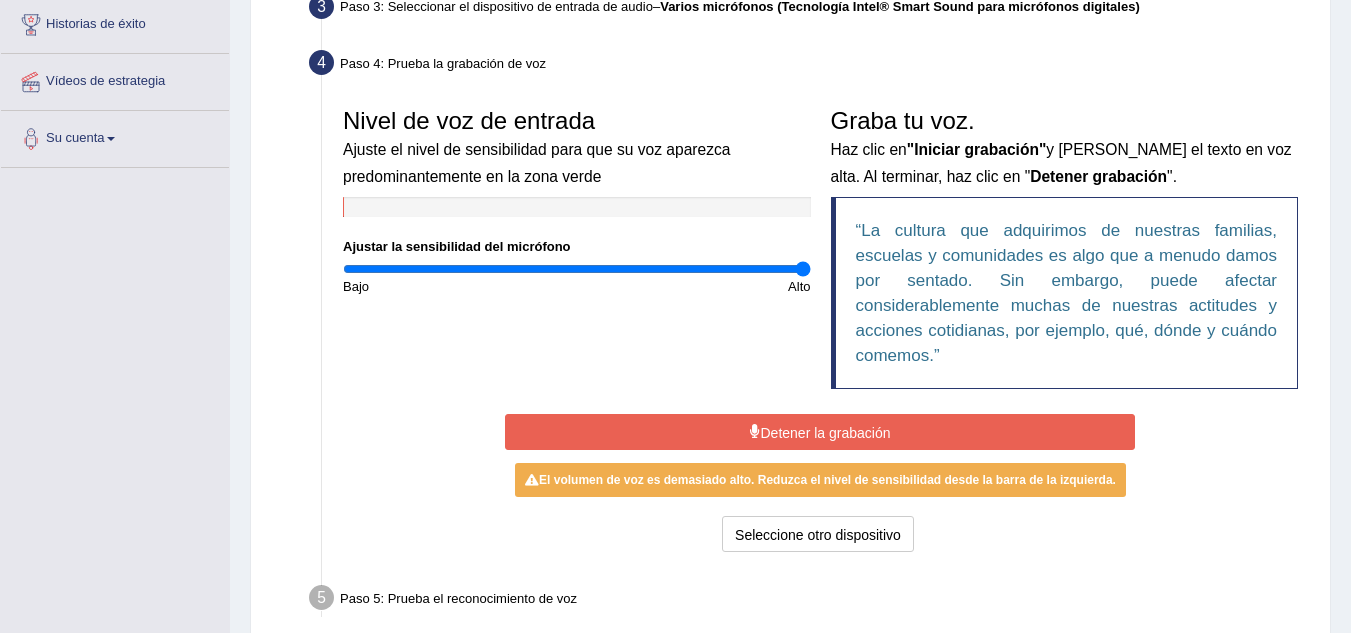click at bounding box center (577, 269) 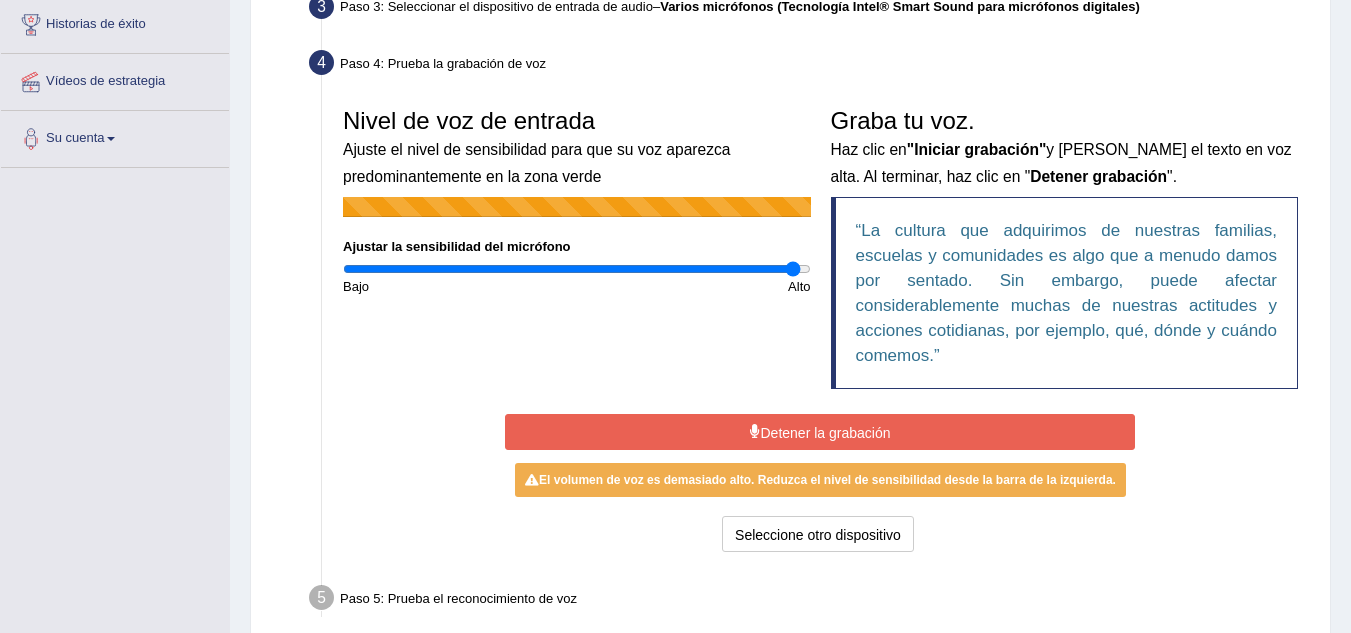 type on "1.94" 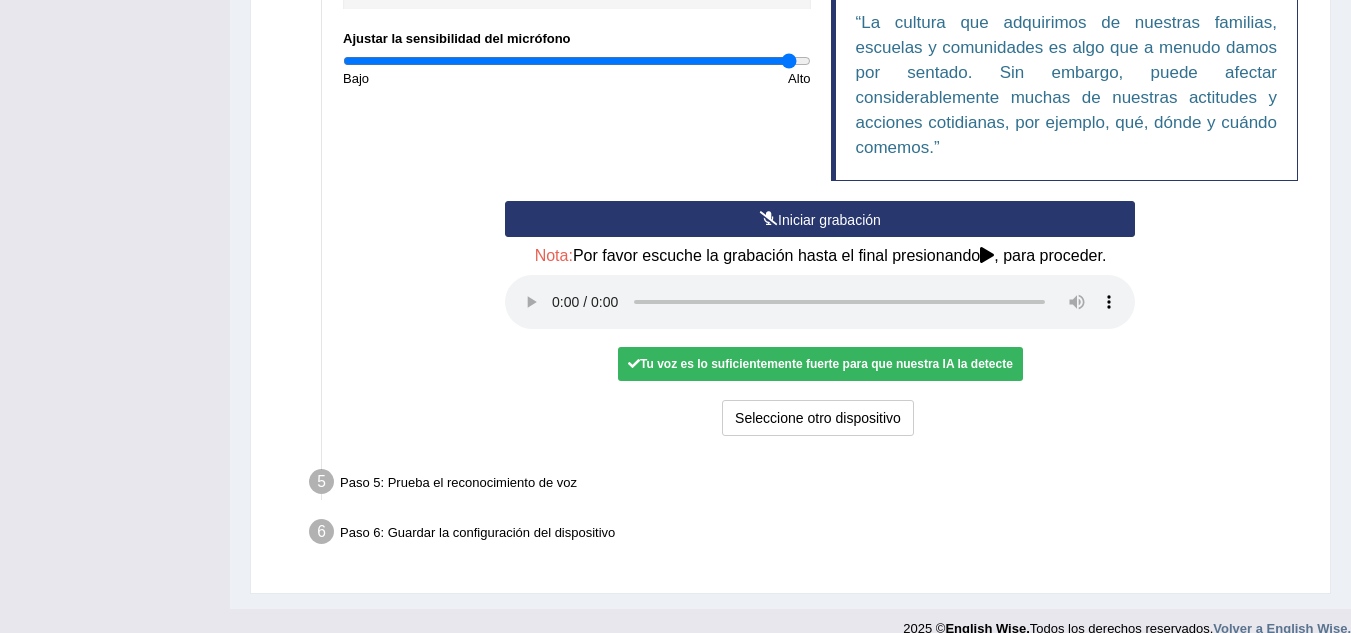 scroll, scrollTop: 532, scrollLeft: 0, axis: vertical 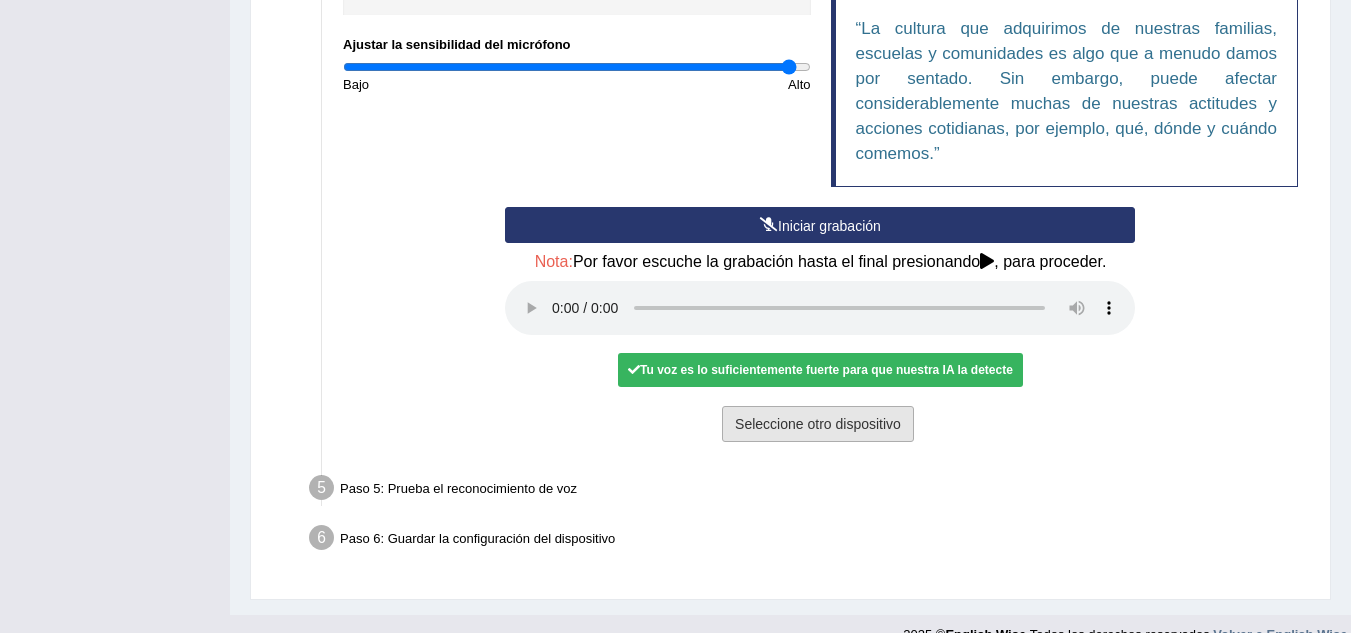 click on "Seleccione otro dispositivo" at bounding box center (818, 425) 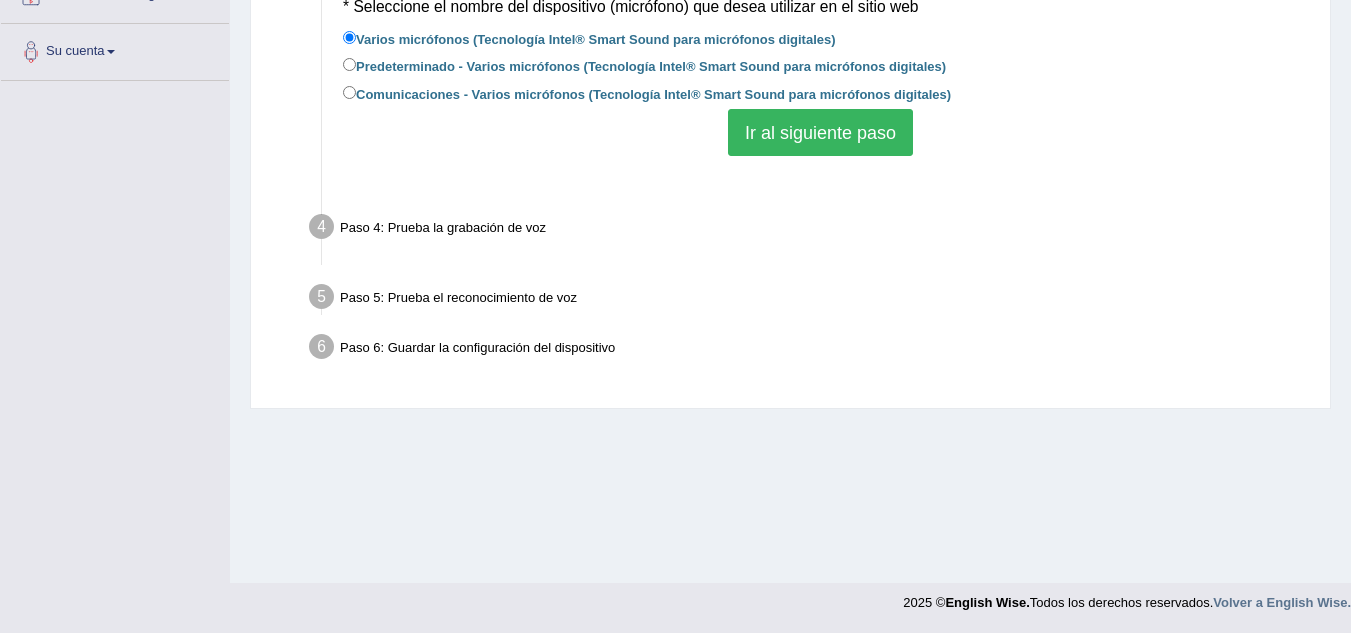 scroll, scrollTop: 417, scrollLeft: 0, axis: vertical 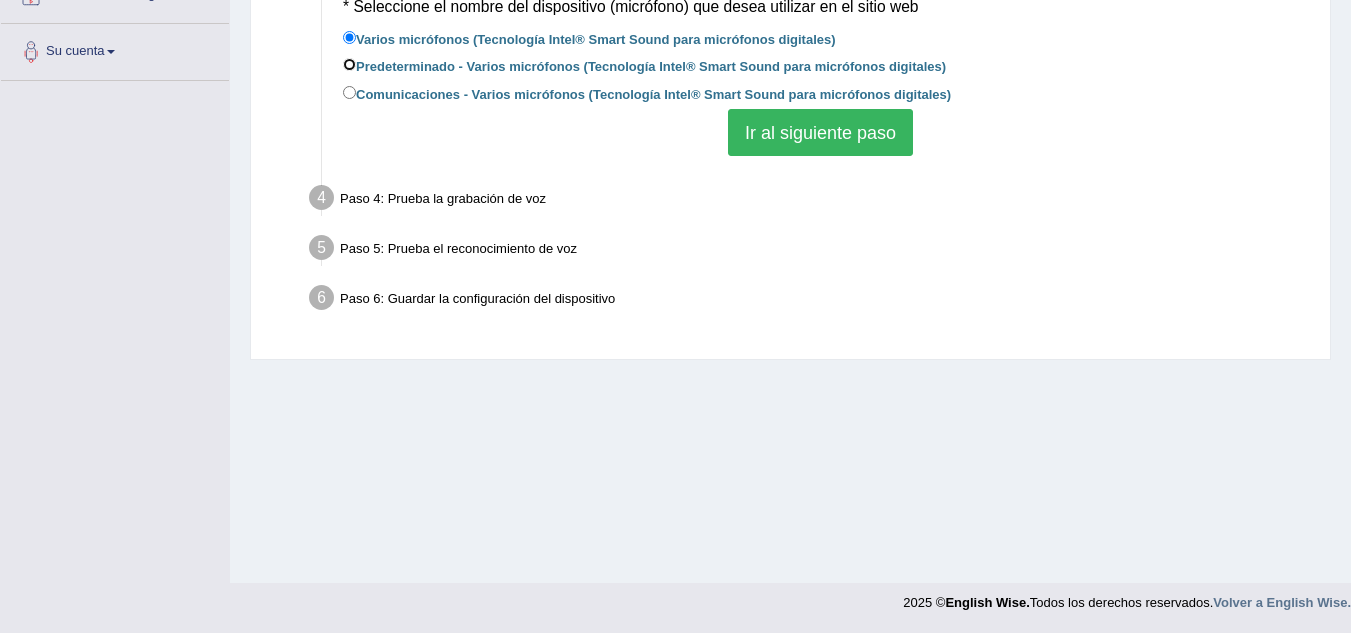 click on "Predeterminado - Varios micrófonos (Tecnología Intel® Smart Sound para micrófonos digitales)" at bounding box center (349, 64) 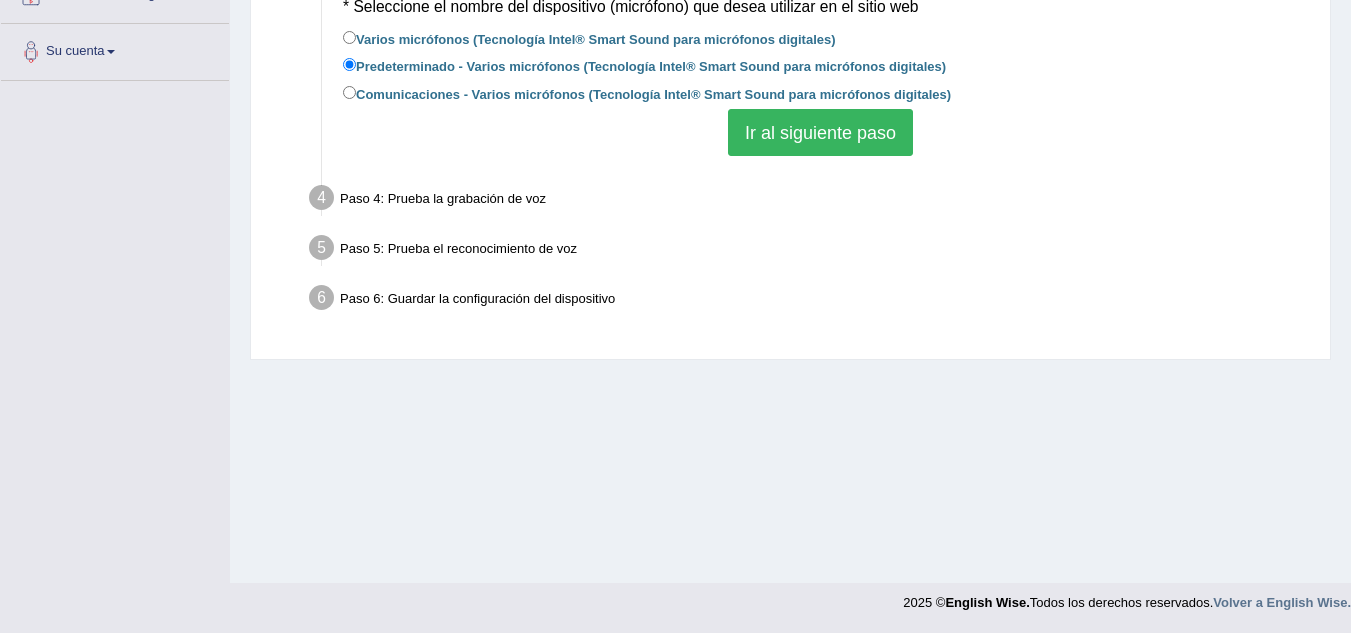 click on "Ir al siguiente paso" at bounding box center [820, 133] 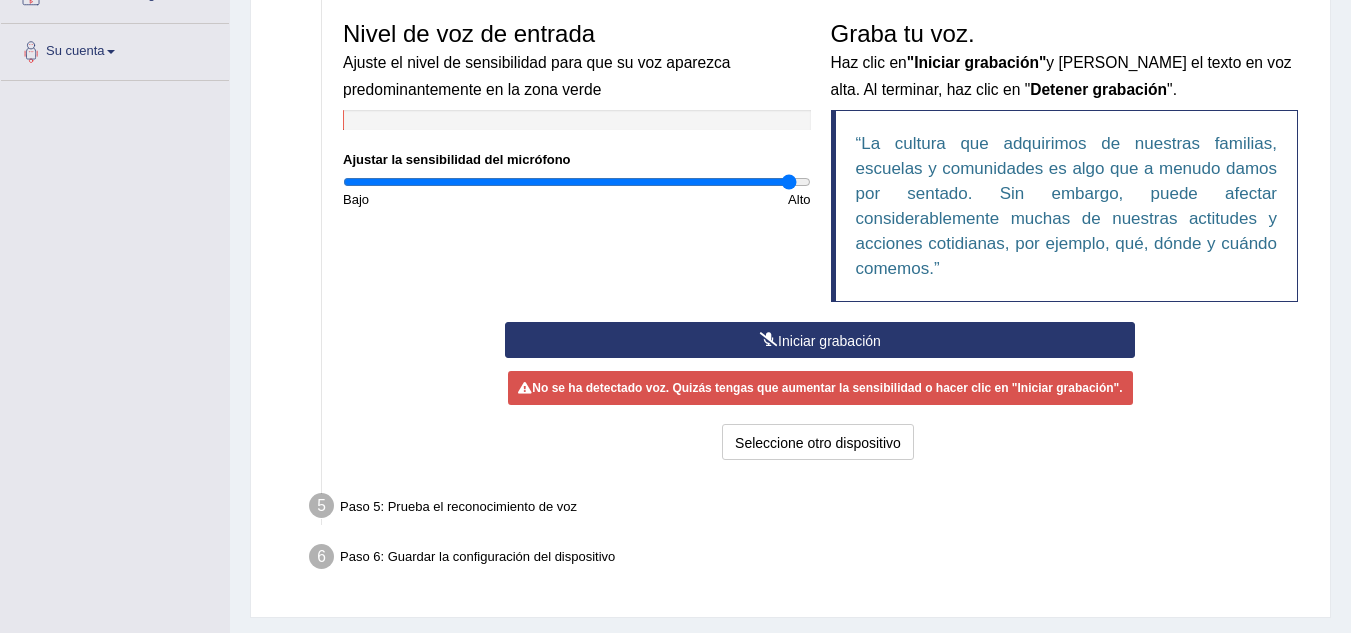 click on "Iniciar grabación" at bounding box center (820, 340) 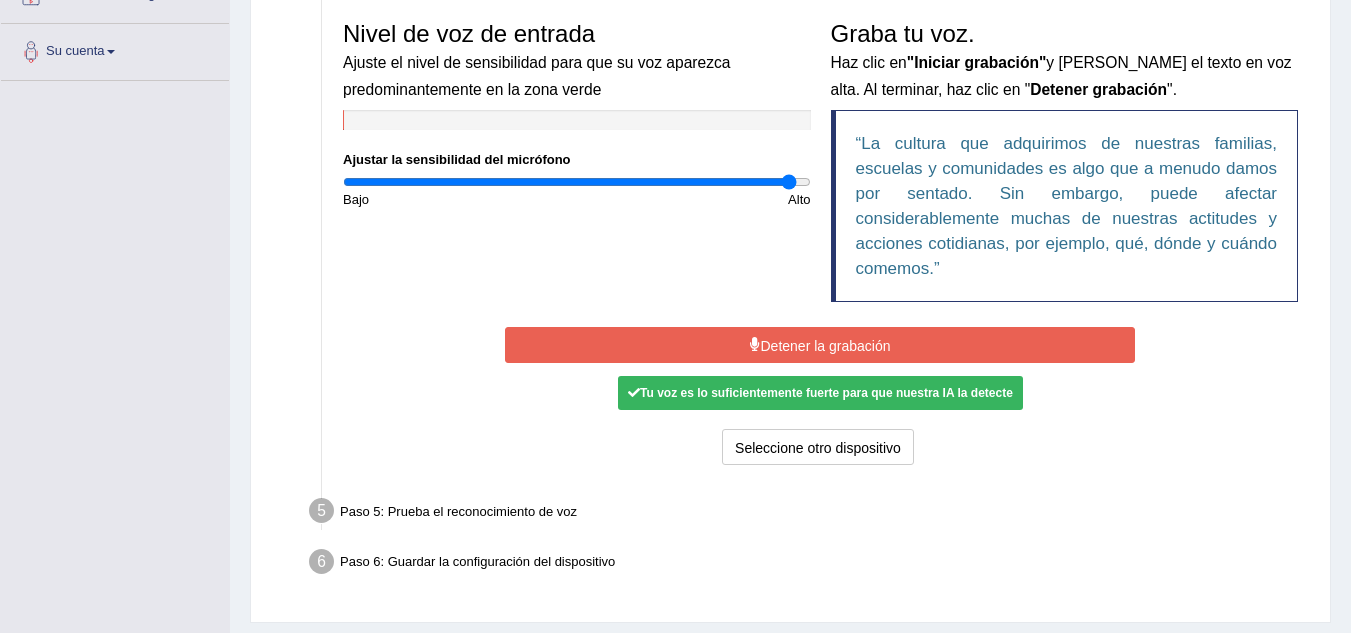 click on "Detener la grabación" at bounding box center (825, 346) 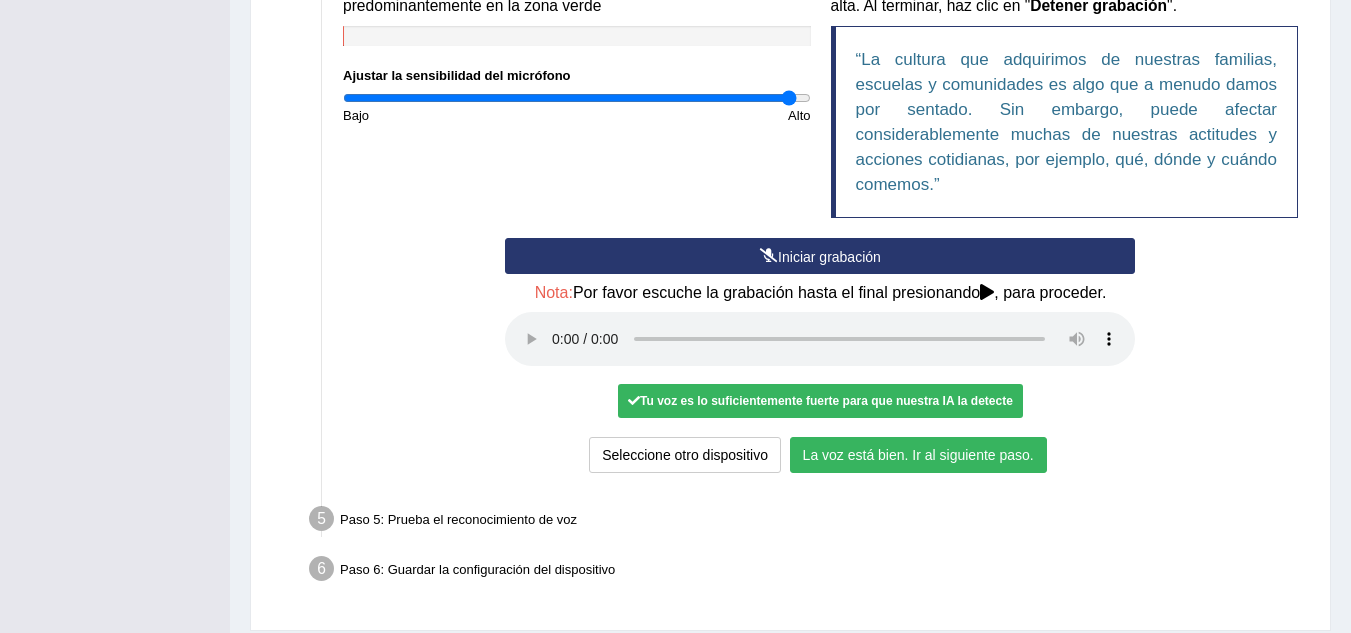 scroll, scrollTop: 564, scrollLeft: 0, axis: vertical 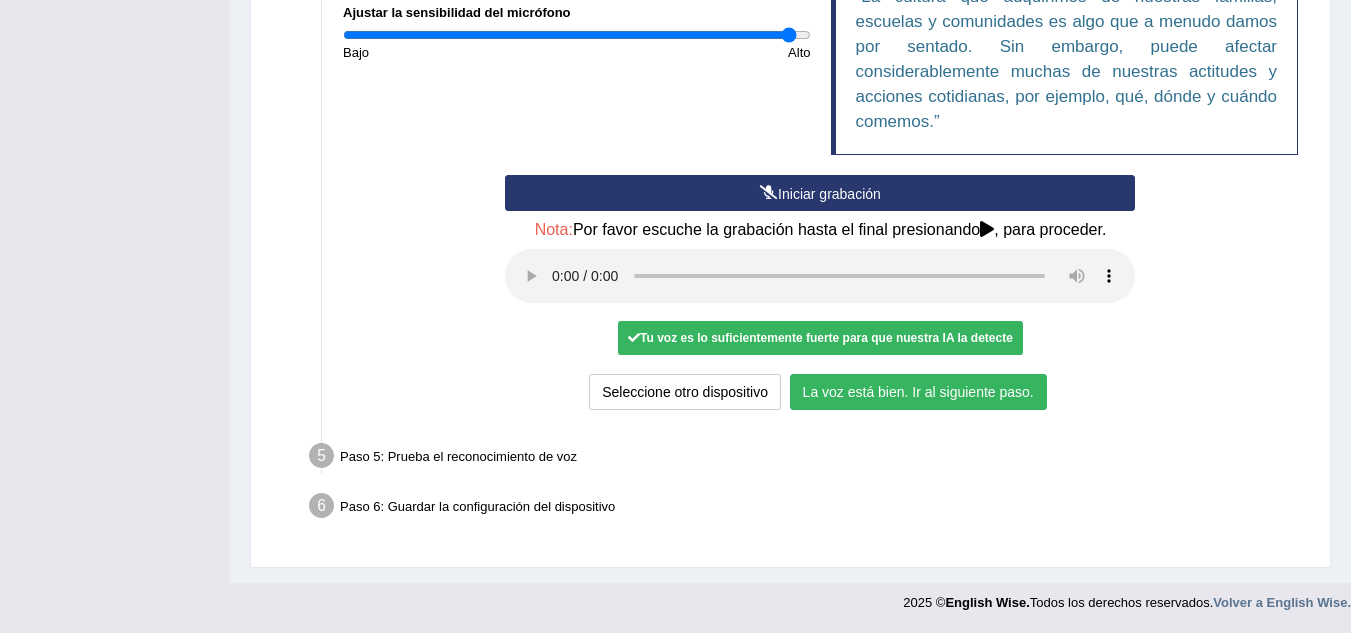 click on "La voz está bien. Ir al siguiente paso." at bounding box center (918, 393) 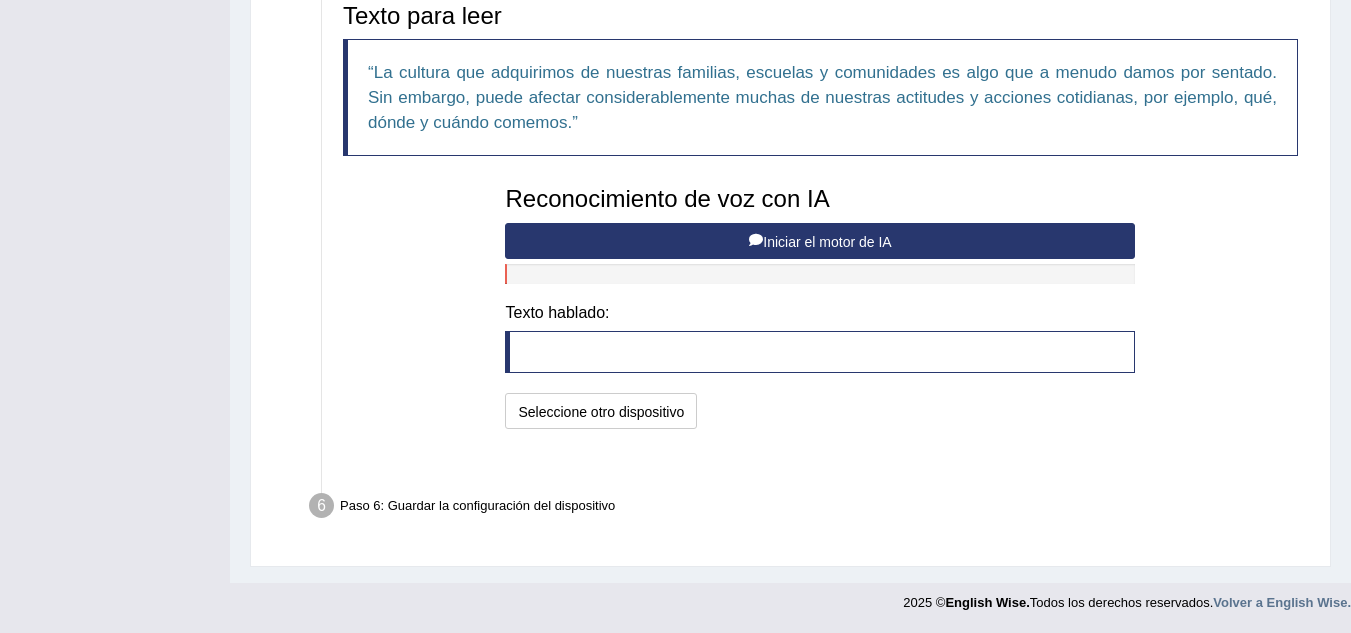 scroll, scrollTop: 461, scrollLeft: 0, axis: vertical 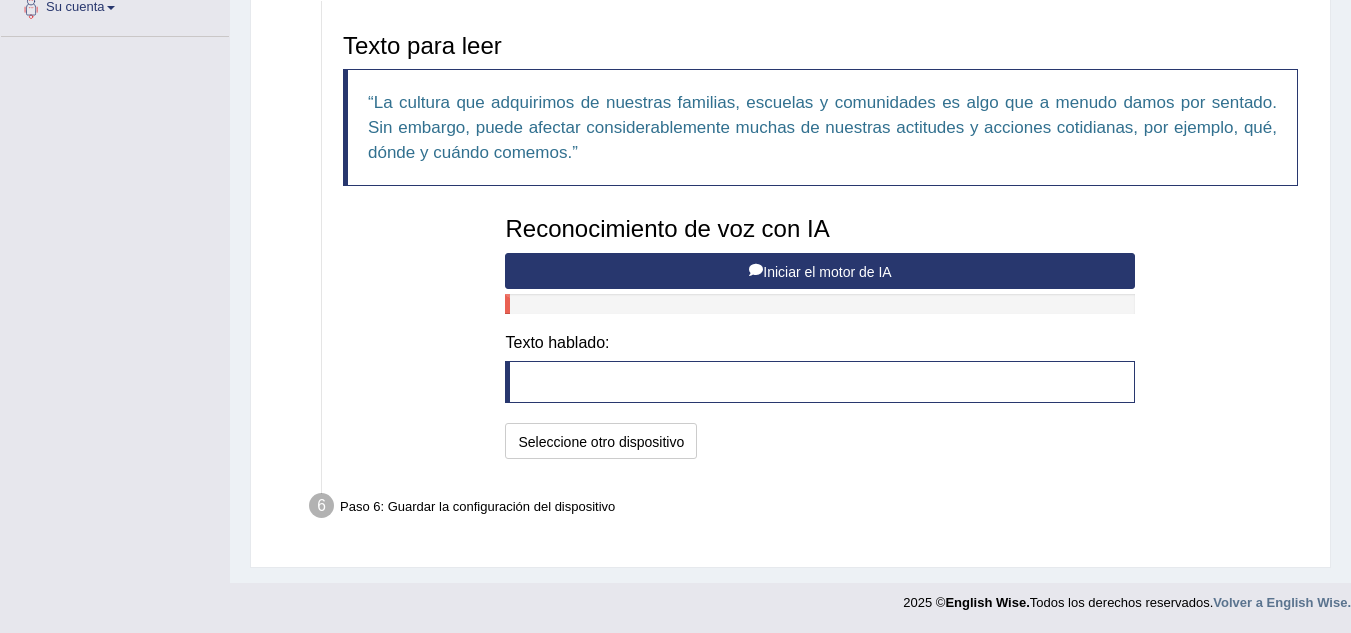 click on "Iniciar el motor de IA" at bounding box center [827, 272] 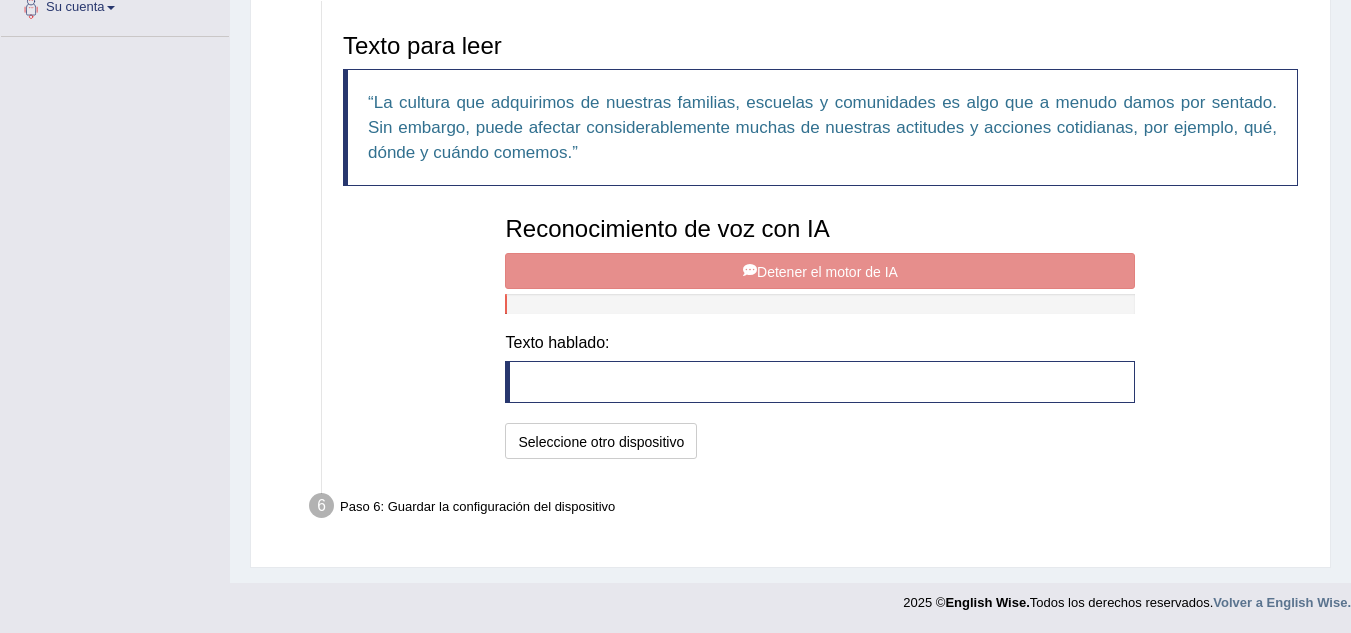 click on "Reconocimiento de voz con IA   Iniciar el motor de IA   Detener el motor de IA     Nota:  Por favor escuche la grabación hasta el final presionando , para proceder.     Texto hablado:     Practicaré sin esta función.   Seleccione otro dispositivo   El habla está bien. Ir al último paso." at bounding box center (820, 335) 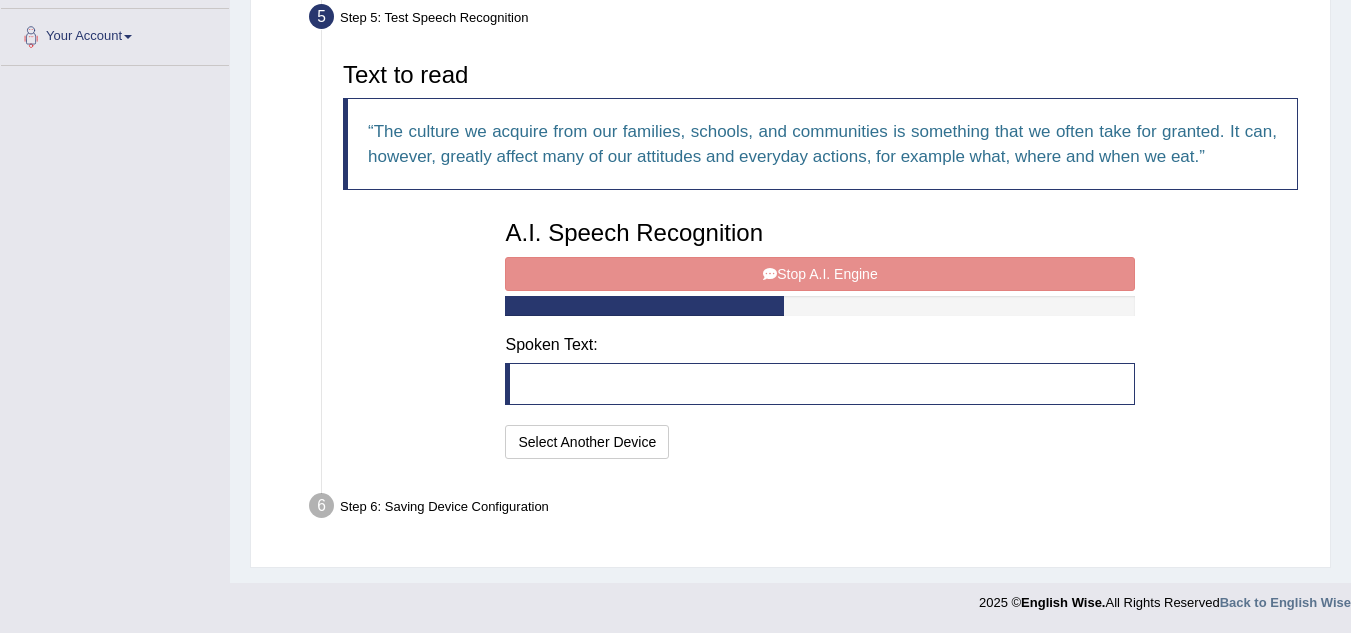 scroll, scrollTop: 457, scrollLeft: 0, axis: vertical 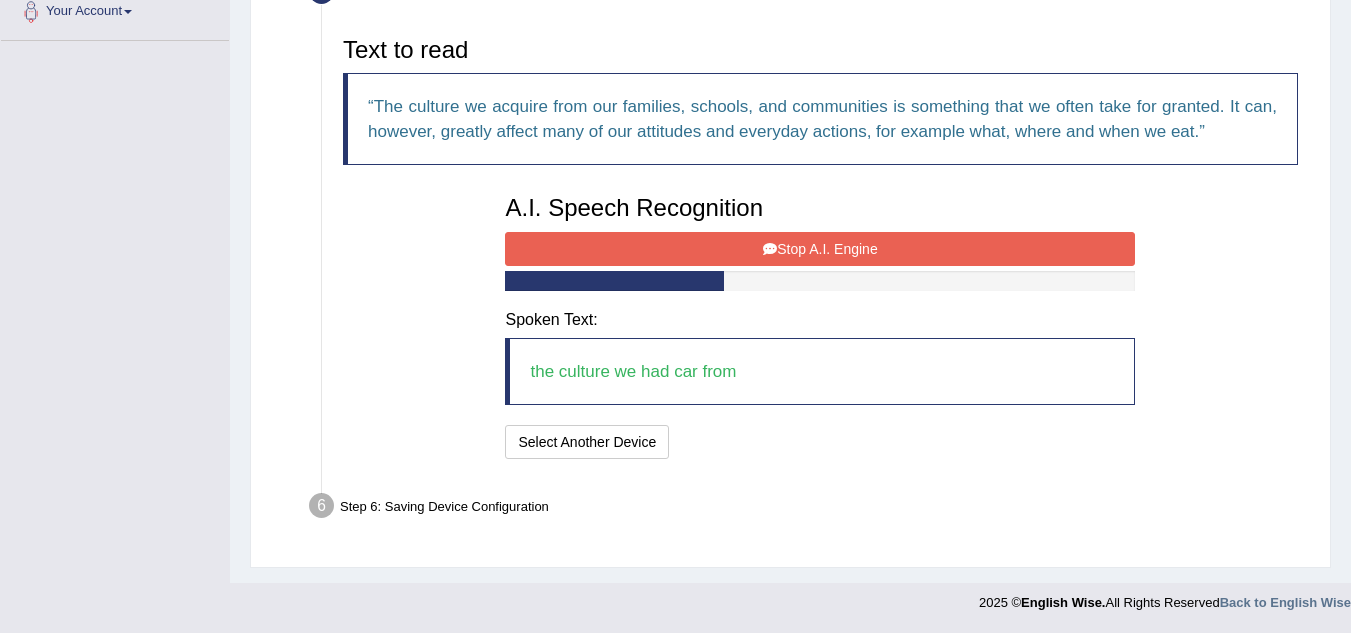 click on "Text to read   The culture we acquire from our families, schools, and communities is something that we often take for granted. It can, however, greatly affect many of our attitudes and everyday actions, for example what, where and when we eat." at bounding box center [820, 106] 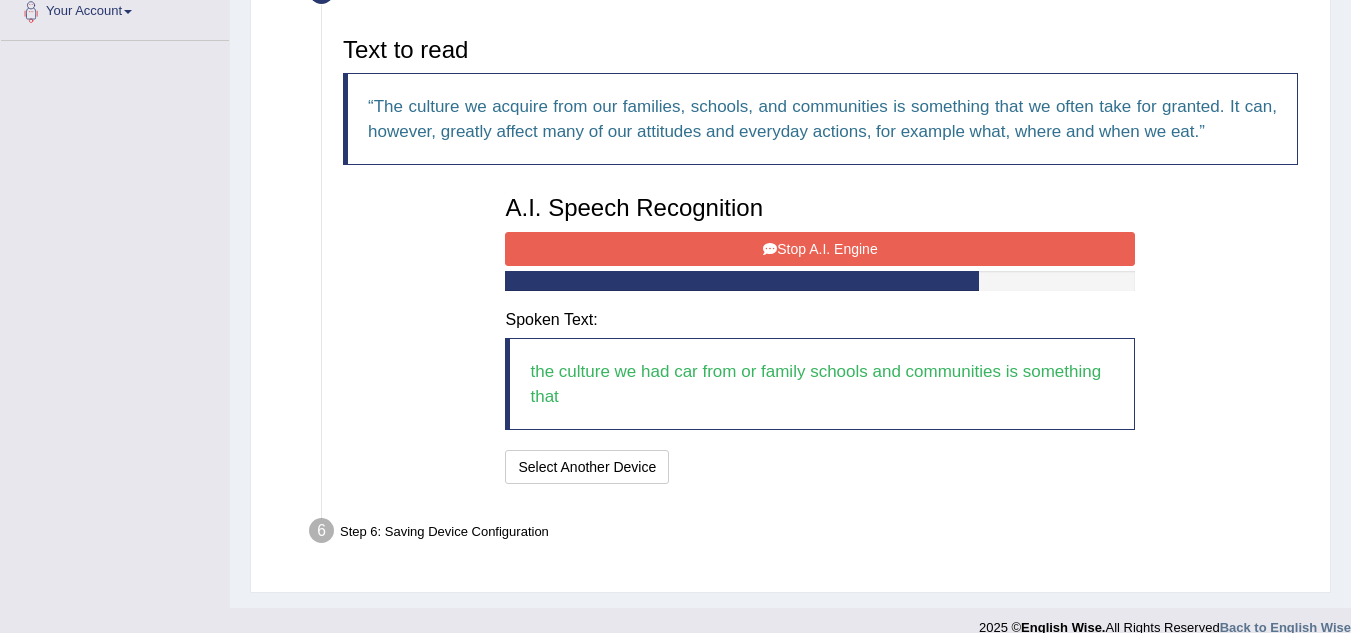 scroll, scrollTop: 461, scrollLeft: 0, axis: vertical 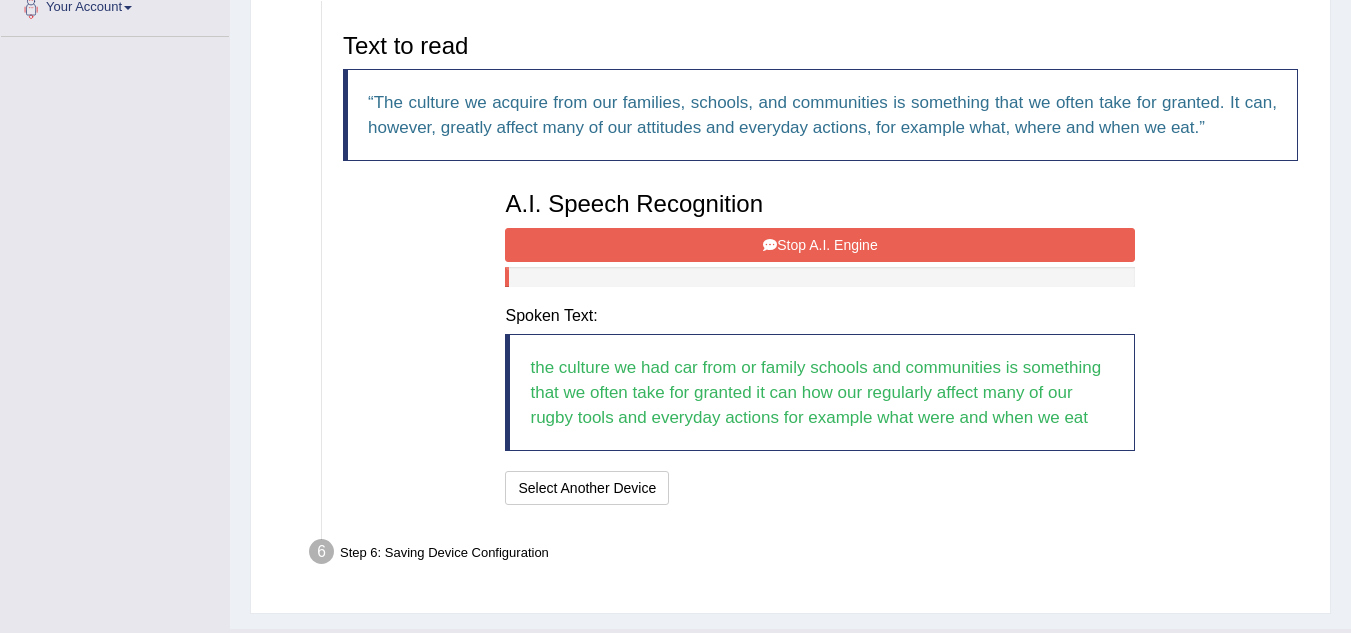 click on "Text to read   The culture we acquire from our families, schools, and communities is something that we often take for granted. It can, however, greatly affect many of our attitudes and everyday actions, for example what, where and when we eat.   A.I. Speech Recognition    Start A.I. Engine    Stop A.I. Engine     Note:  Please listen to the recording till the end by pressing  , to proceed.     Spoken Text:   the culture we had car from or family schools and communities is something that we often take for granted it can how our regularly affect many of our rugby tools and everyday actions for example what were and when we eat   I will practice without this feature   Select Another Device   Speech is ok. Go to Last step" at bounding box center [820, 266] 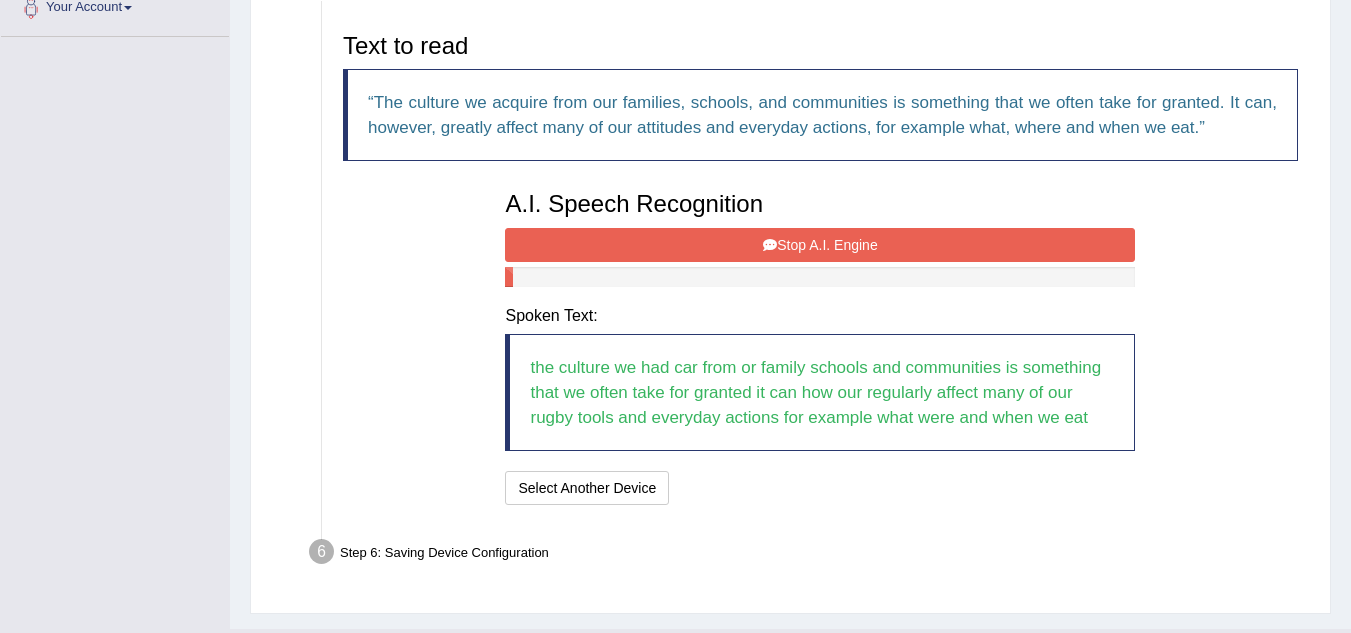 click on "Stop A.I. Engine" at bounding box center (820, 245) 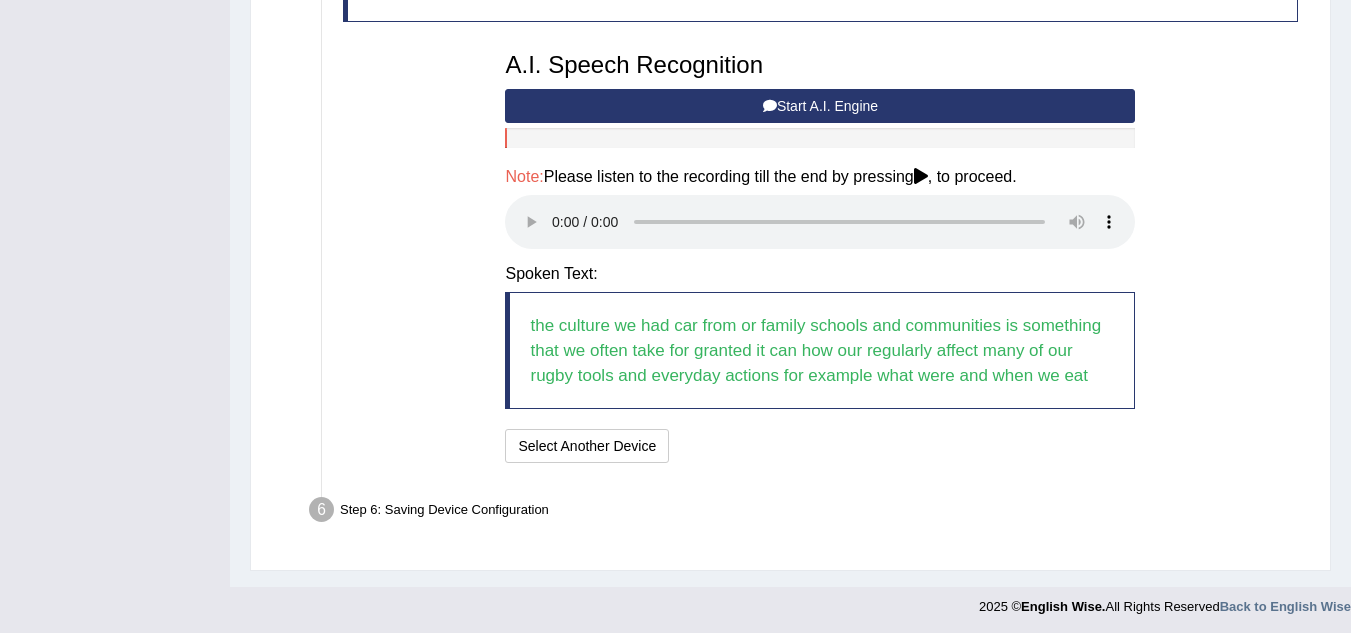 scroll, scrollTop: 604, scrollLeft: 0, axis: vertical 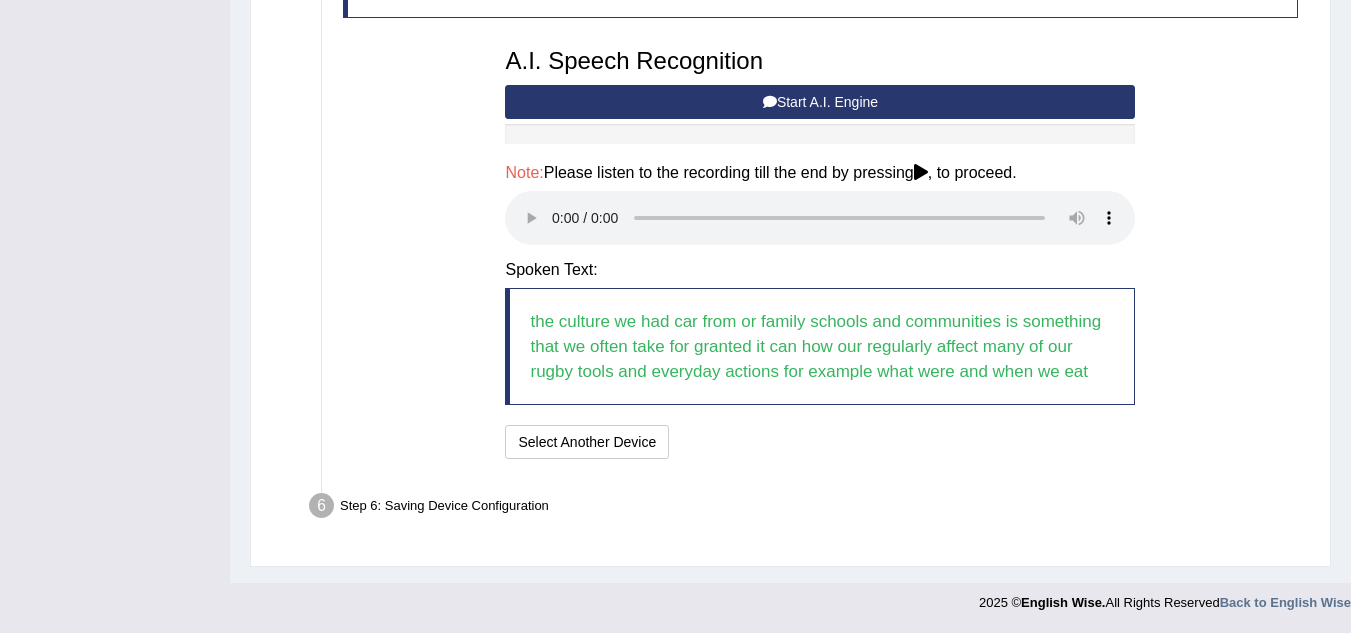 click on "Step 6: Saving Device Configuration" at bounding box center (810, 509) 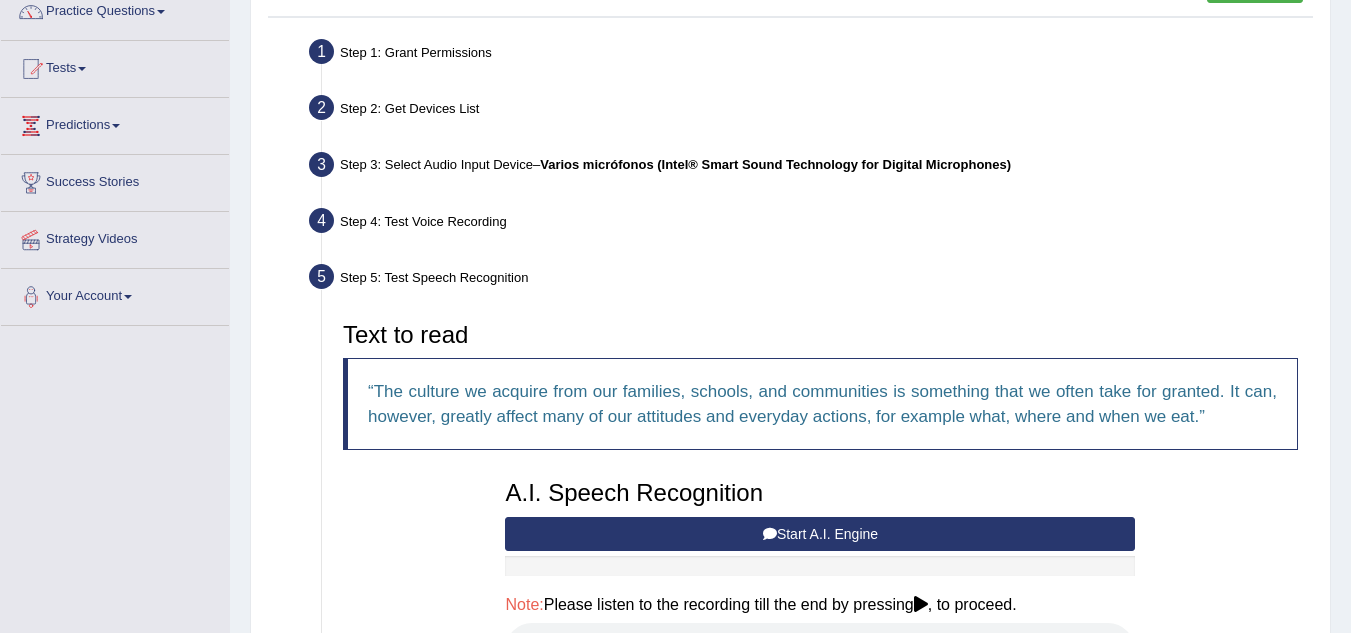 scroll, scrollTop: 604, scrollLeft: 0, axis: vertical 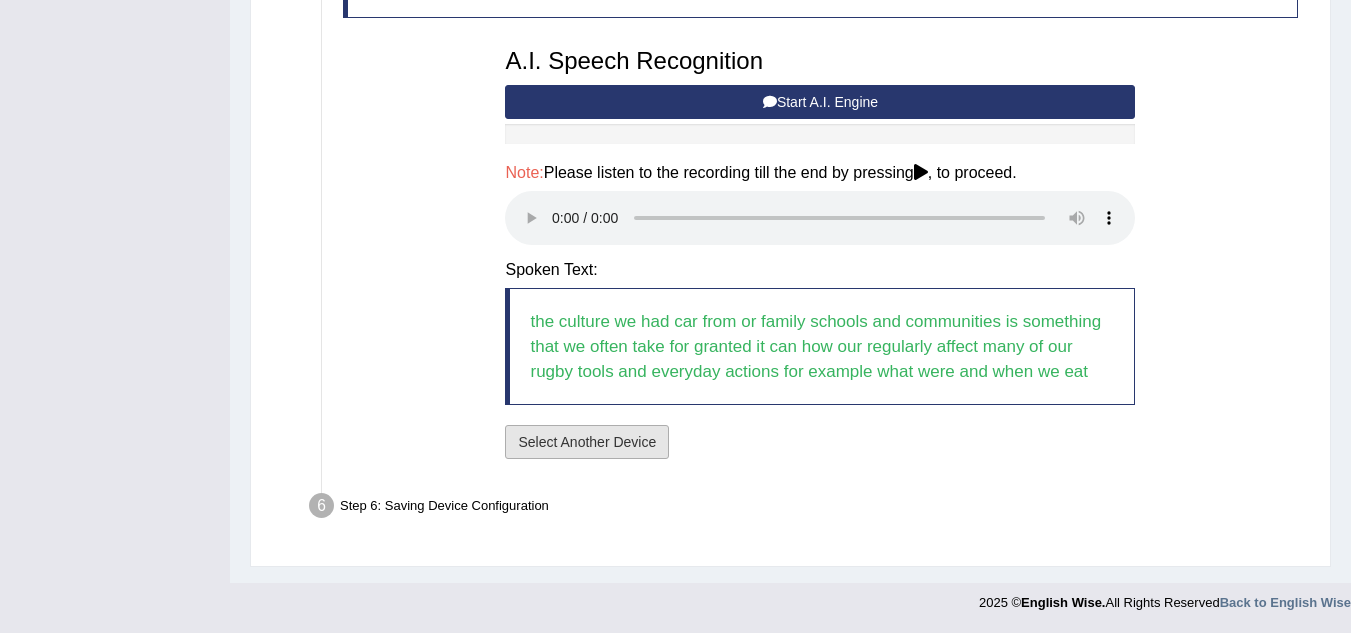 click on "Select Another Device" at bounding box center (587, 442) 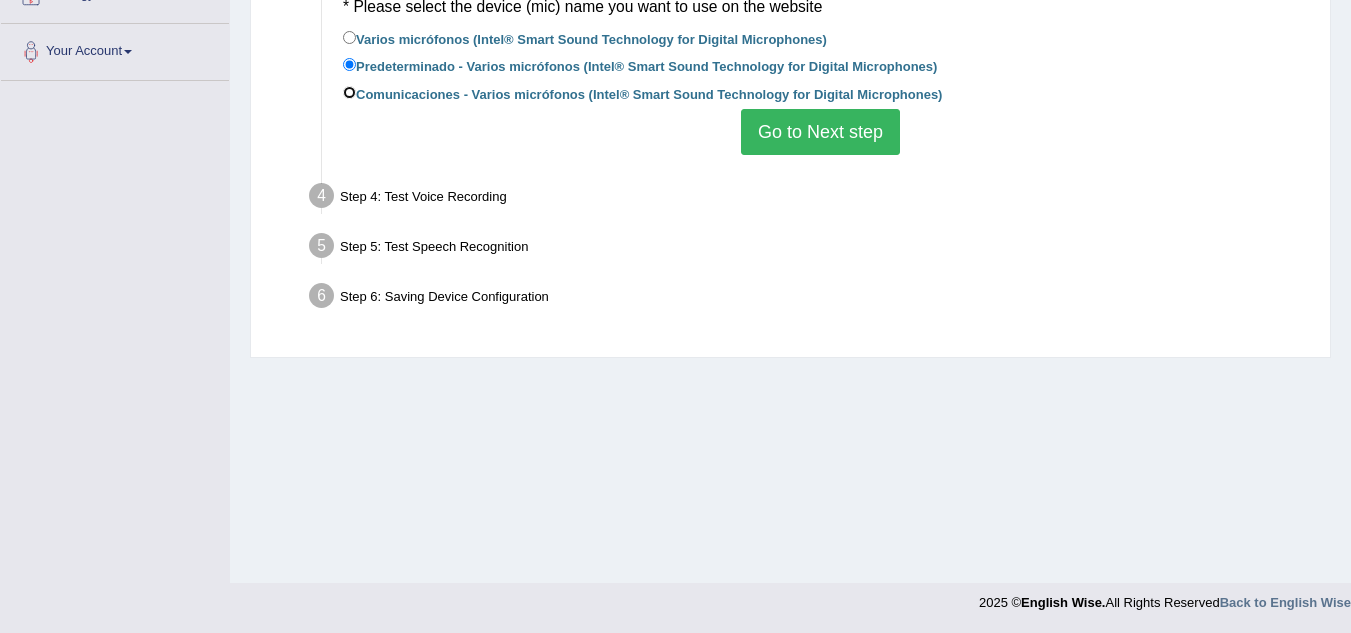 click on "Comunicaciones - Varios micrófonos (Intel® Smart Sound Technology for Digital Microphones)" at bounding box center [349, 92] 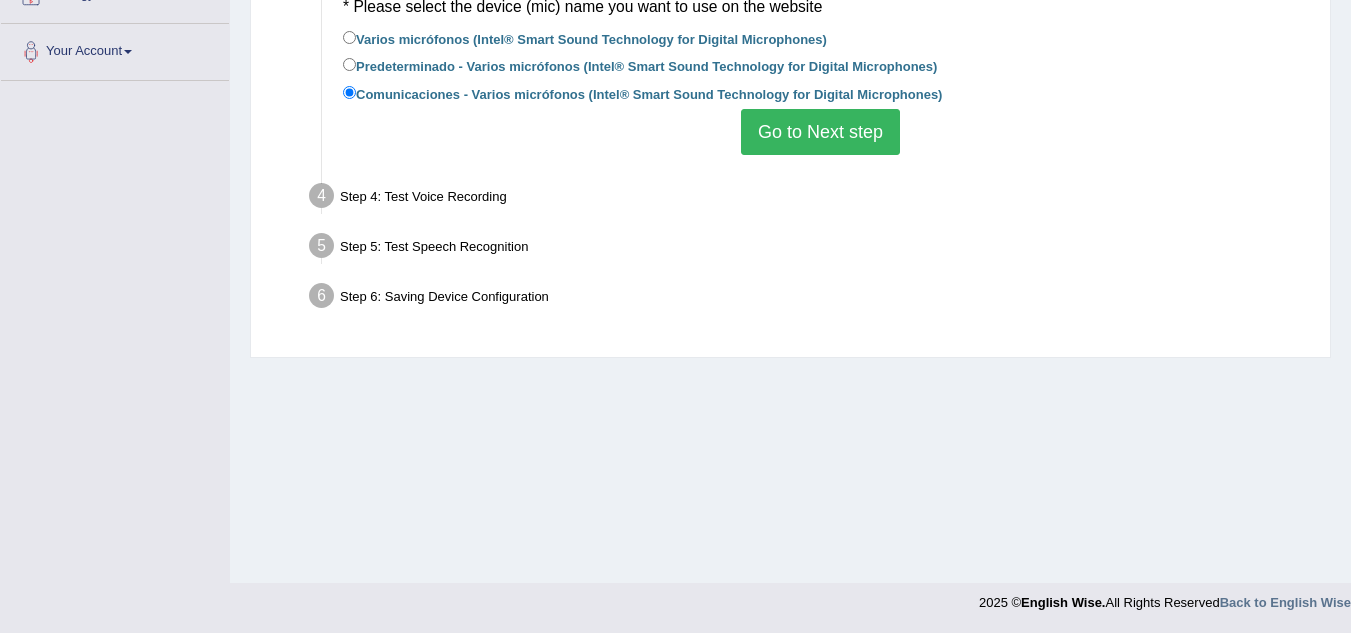 click on "Go to Next step" at bounding box center [820, 132] 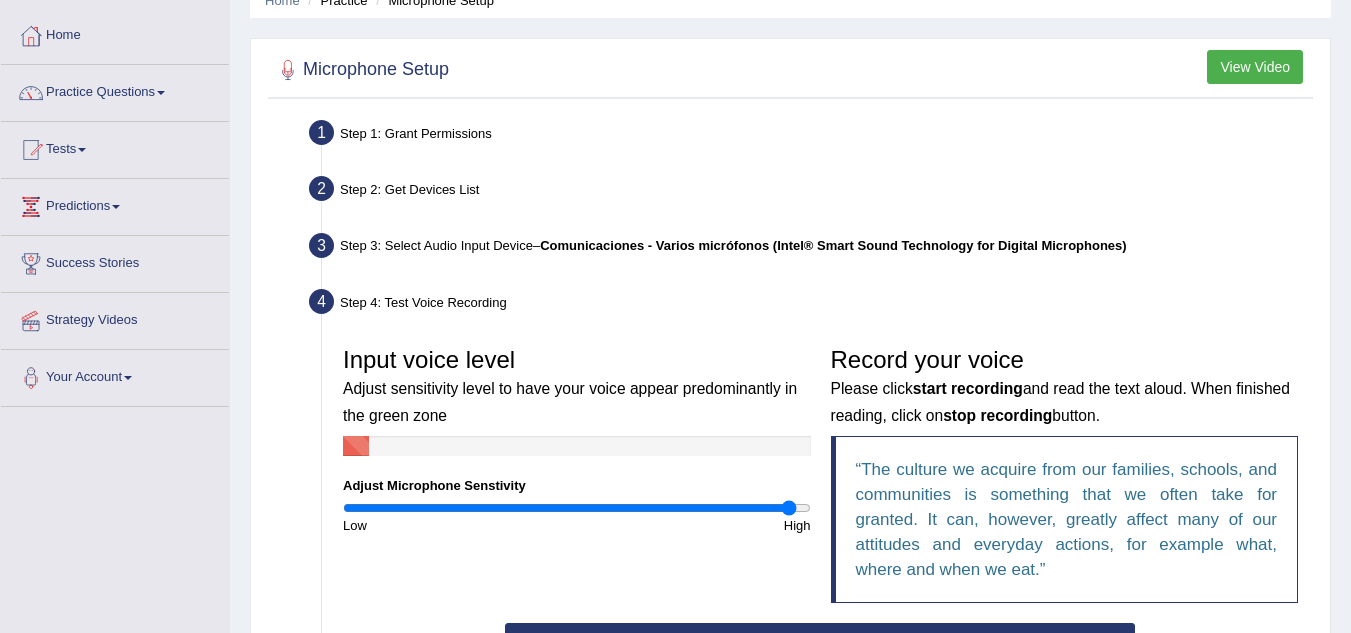 scroll, scrollTop: 75, scrollLeft: 0, axis: vertical 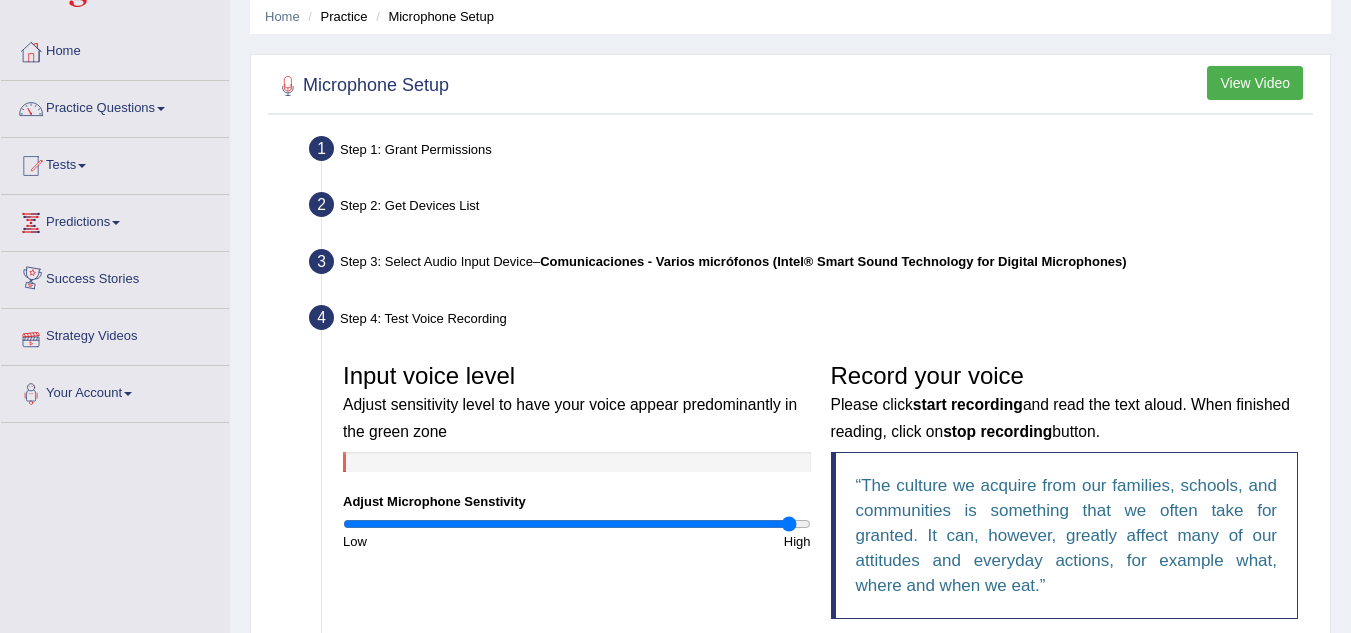 click on "Strategy Videos" at bounding box center [115, 334] 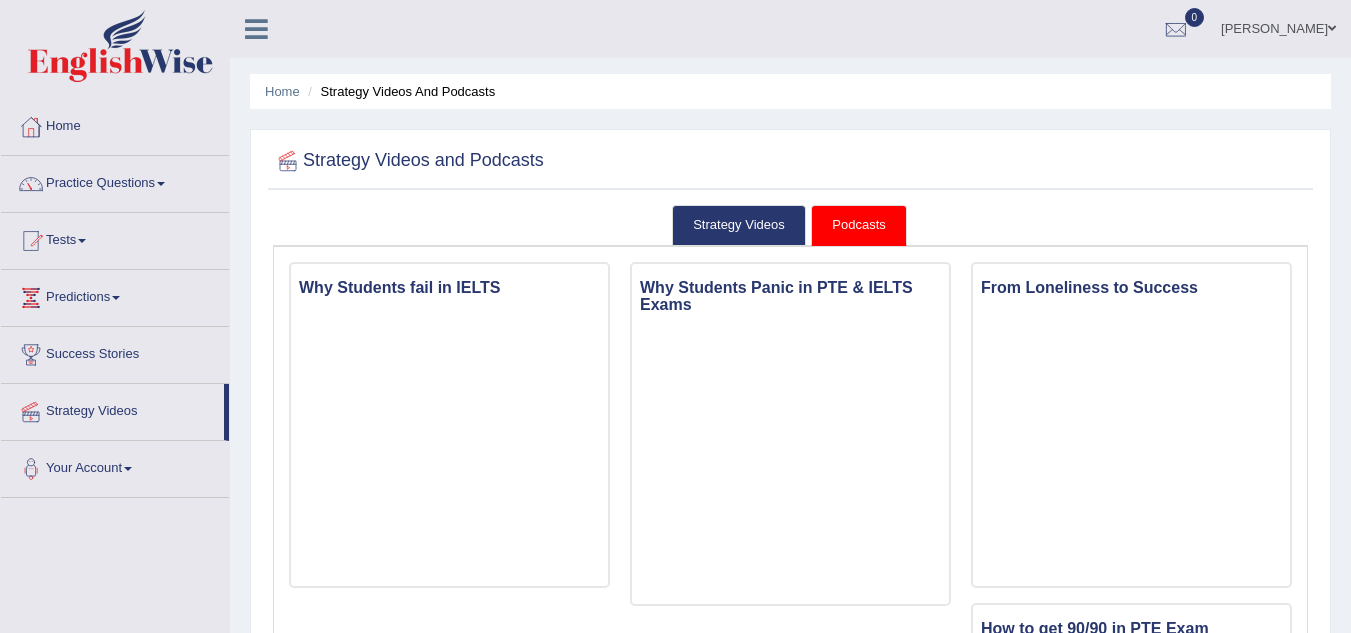 scroll, scrollTop: 0, scrollLeft: 0, axis: both 